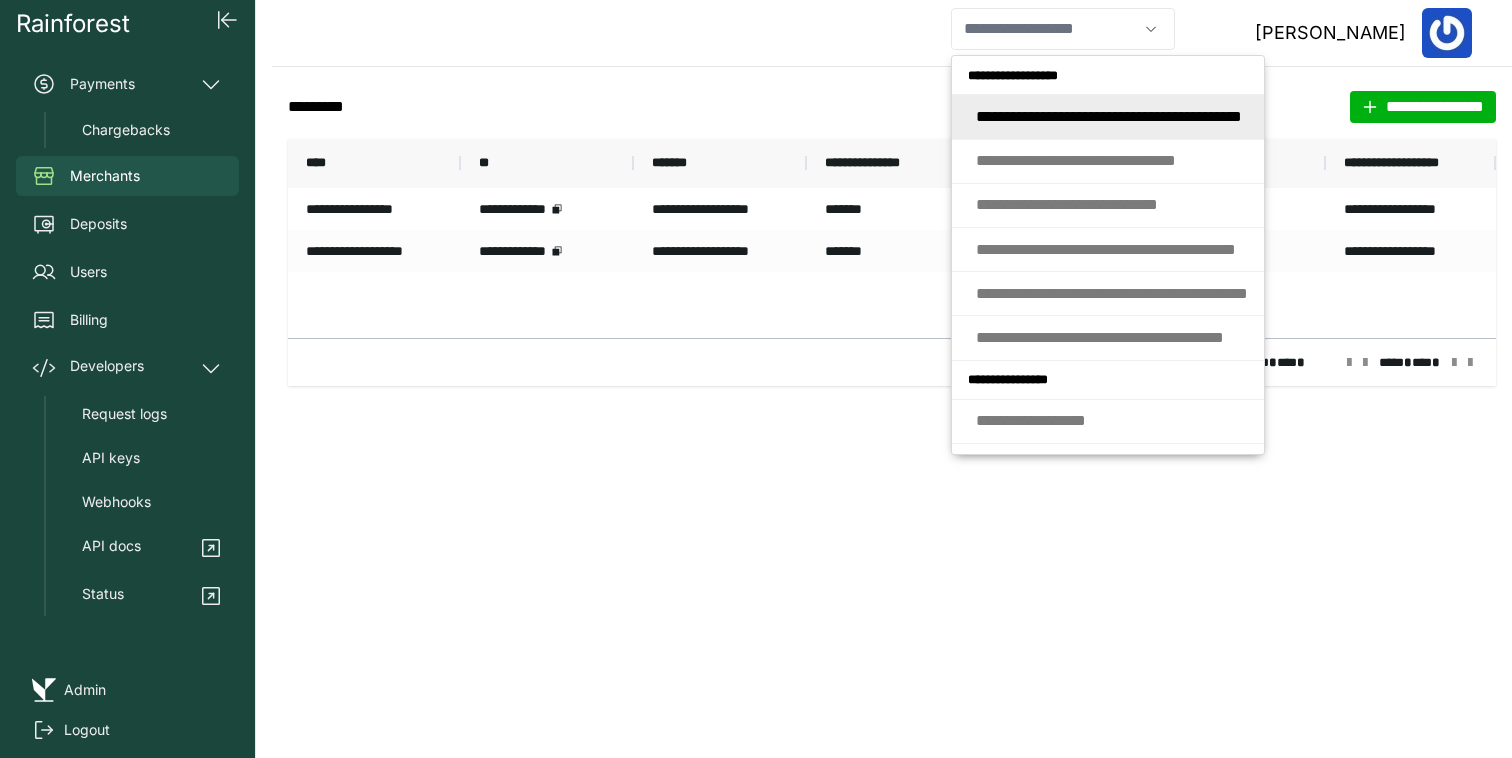 scroll, scrollTop: 0, scrollLeft: 0, axis: both 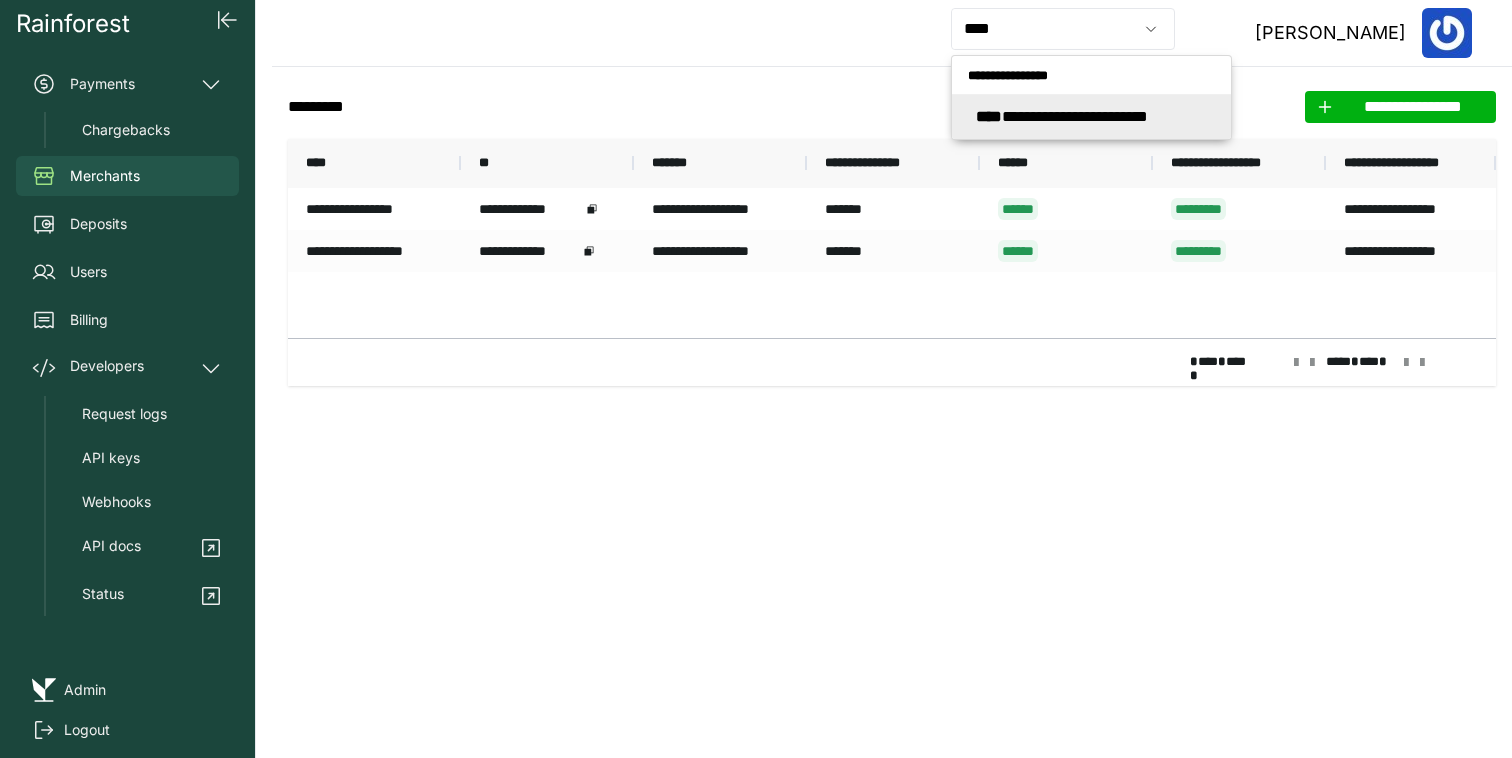 type on "**********" 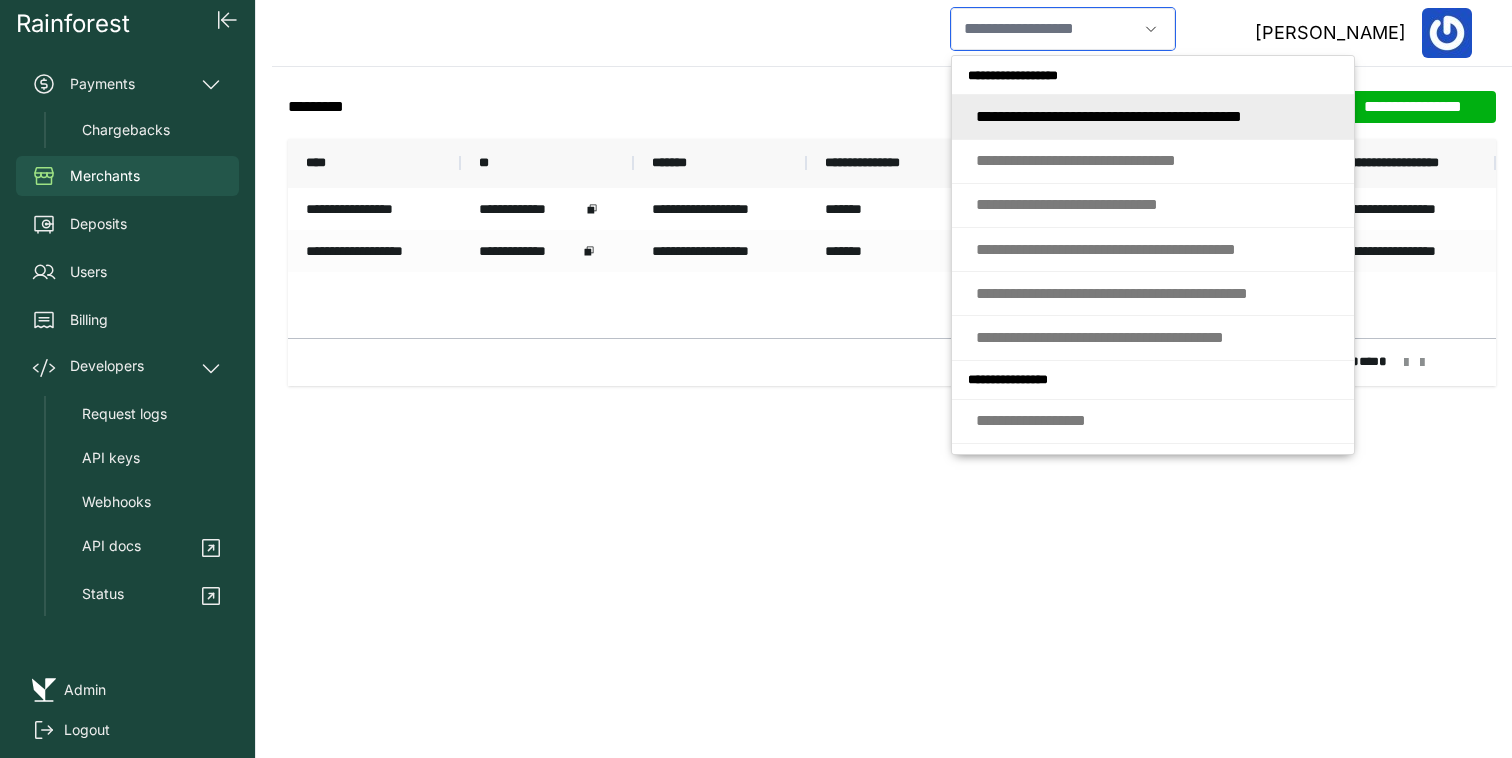 click at bounding box center (1044, 29) 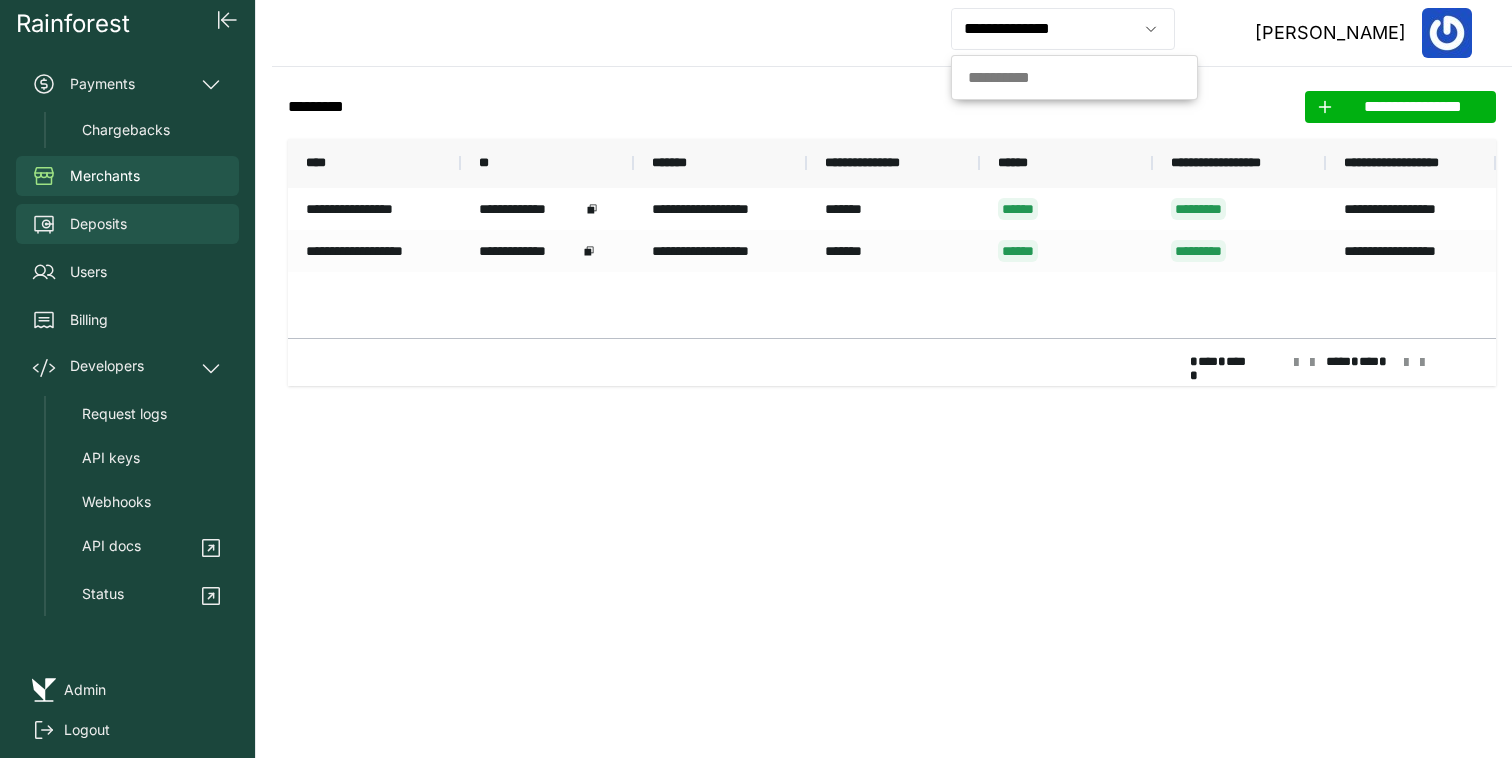 type on "**********" 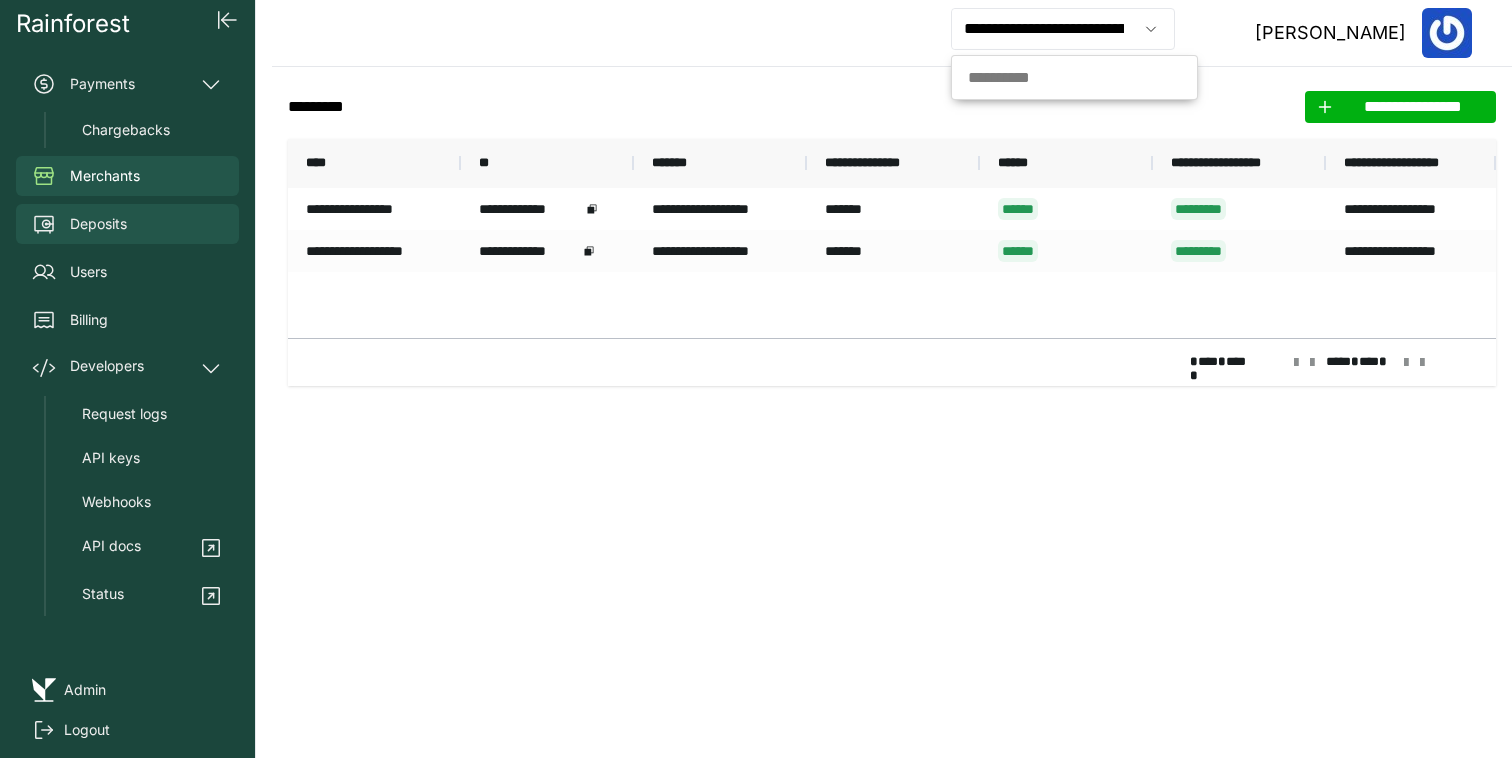 click on "Deposits" at bounding box center (127, 224) 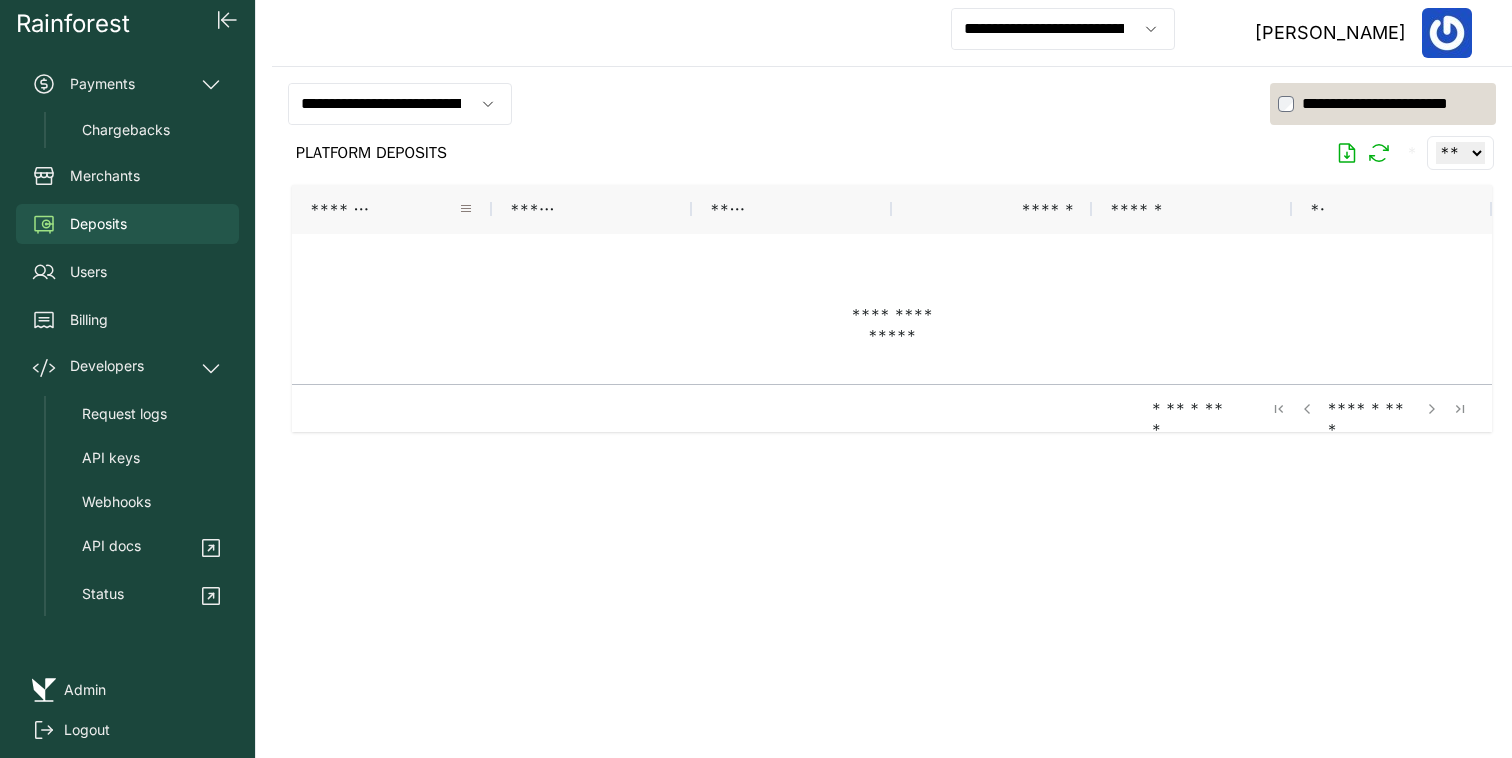 click at bounding box center (466, 209) 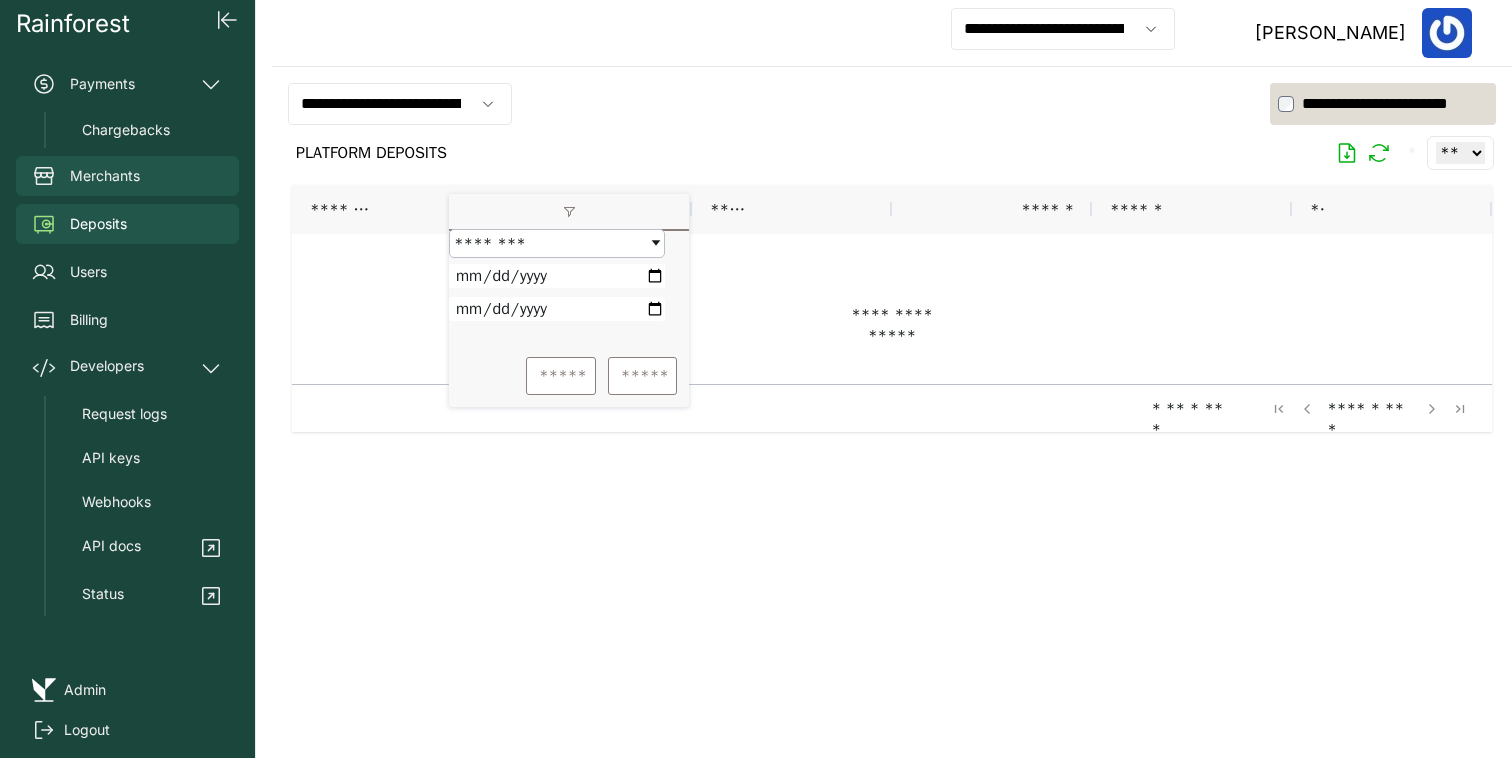 click on "Merchants" at bounding box center [127, 176] 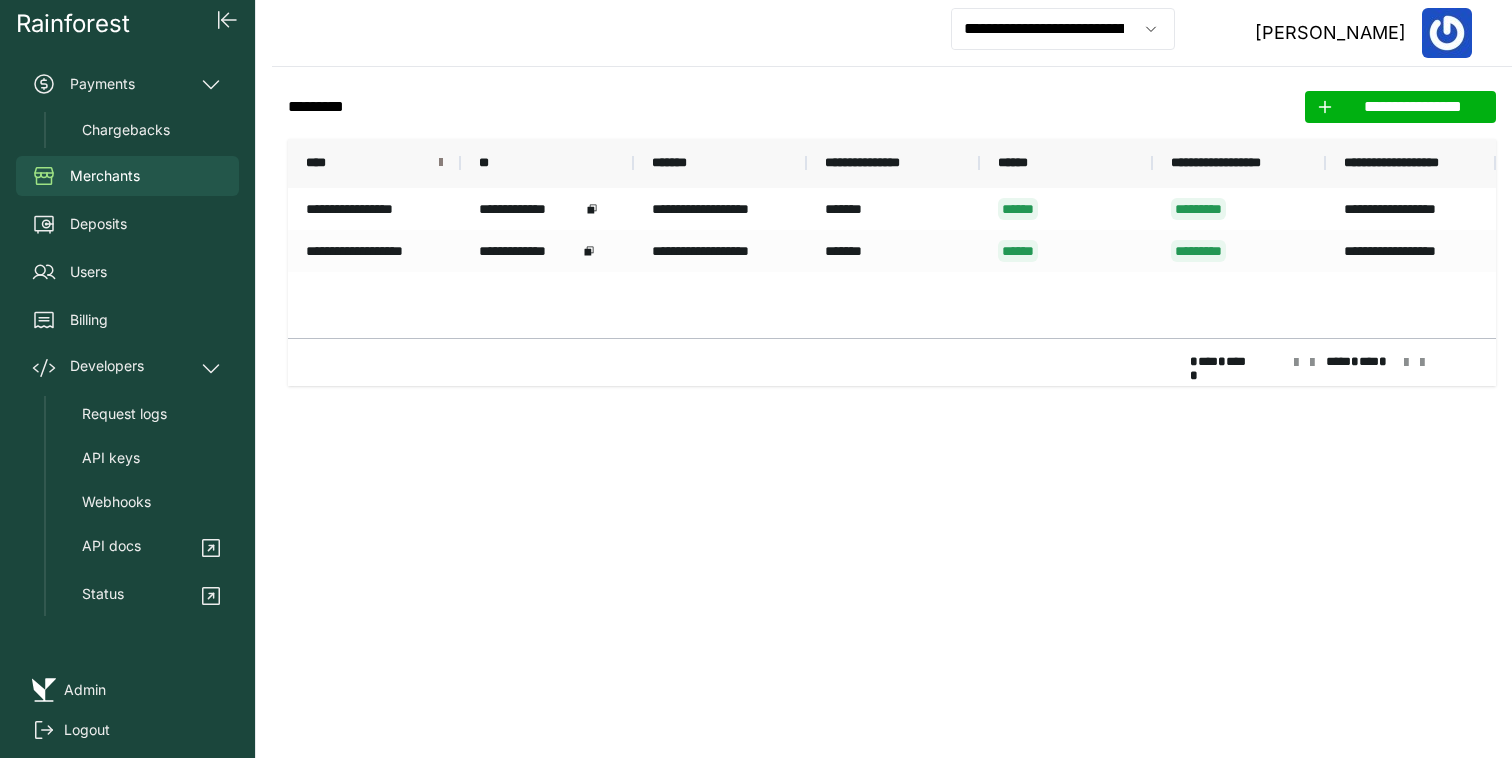 click at bounding box center [441, 163] 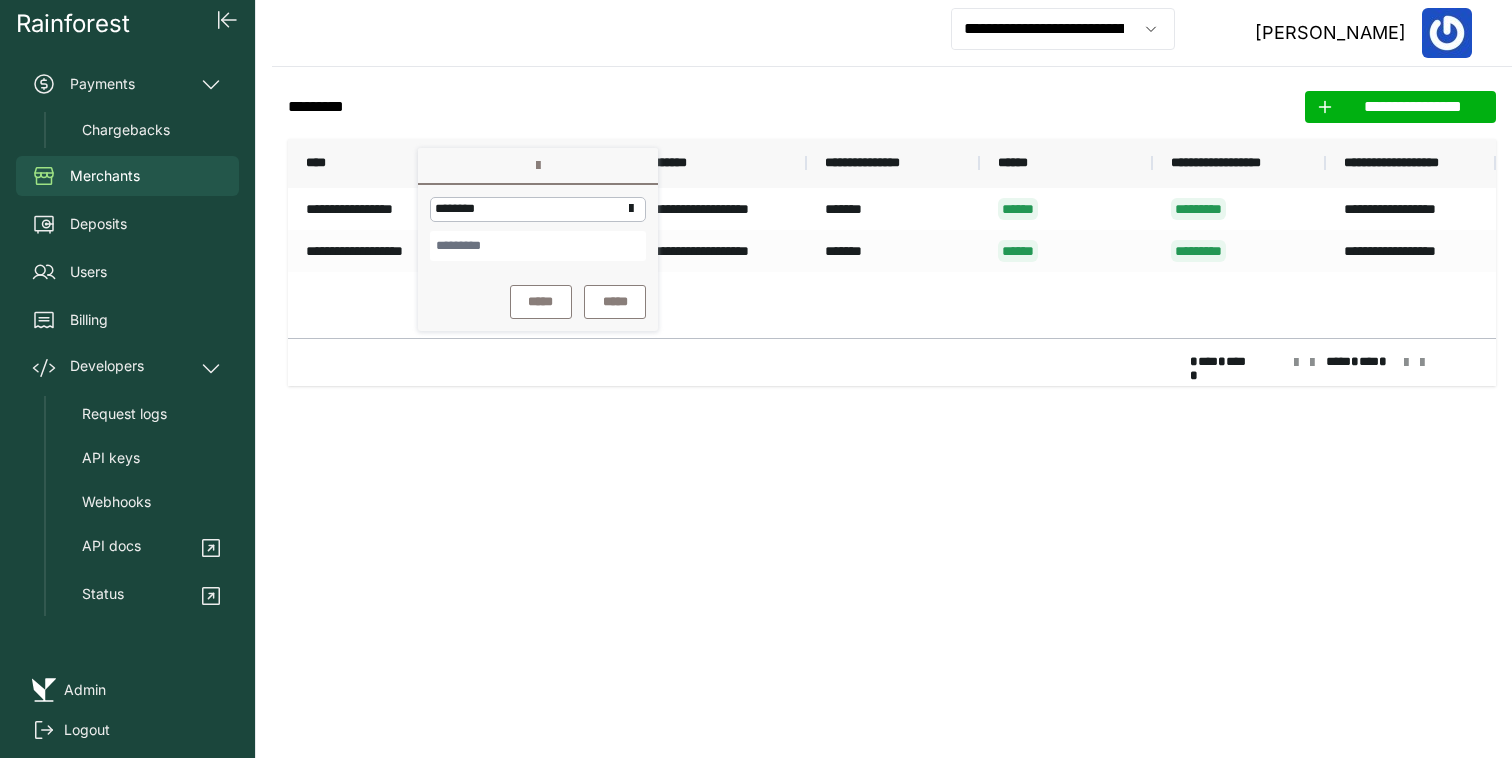 type on "**********" 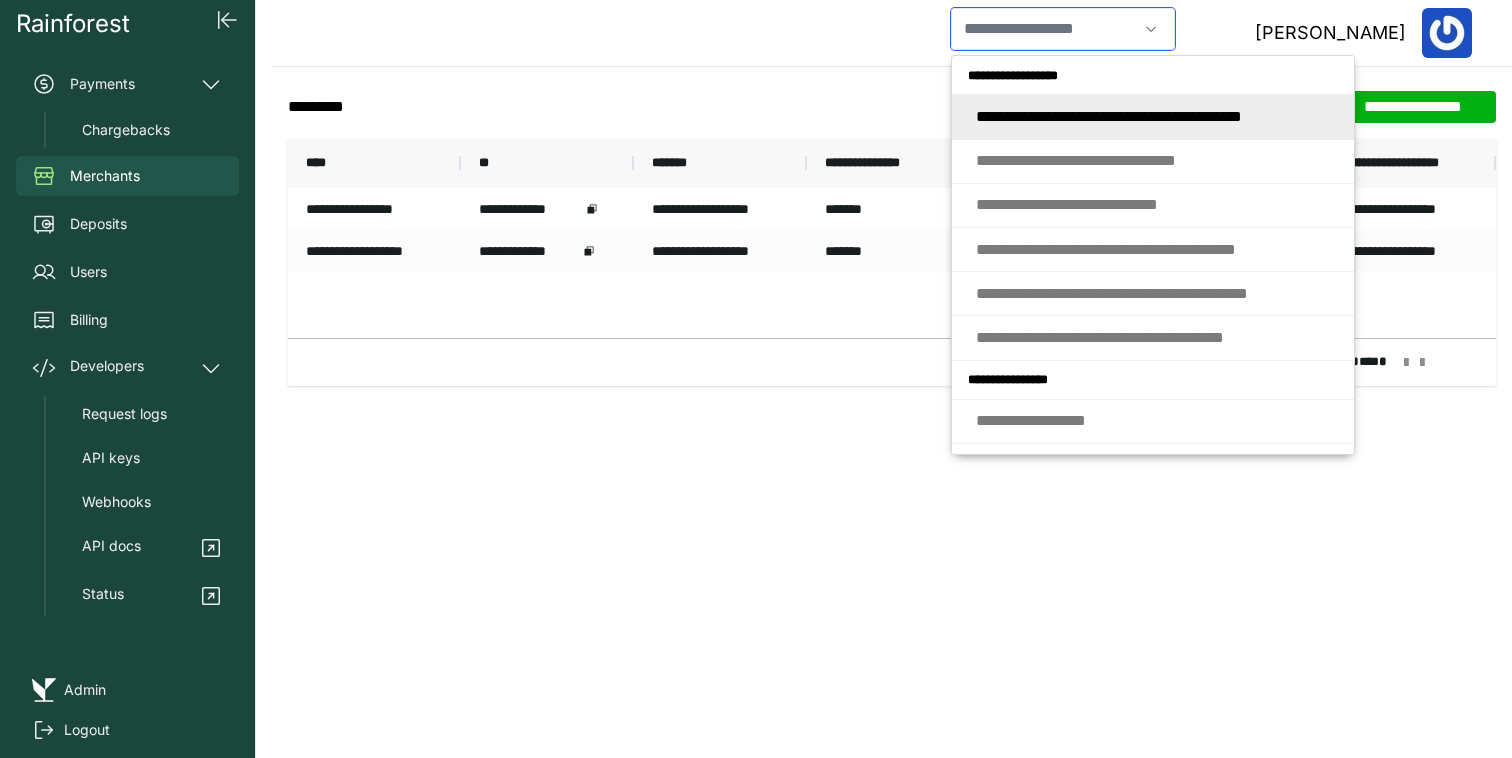 click at bounding box center (1044, 29) 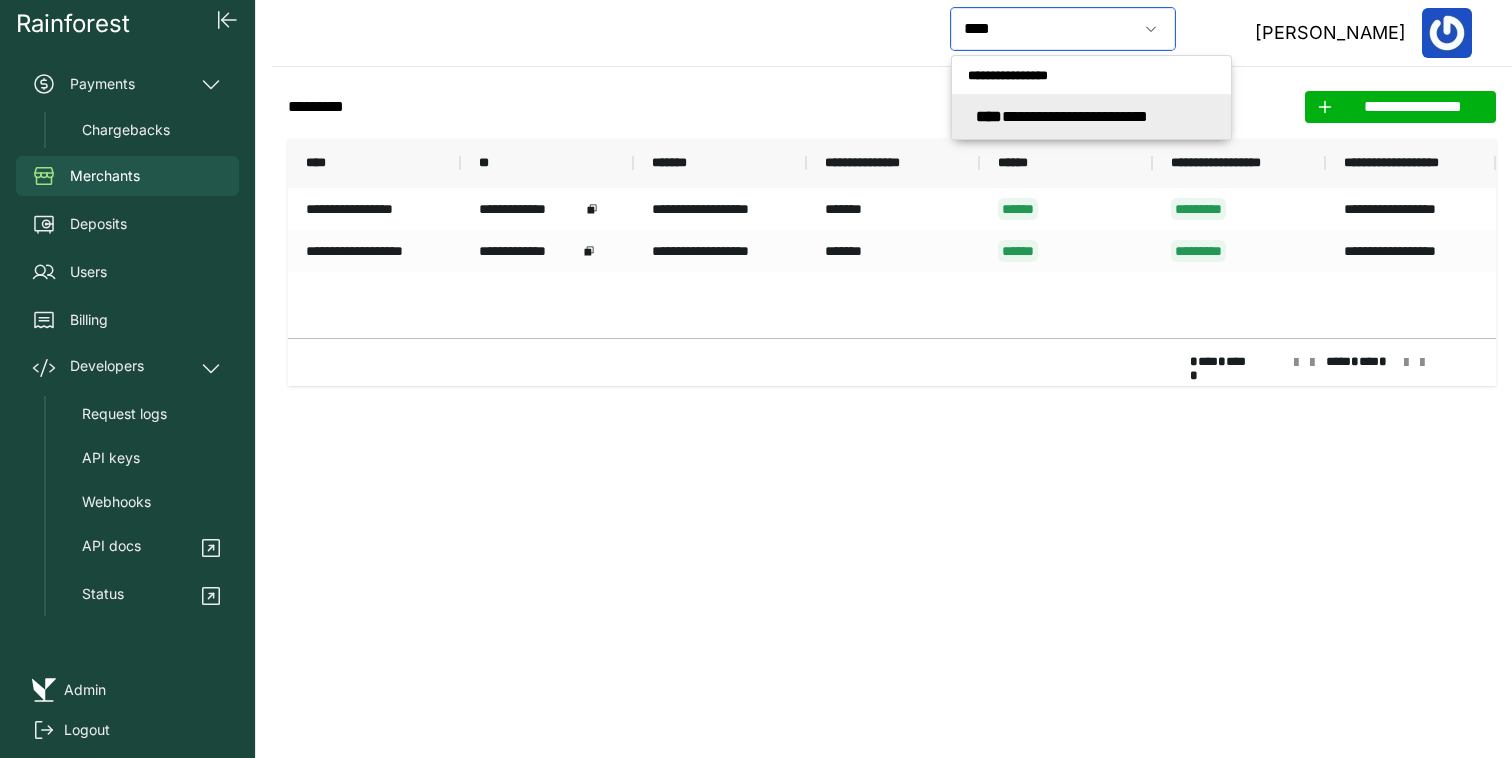 click on "**********" 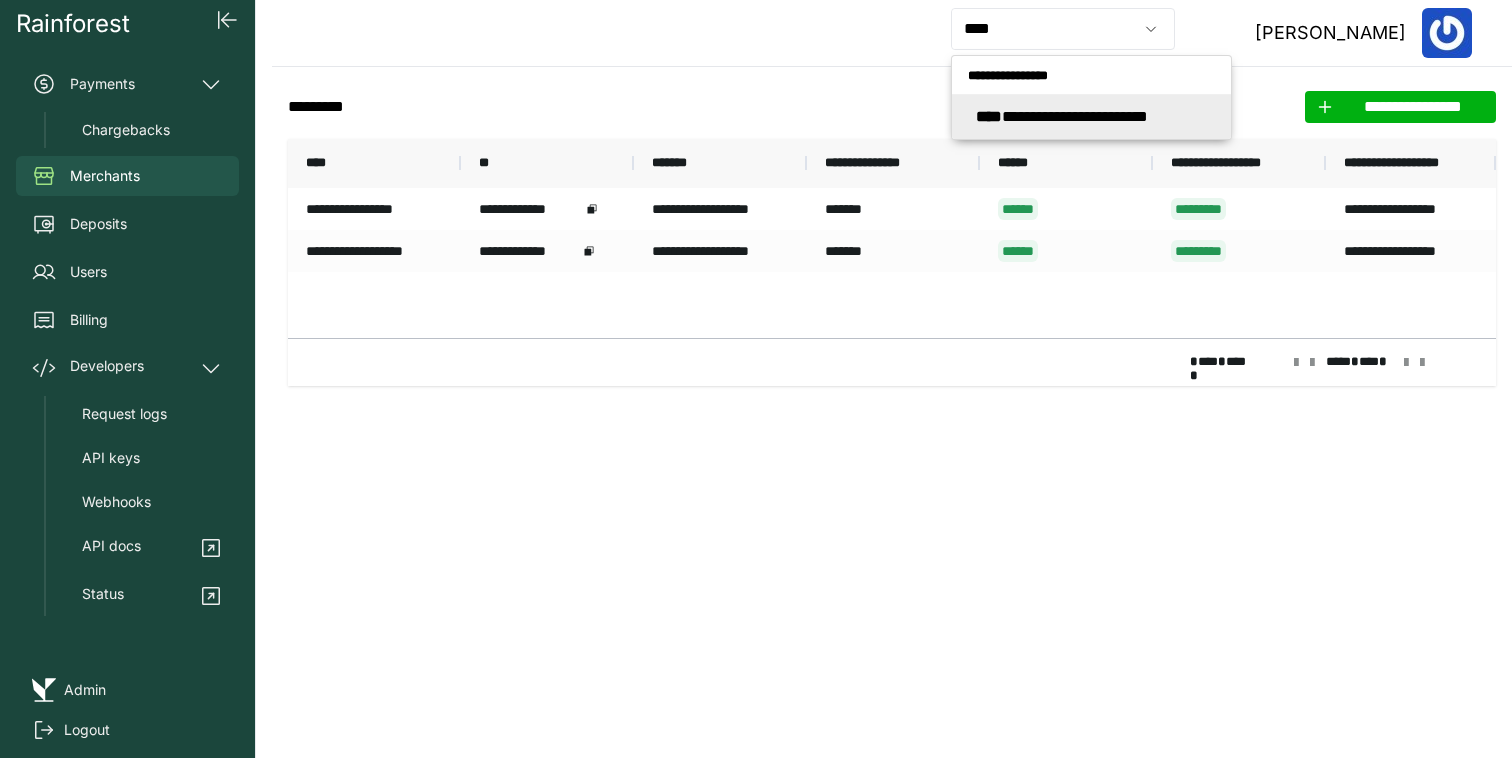 type on "**********" 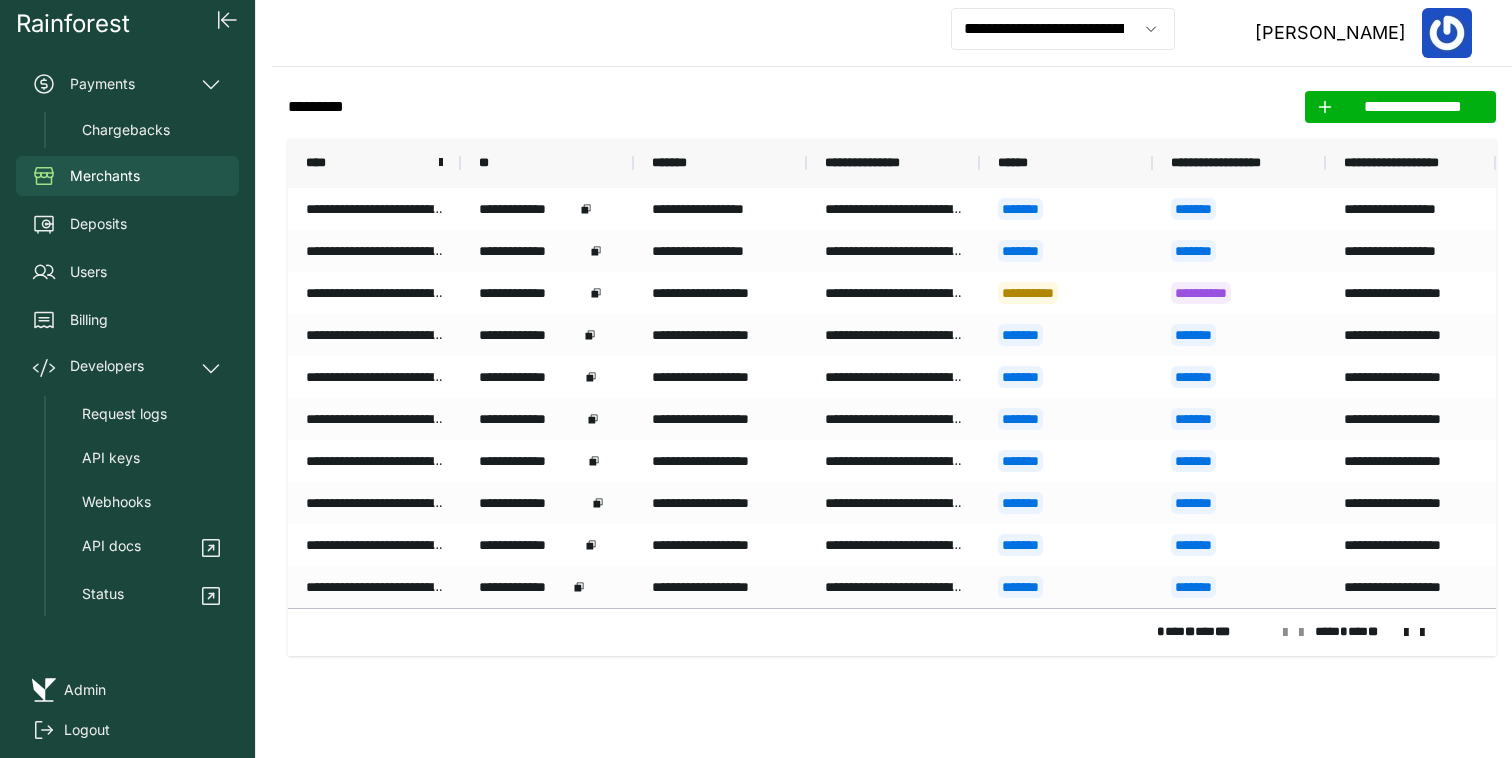 click on "****" at bounding box center (374, 163) 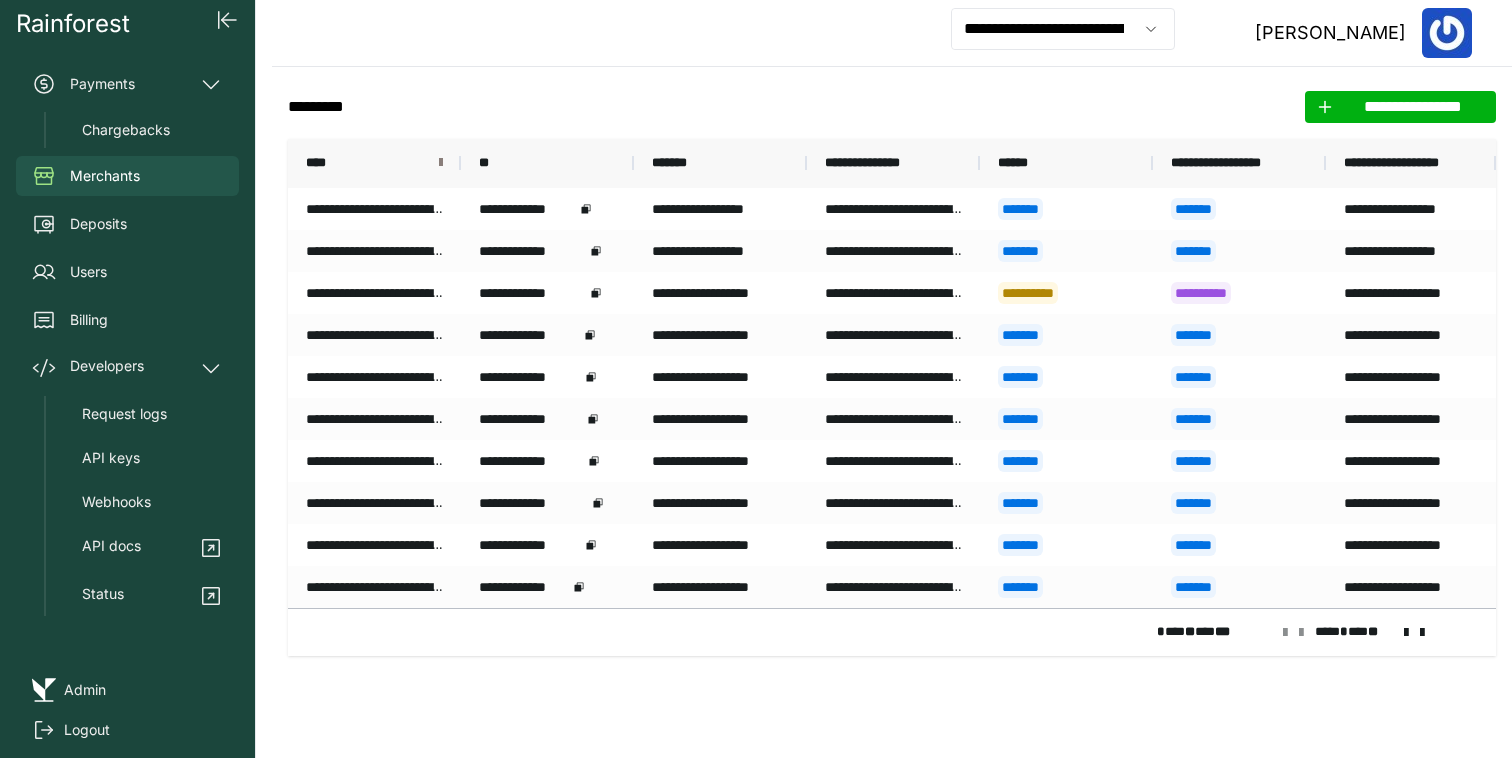 click at bounding box center (441, 163) 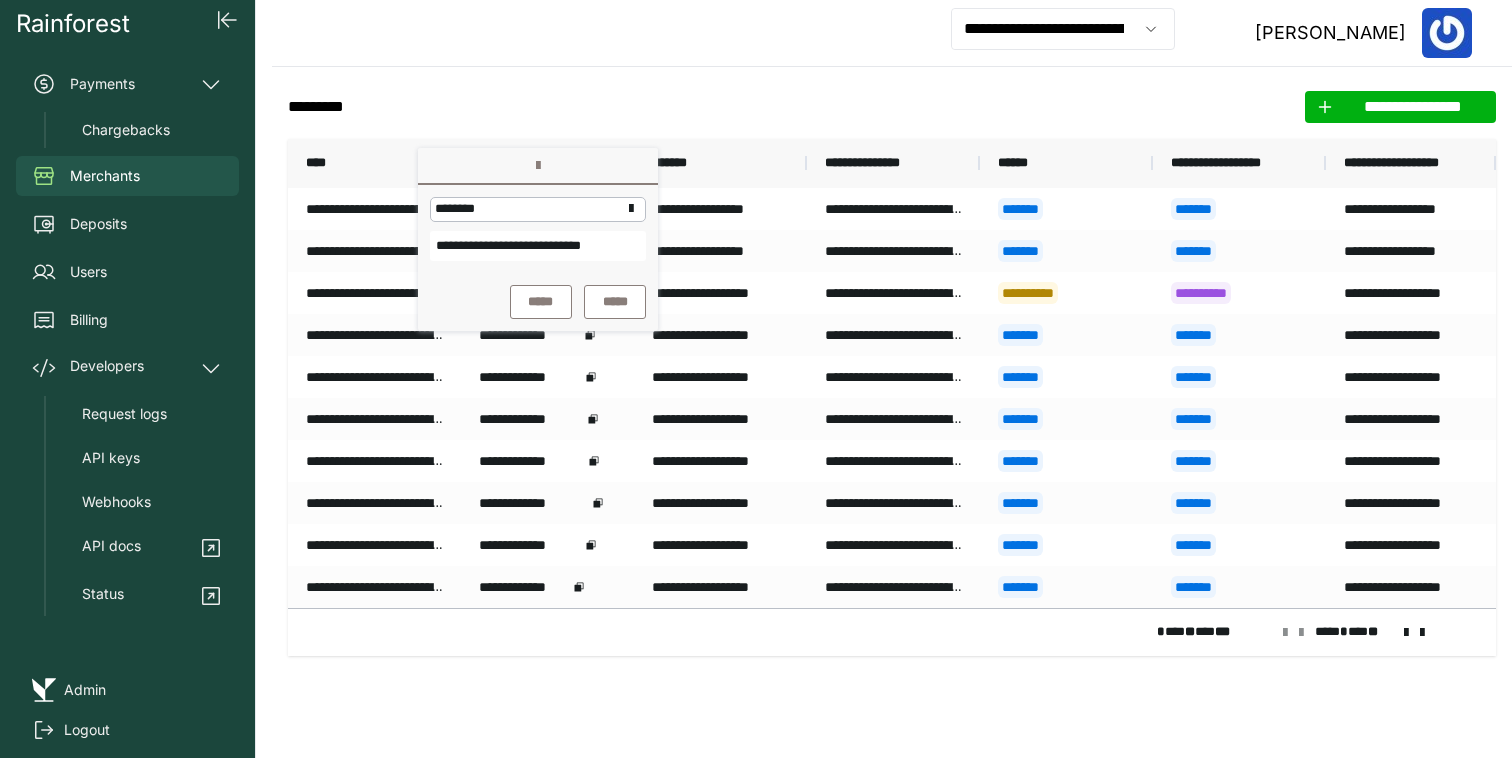 scroll, scrollTop: 0, scrollLeft: 26, axis: horizontal 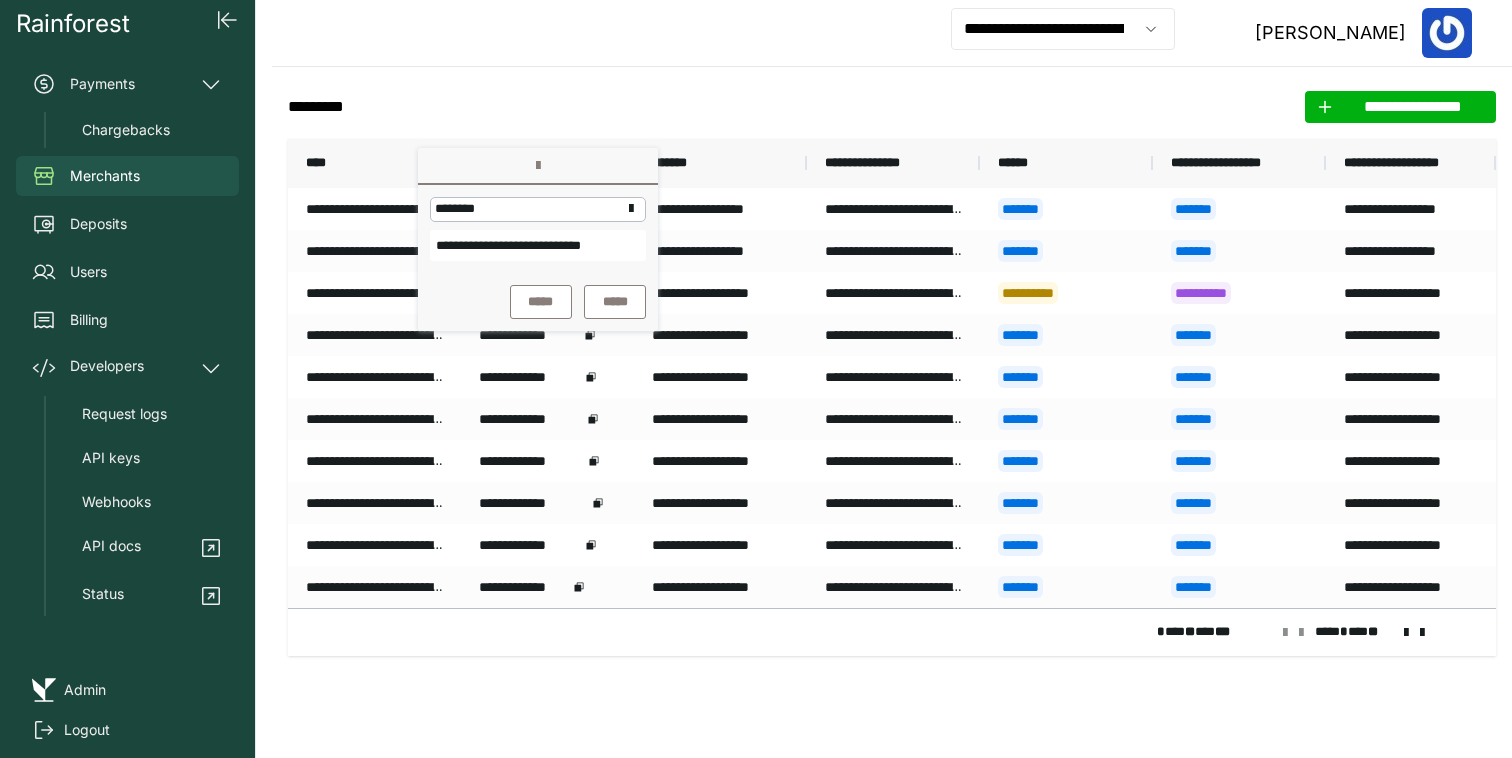 click on "**********" at bounding box center [538, 245] 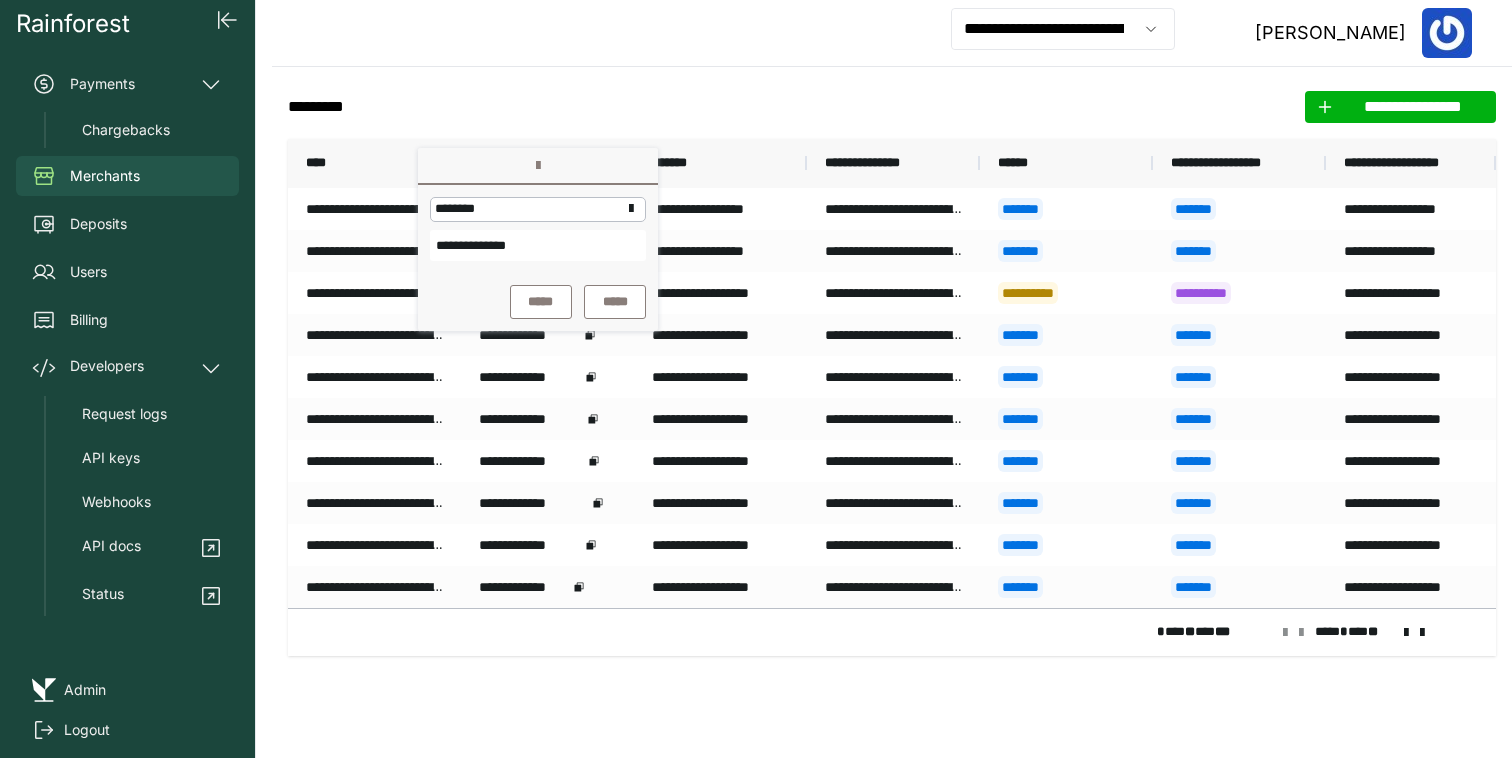 scroll, scrollTop: 0, scrollLeft: 0, axis: both 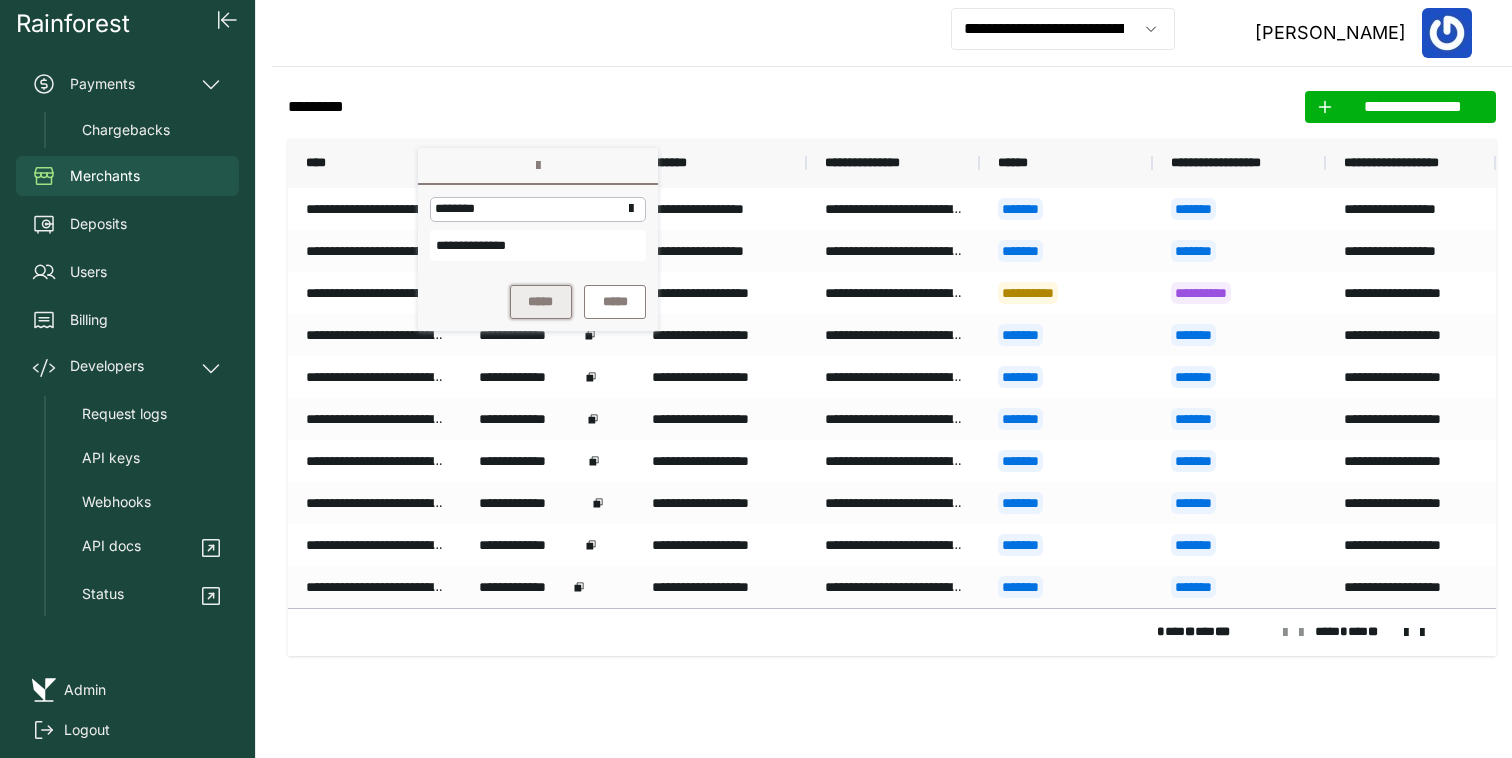 click on "*****" at bounding box center [541, 302] 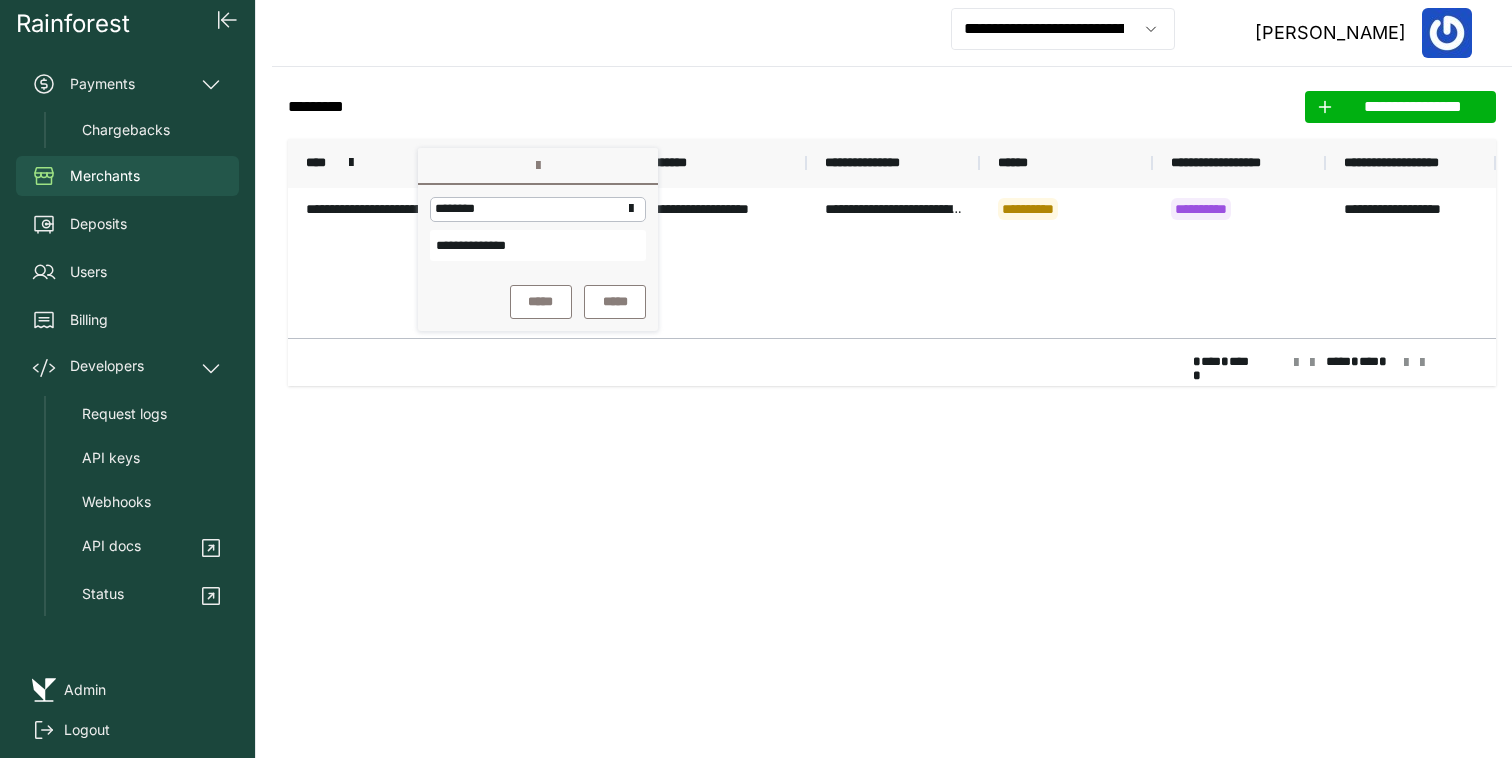 click on "**********" 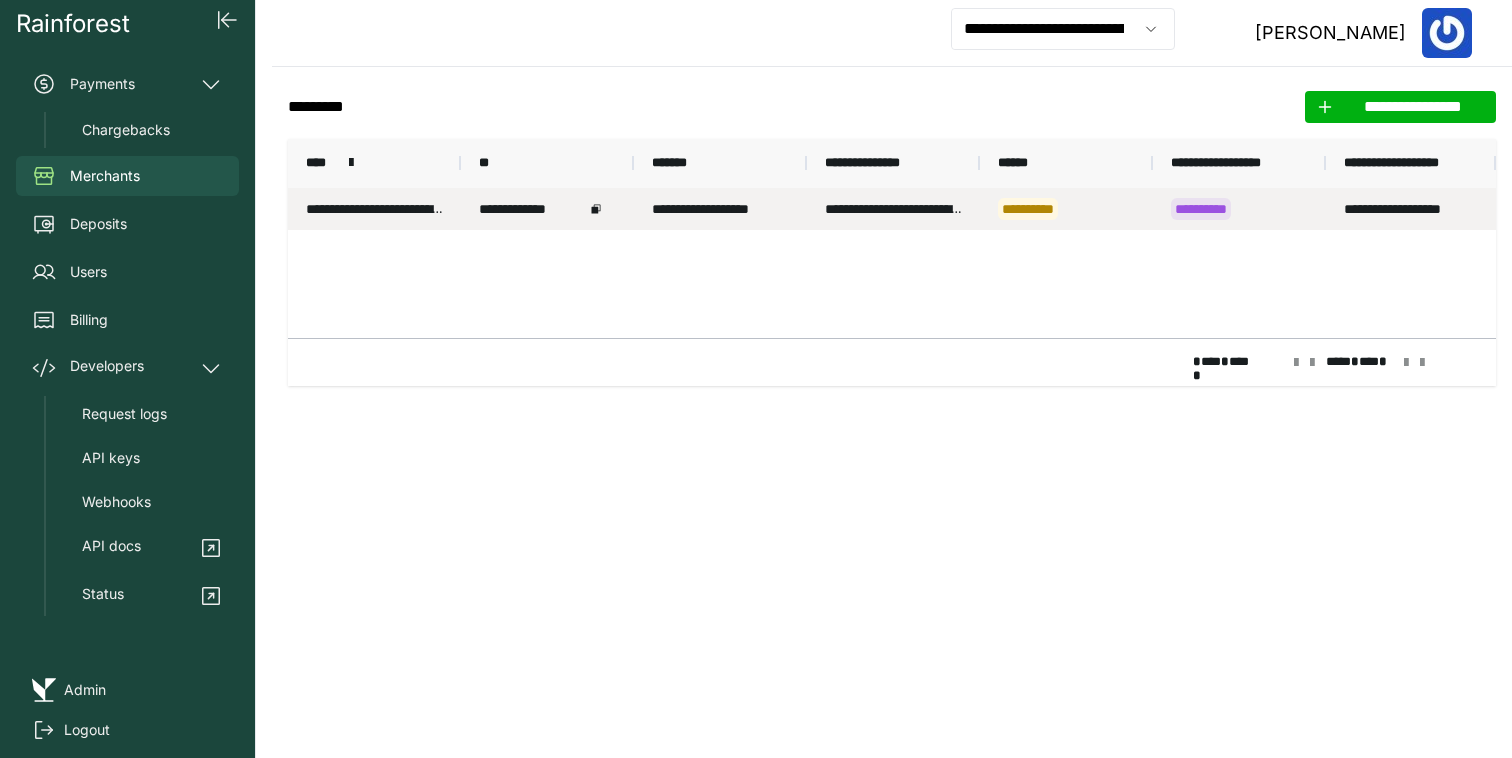 click on "**********" at bounding box center [374, 209] 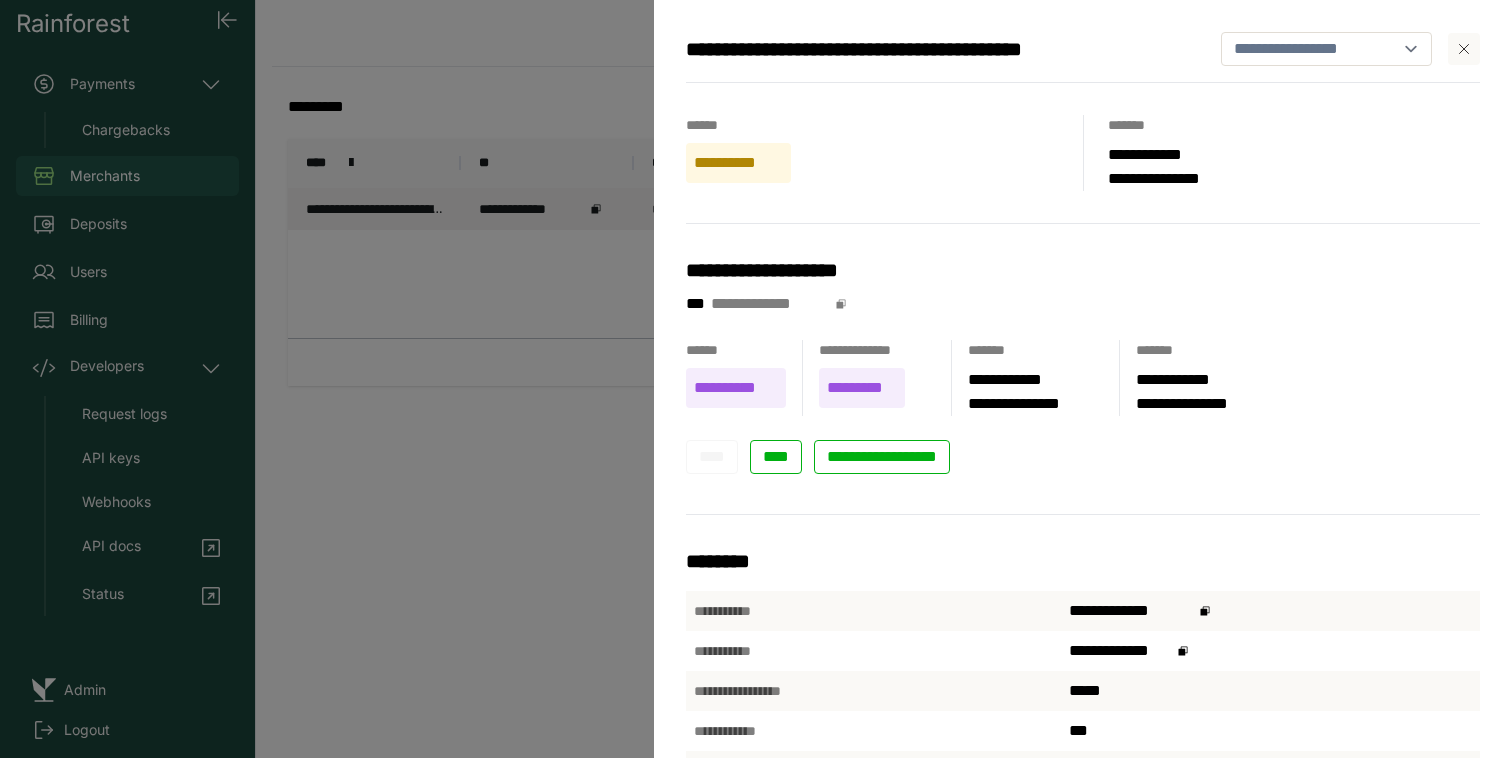 click on "**********" at bounding box center [756, 379] 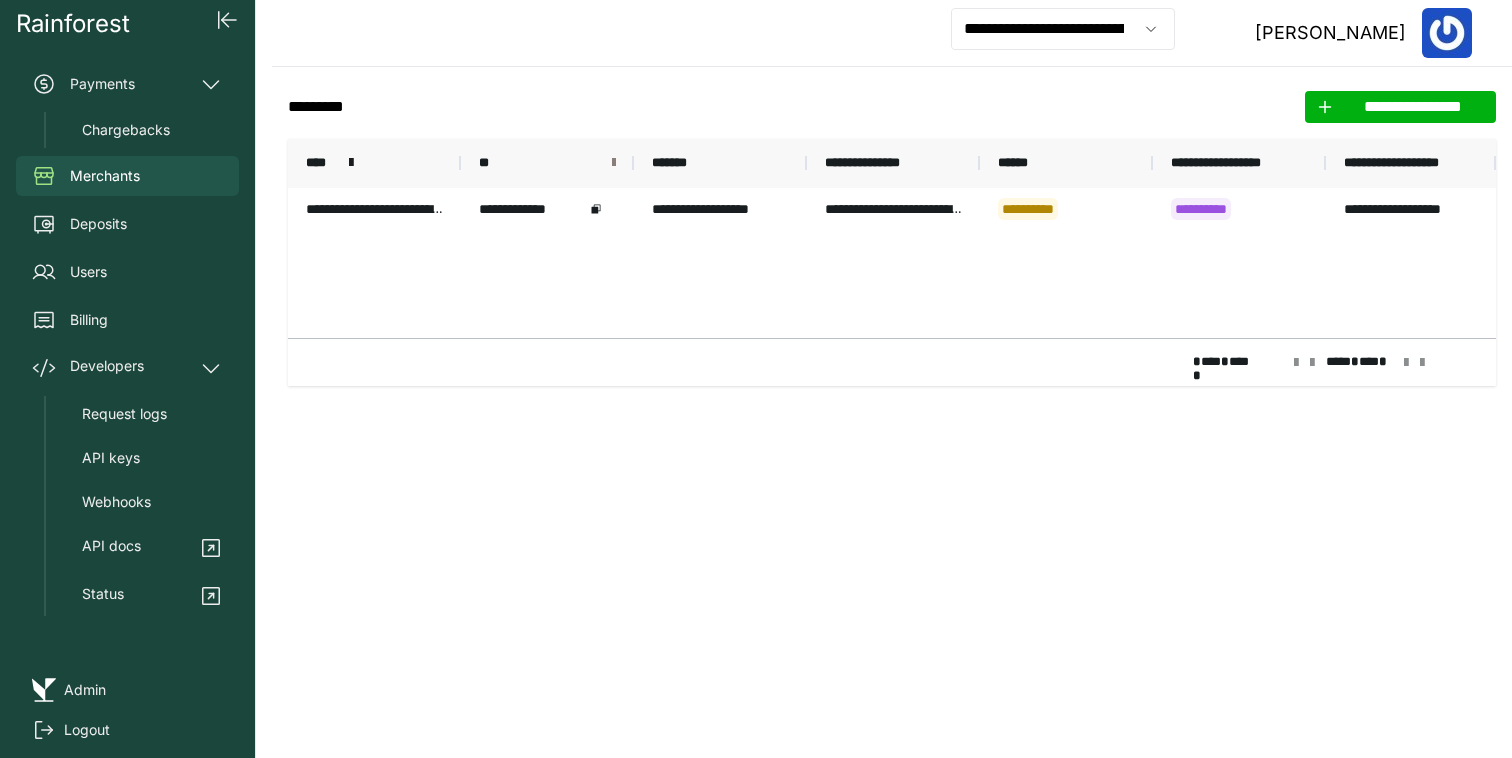 click at bounding box center [614, 163] 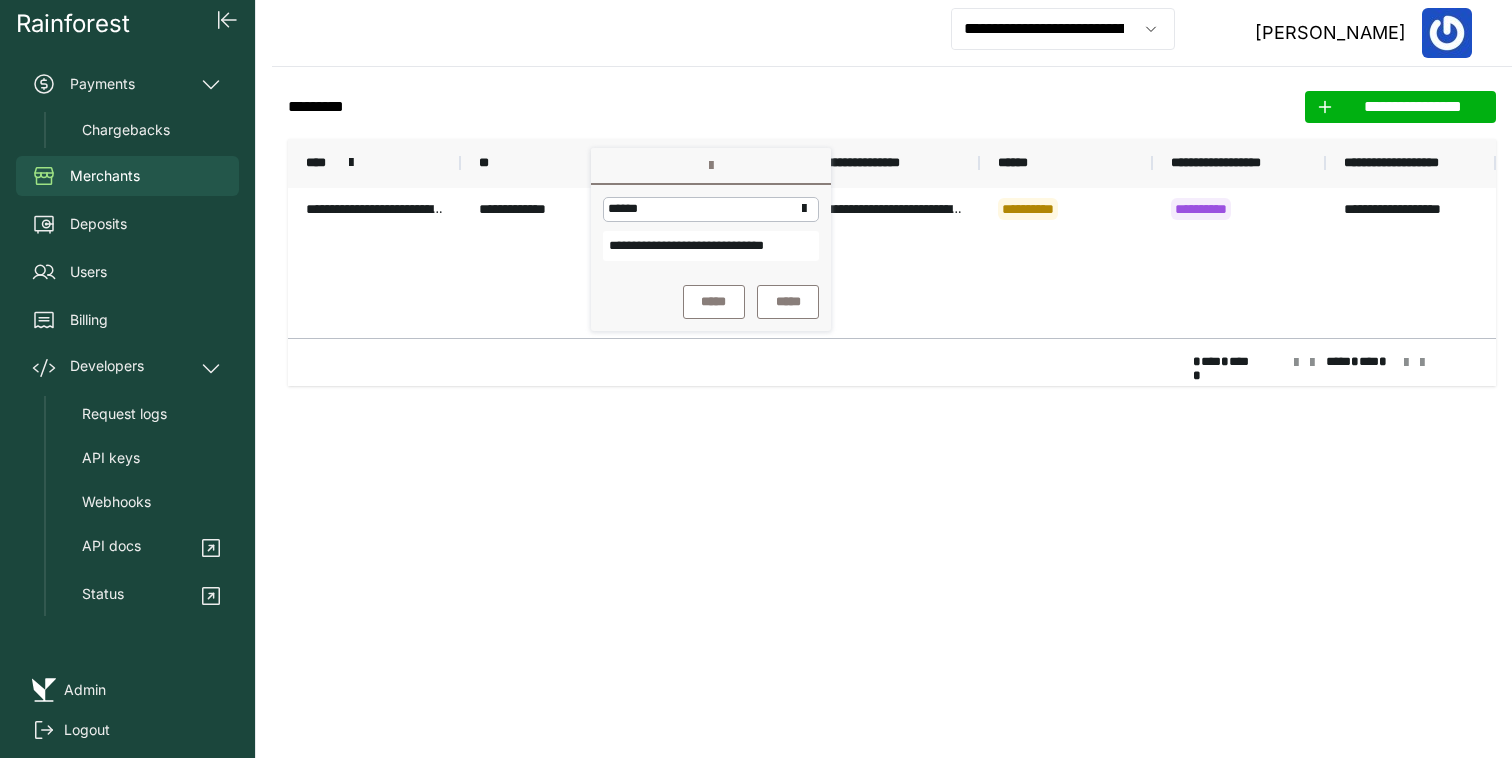 scroll, scrollTop: 0, scrollLeft: 33, axis: horizontal 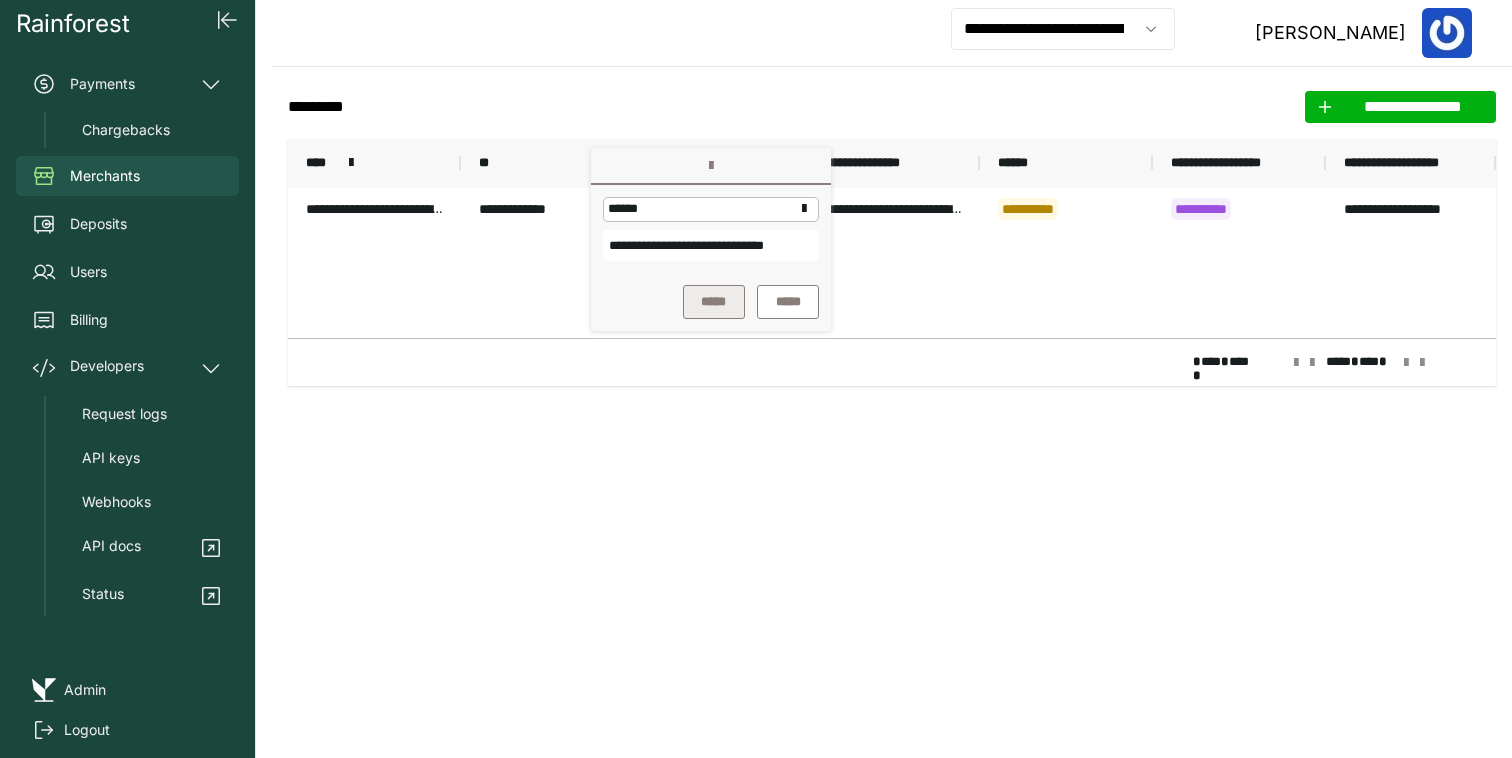 type on "**********" 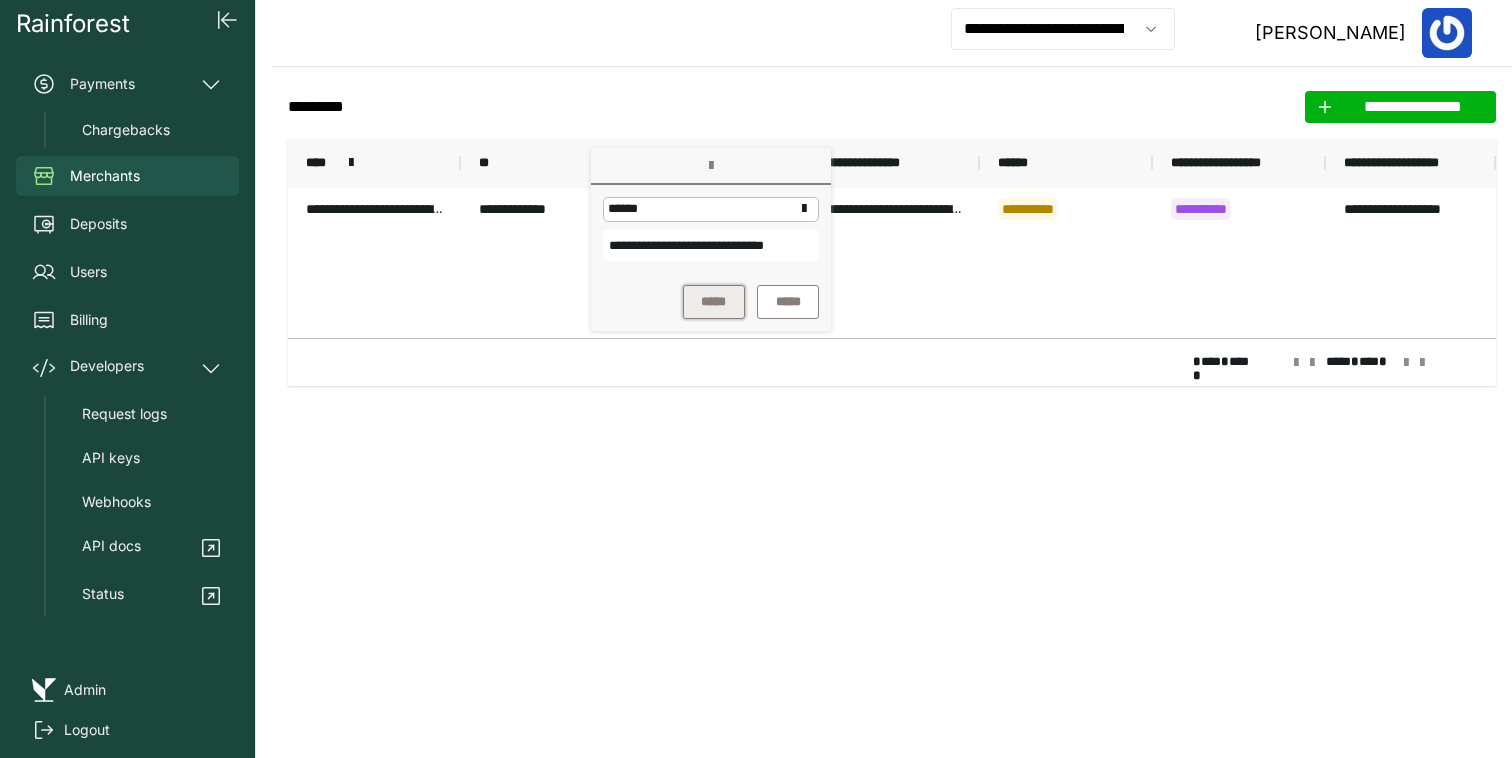 scroll, scrollTop: 0, scrollLeft: 0, axis: both 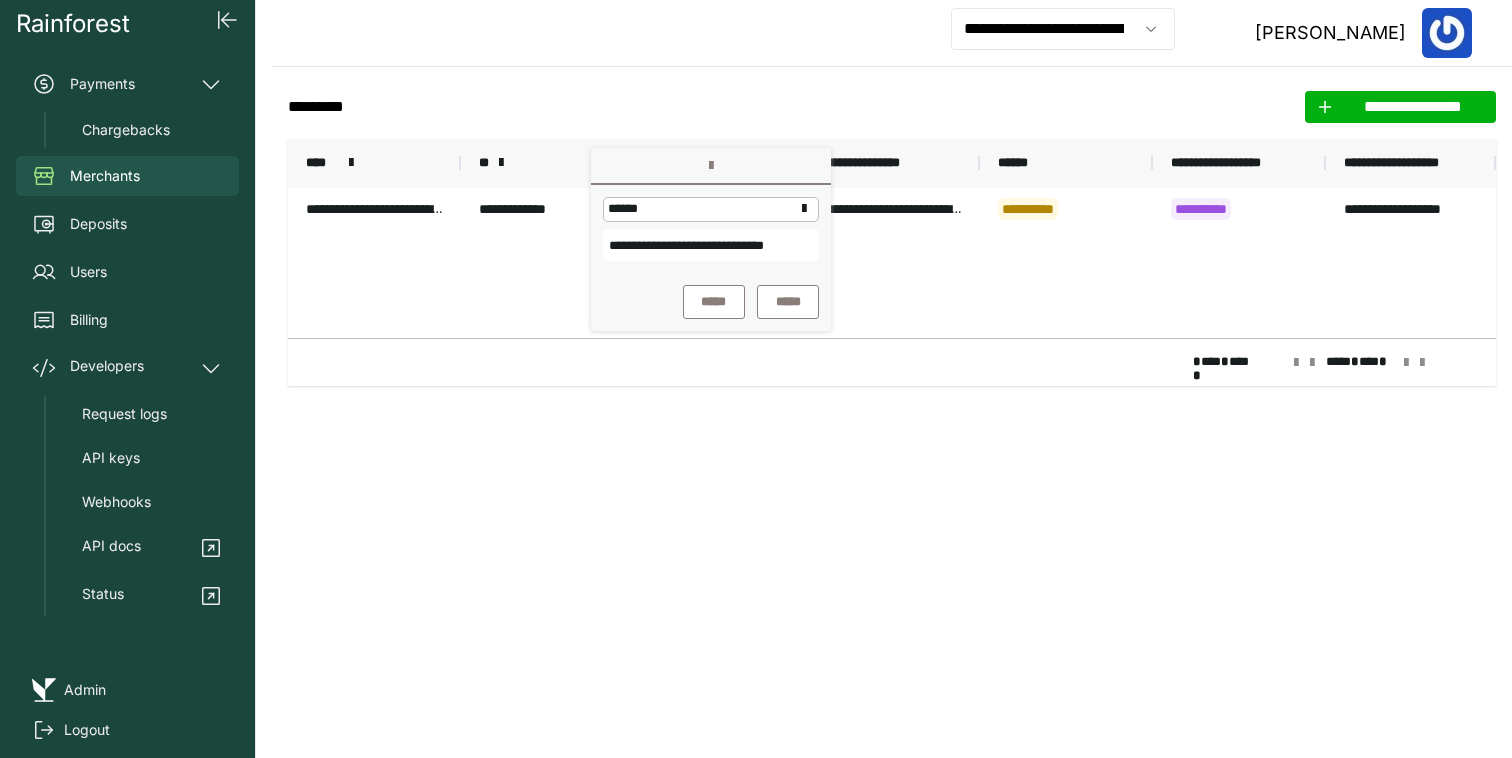 click on "**********" 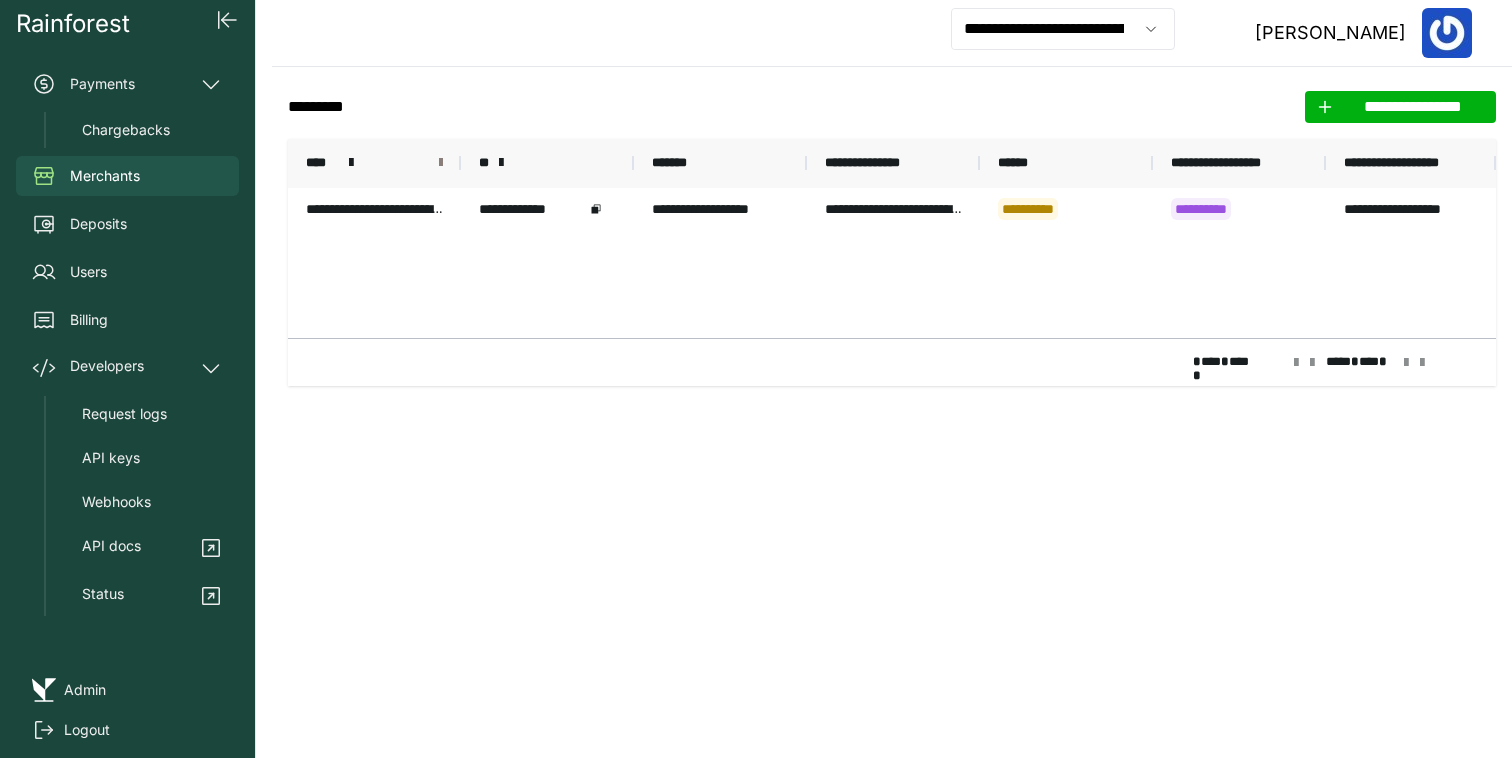 click at bounding box center [441, 163] 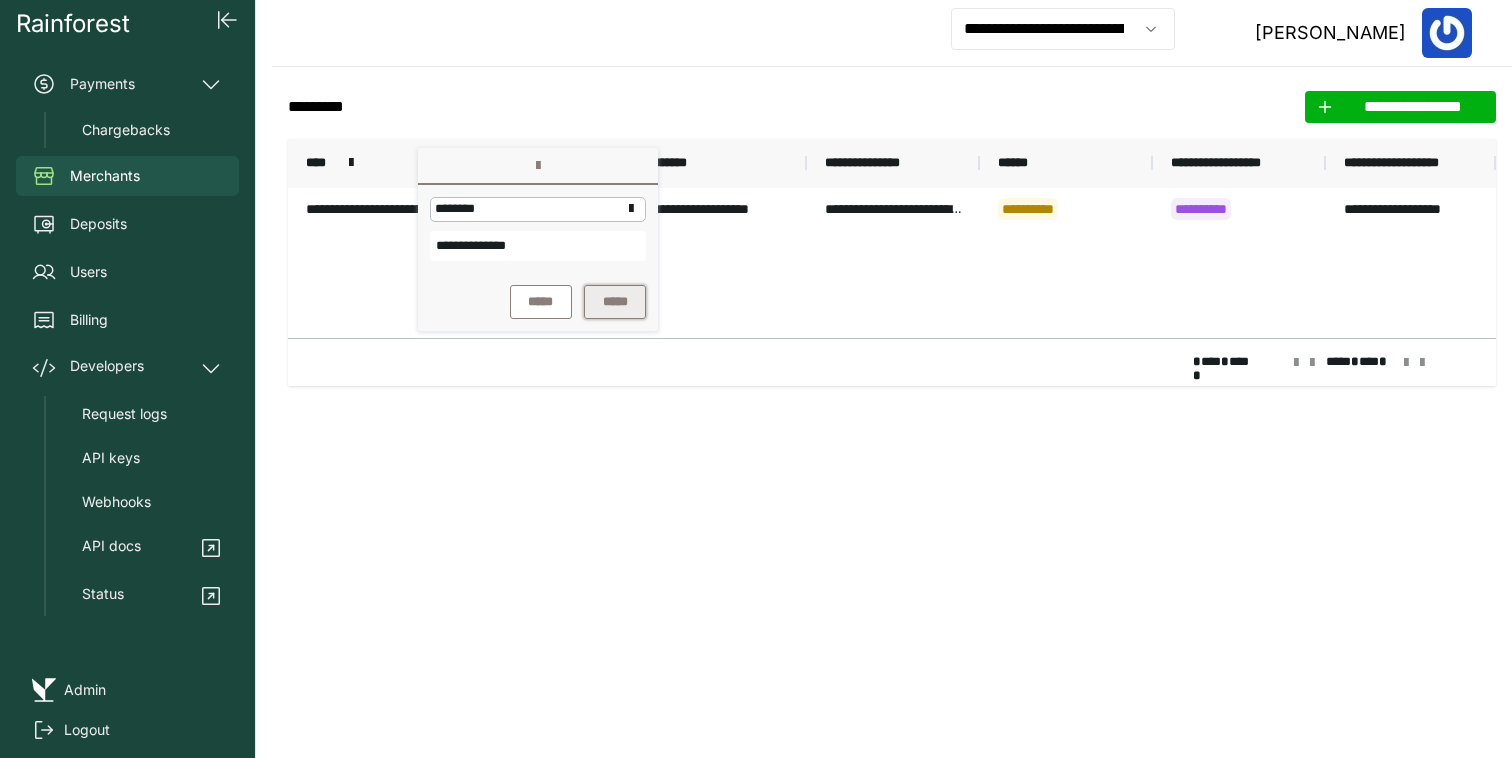 click on "*****" at bounding box center (615, 302) 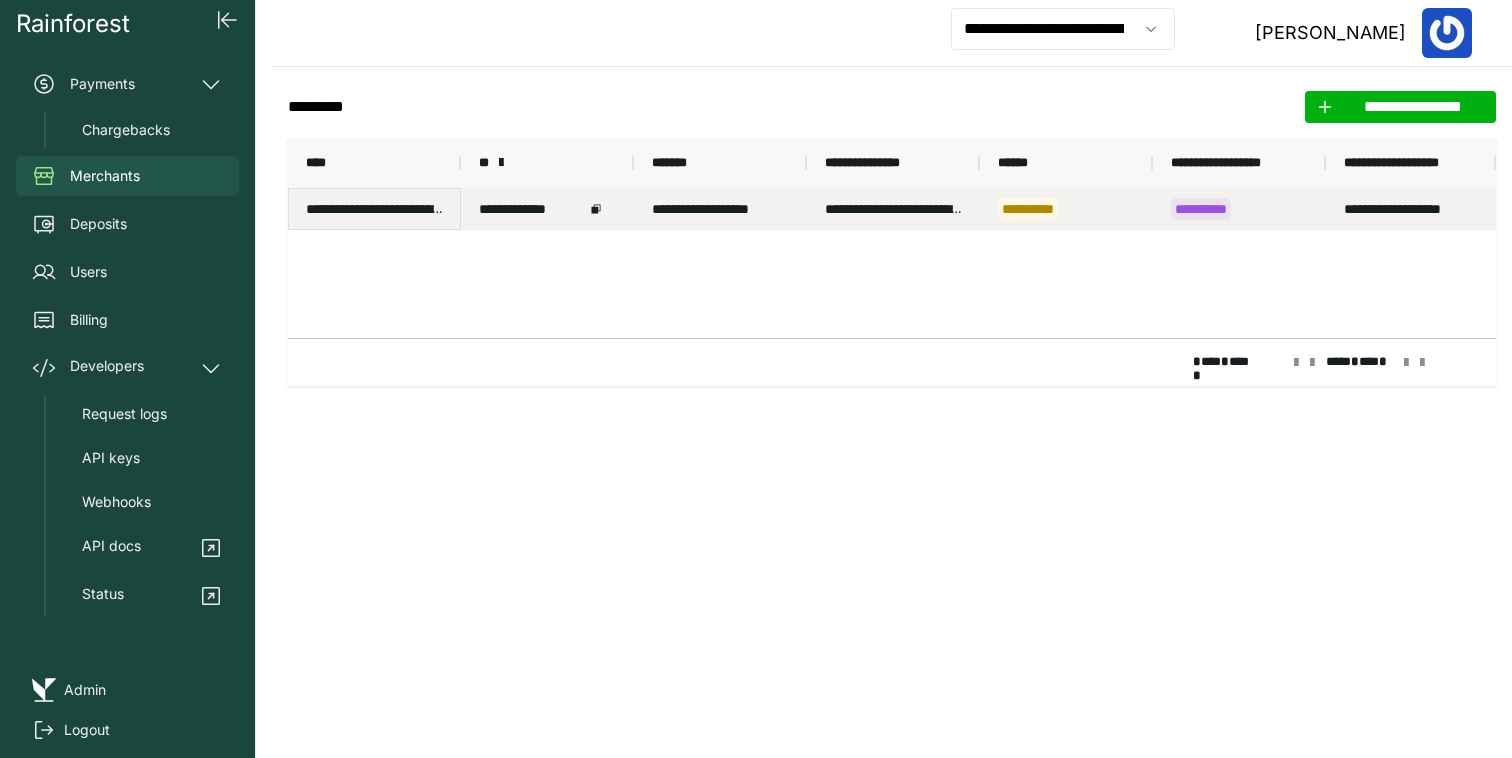 click on "**********" at bounding box center [374, 209] 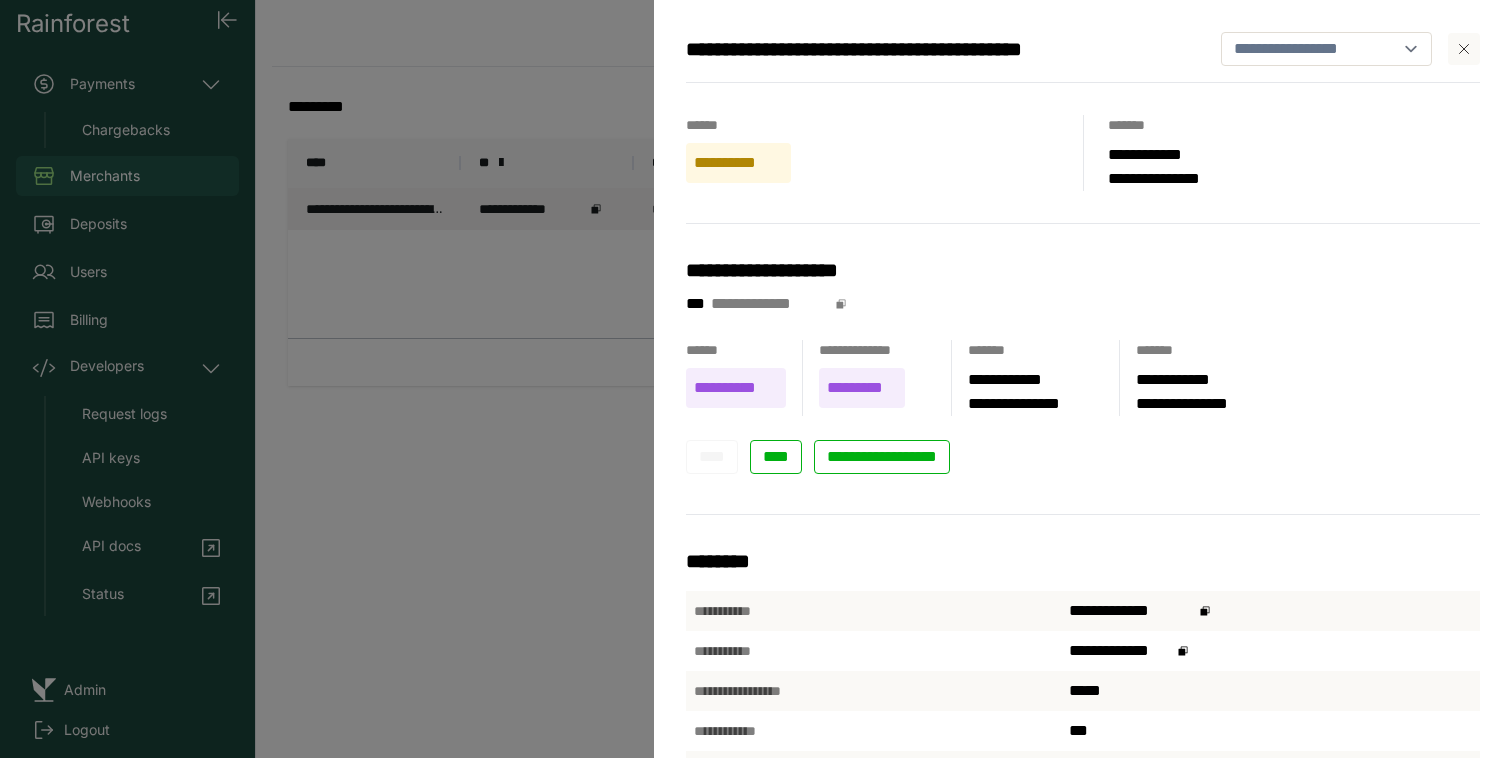 drag, startPoint x: 447, startPoint y: 113, endPoint x: 626, endPoint y: 113, distance: 179 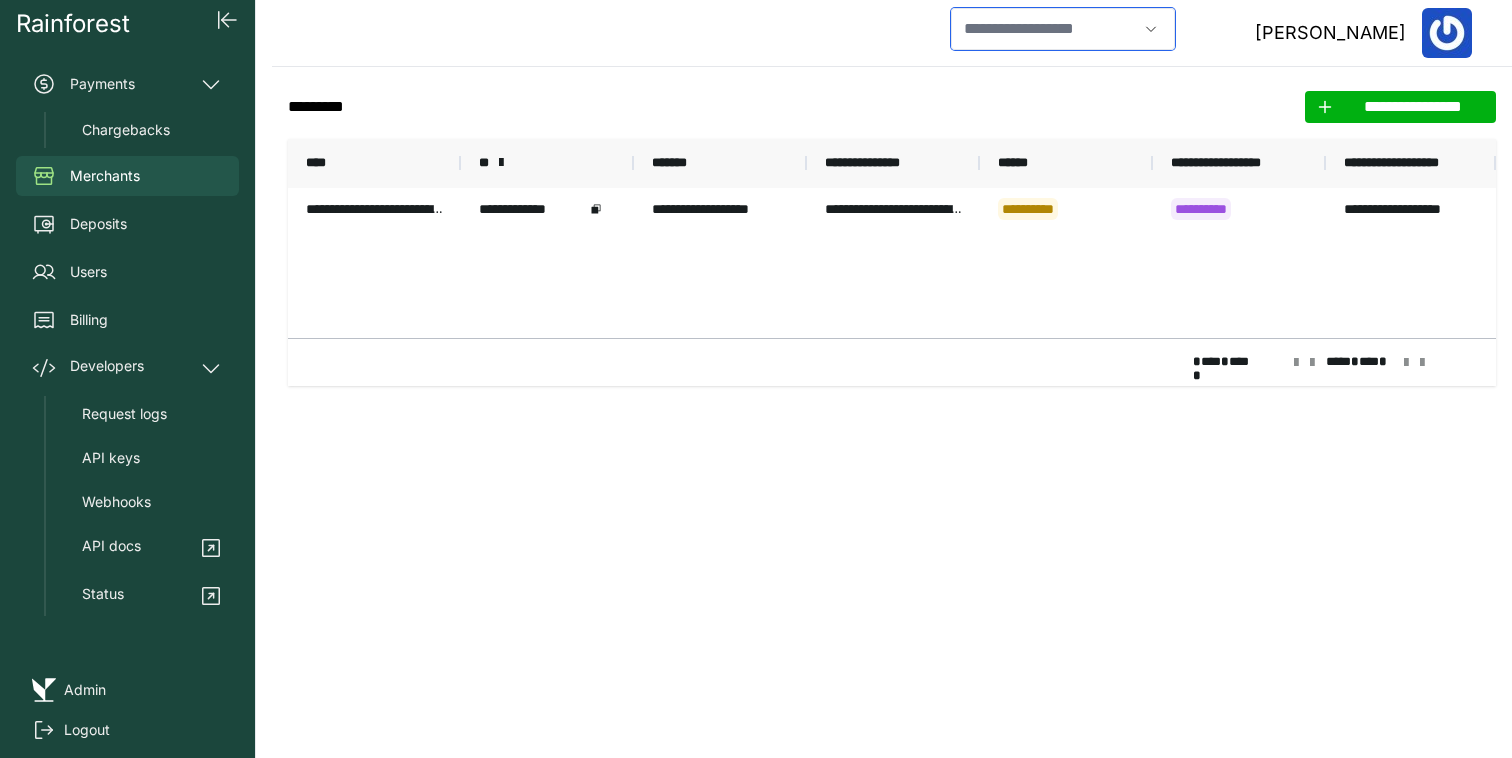 click at bounding box center (1044, 29) 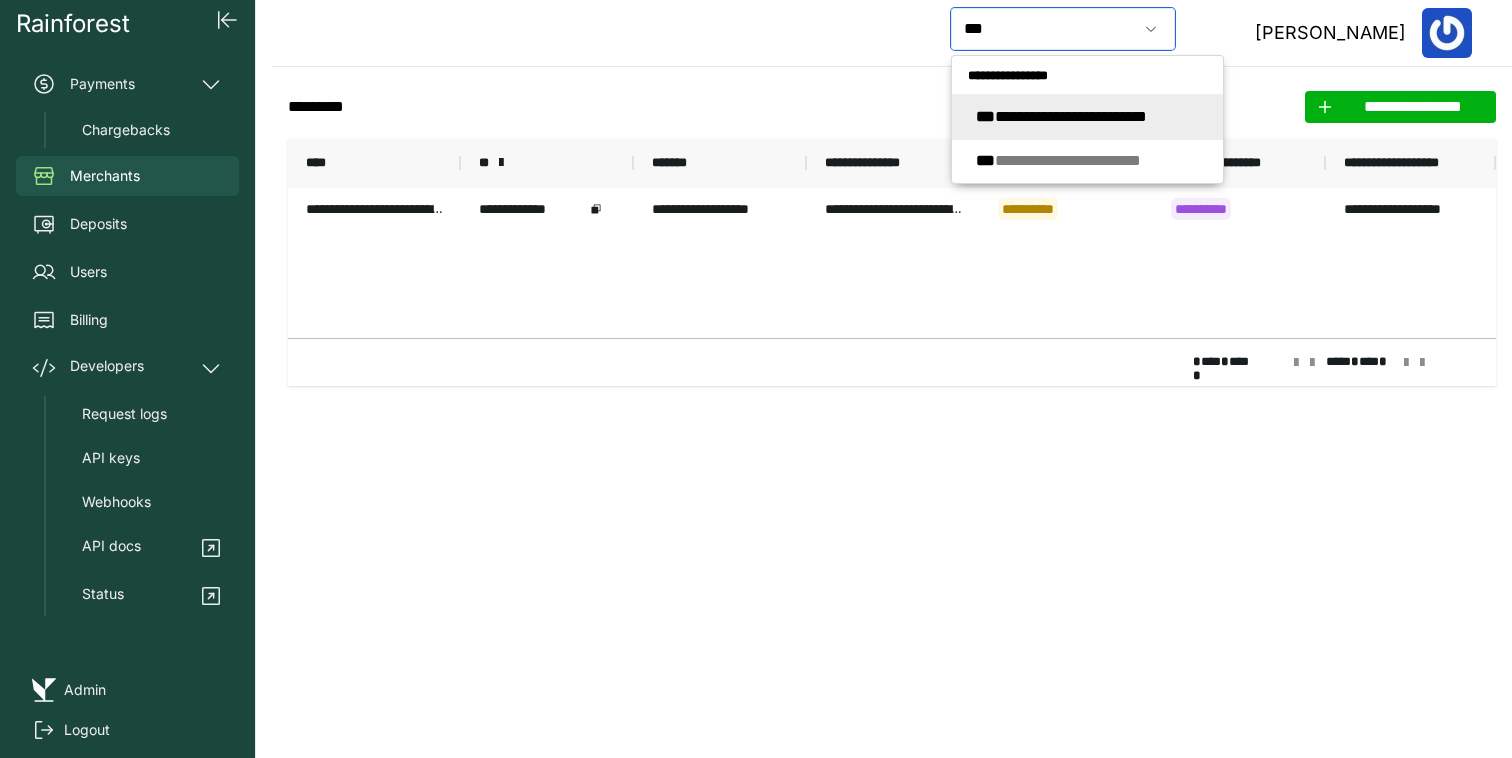 click on "**********" 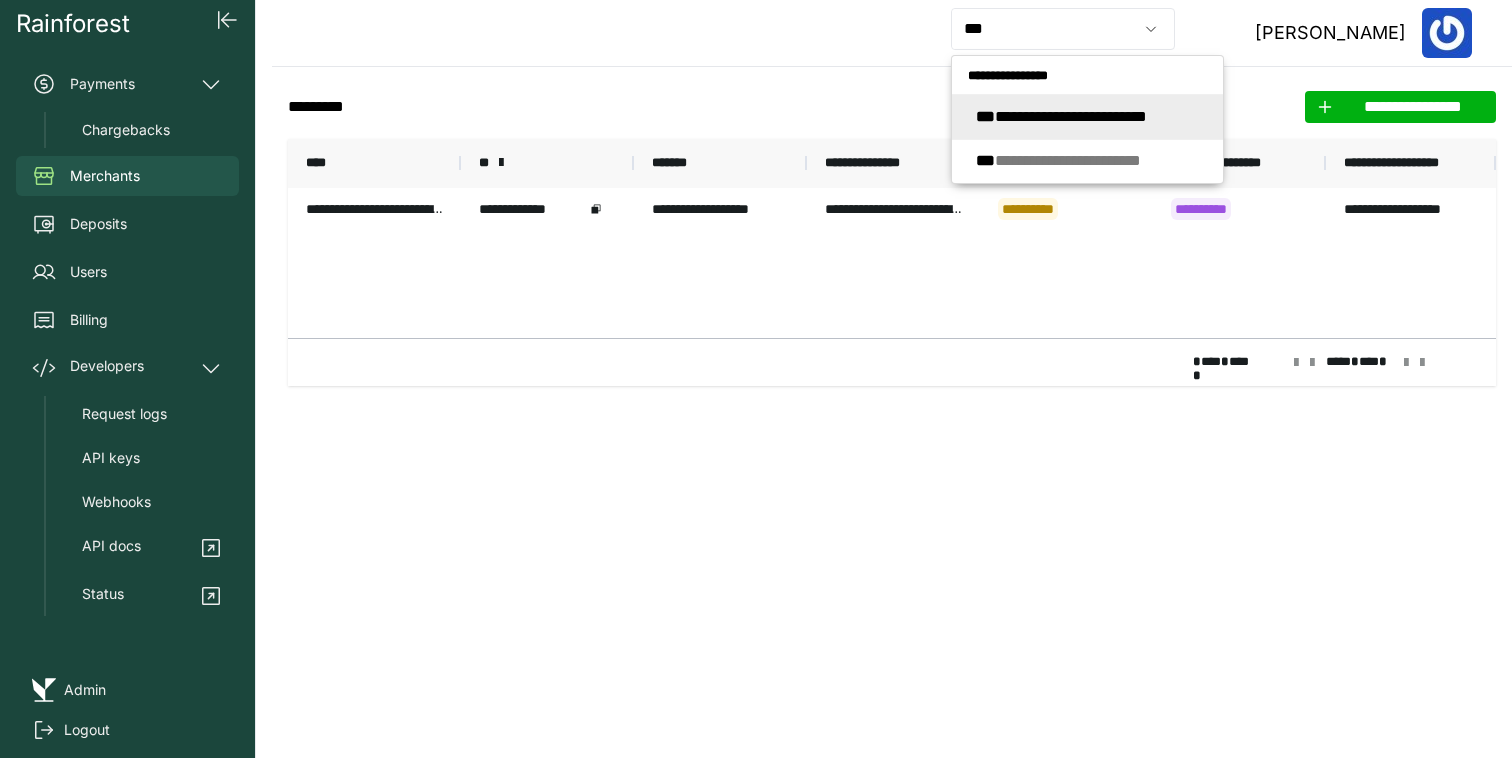 type on "**********" 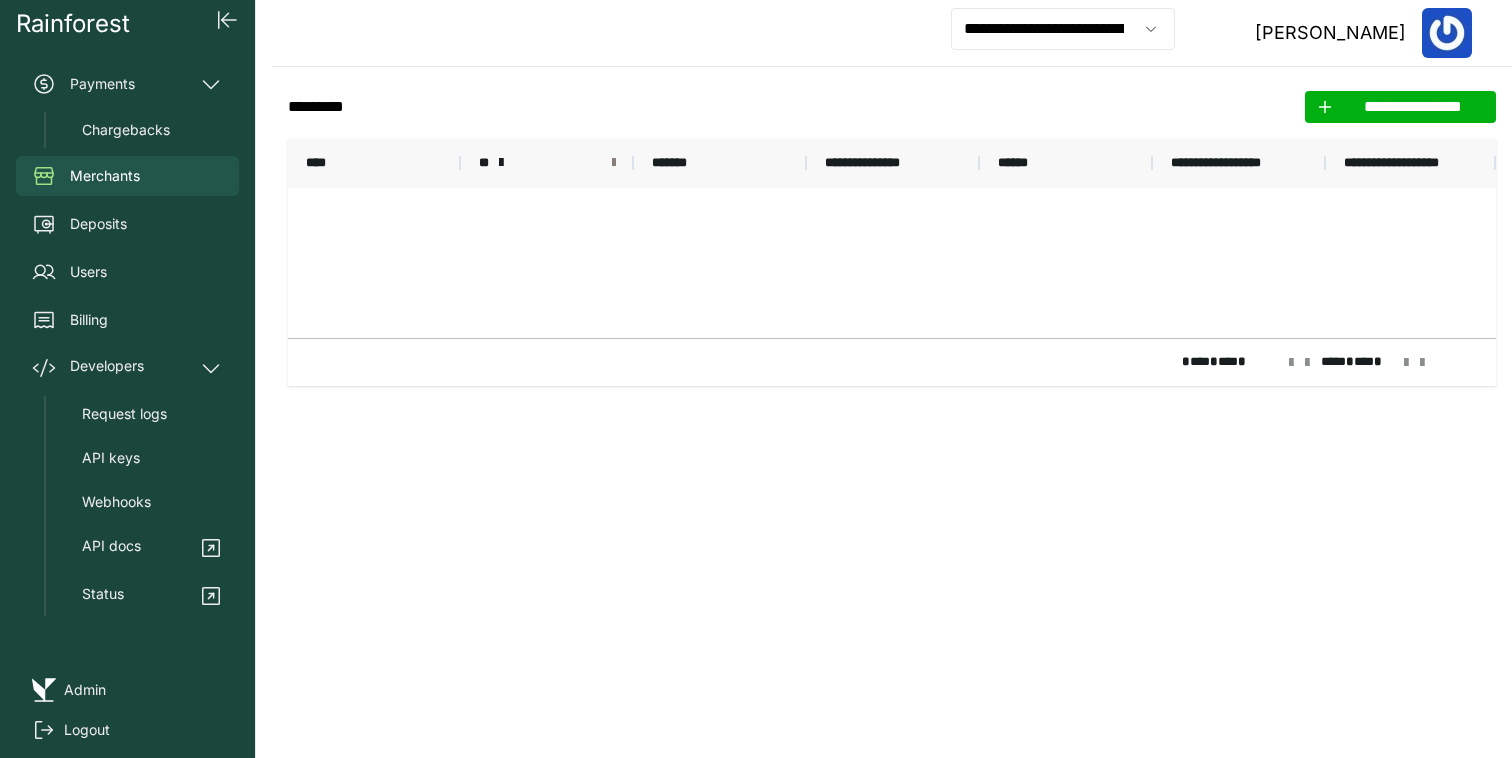click at bounding box center [614, 163] 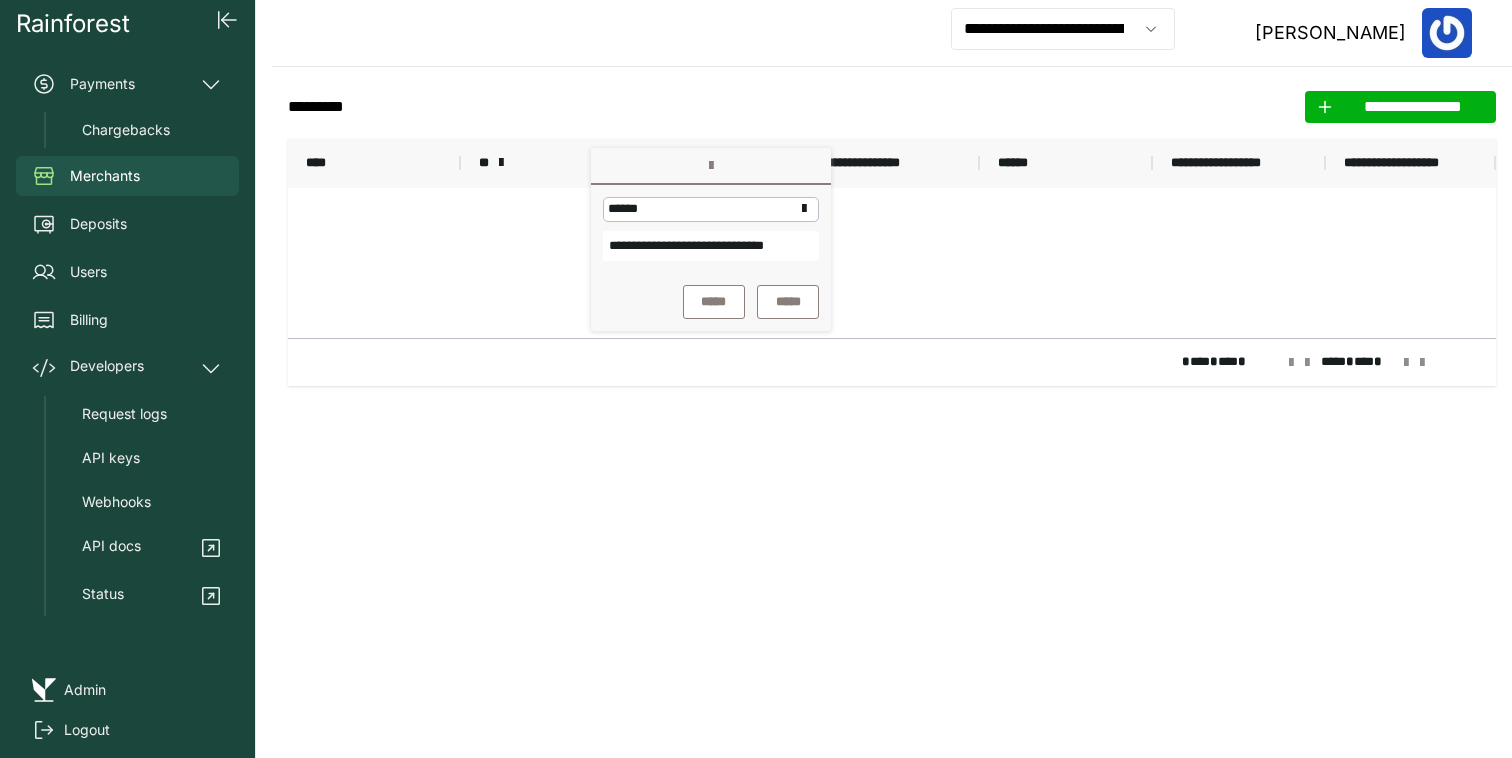 scroll, scrollTop: 0, scrollLeft: 33, axis: horizontal 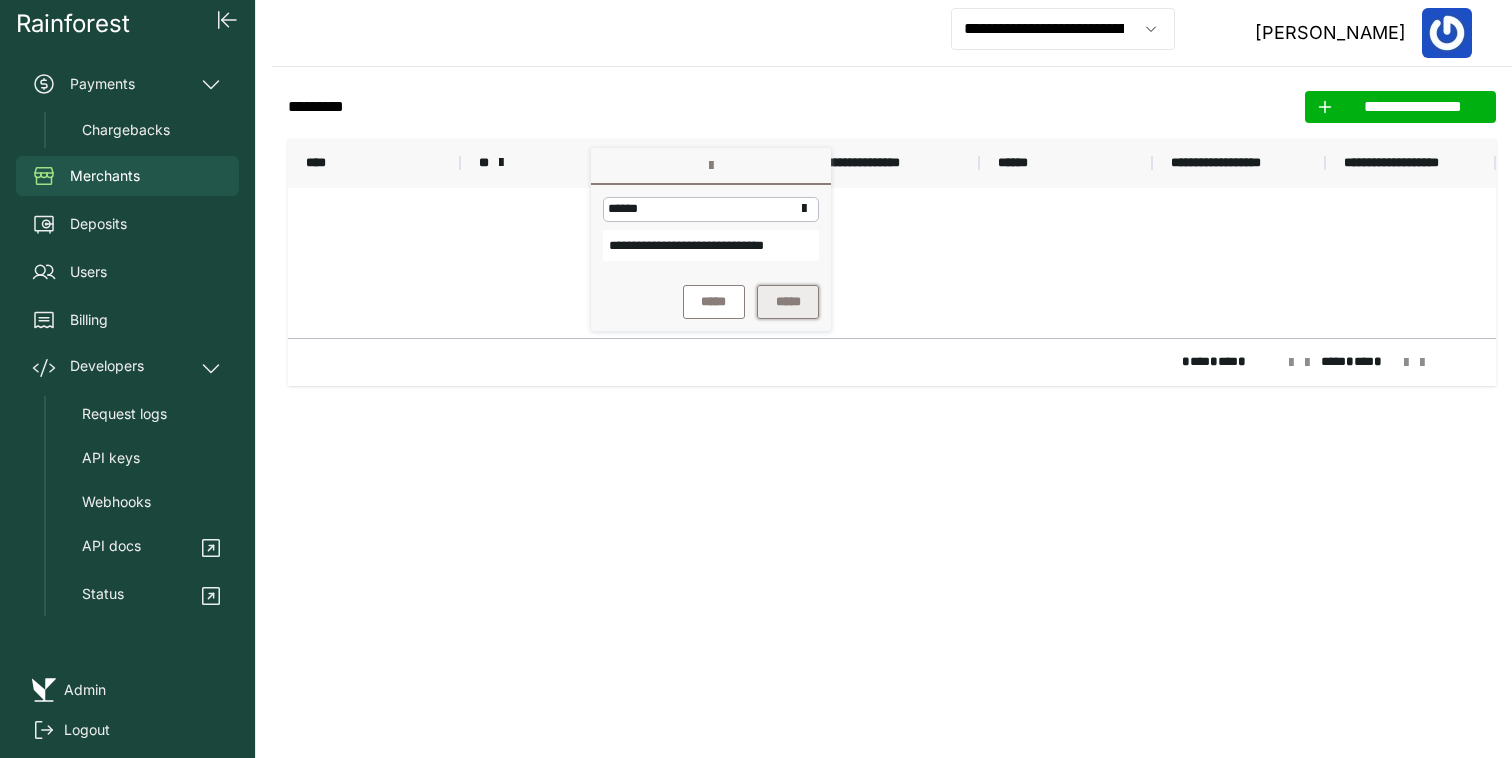 click on "*****" at bounding box center (788, 302) 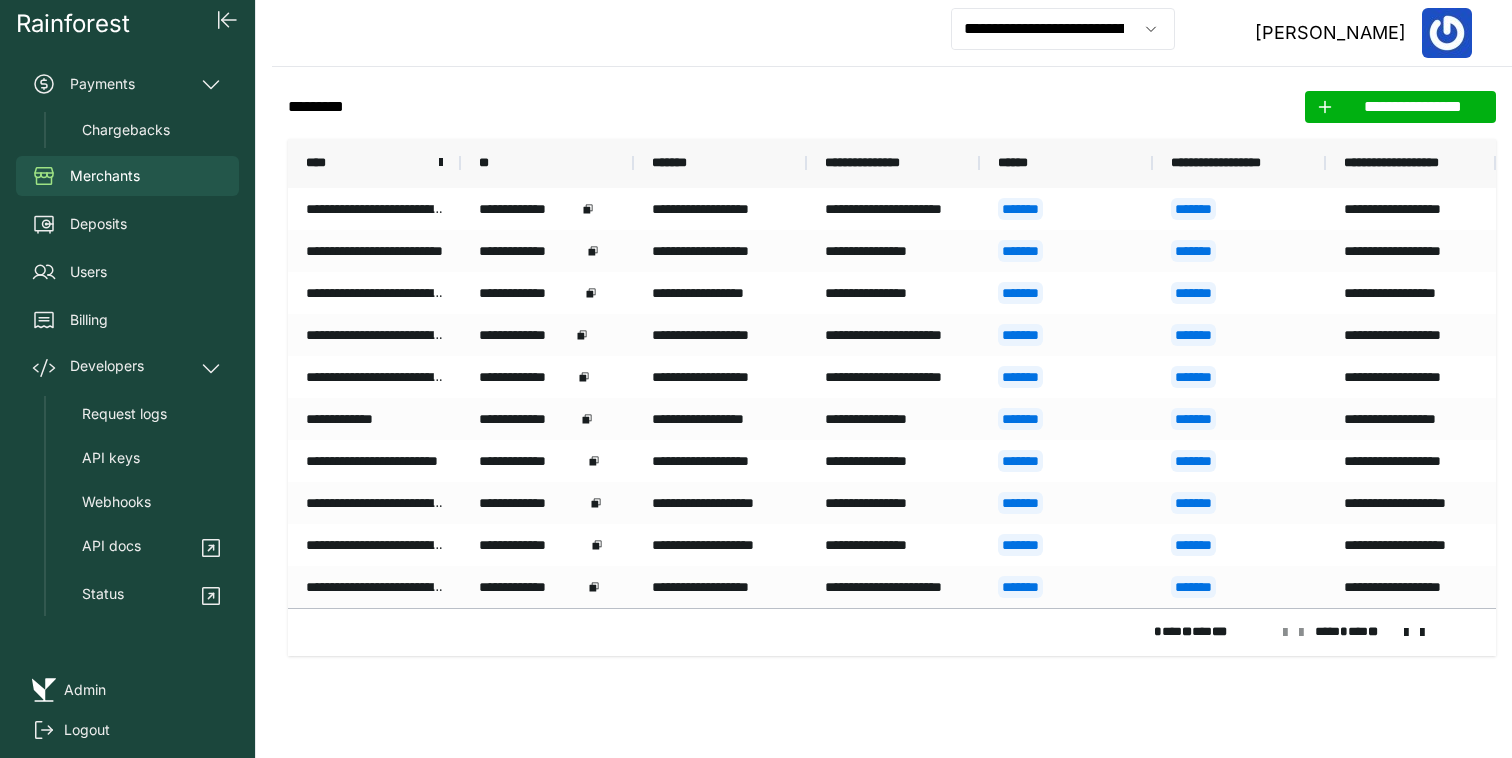 click on "****" at bounding box center [374, 163] 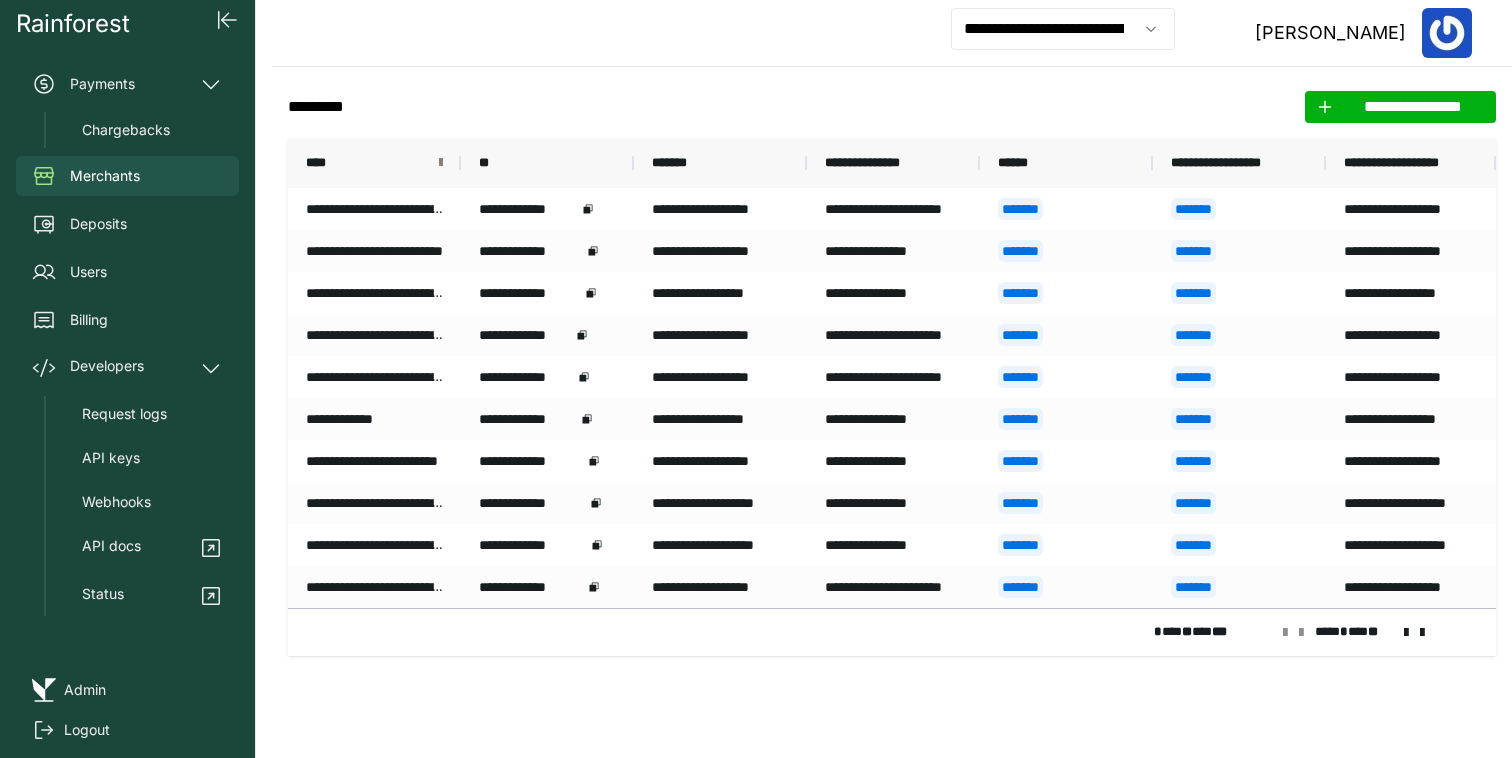 click at bounding box center [441, 163] 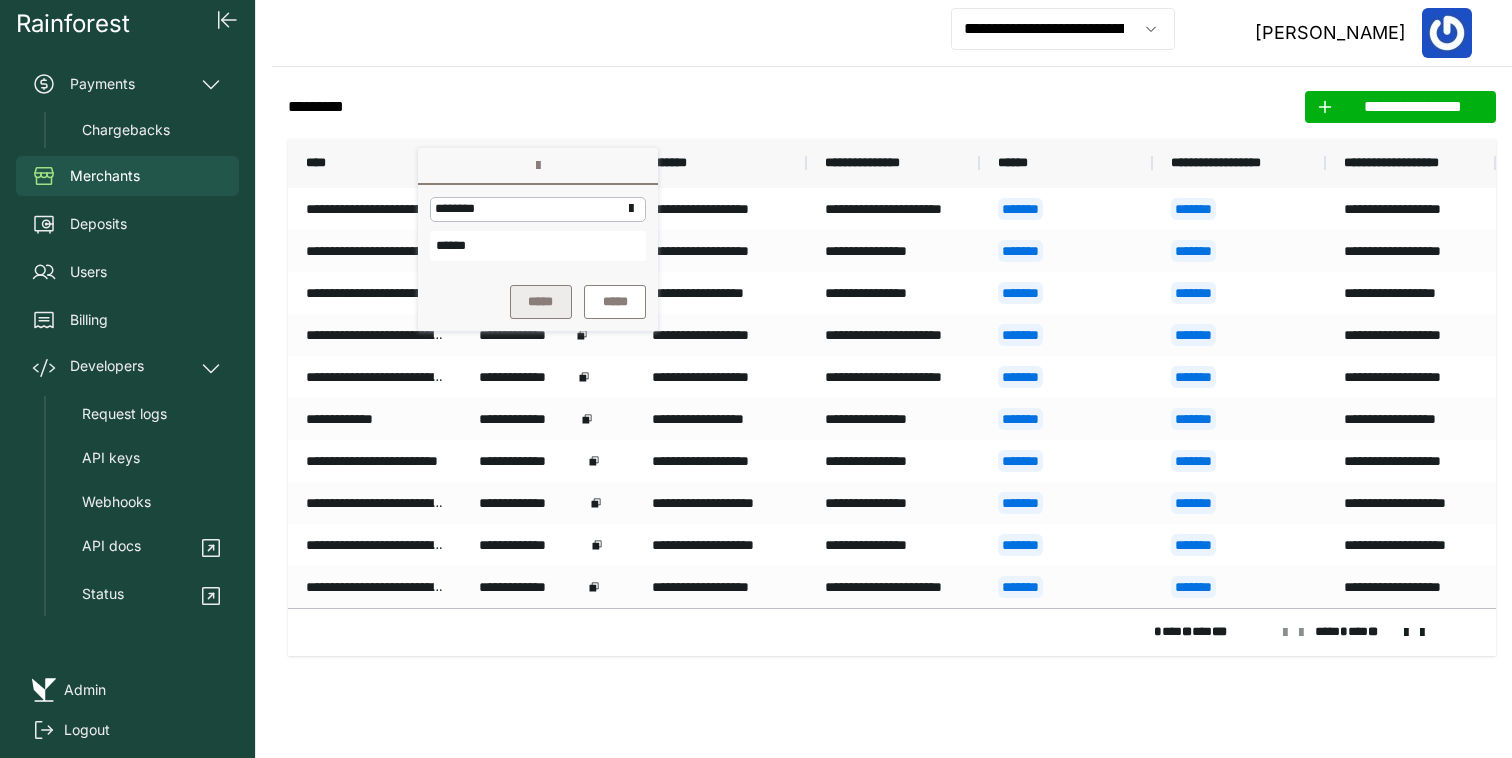 type on "******" 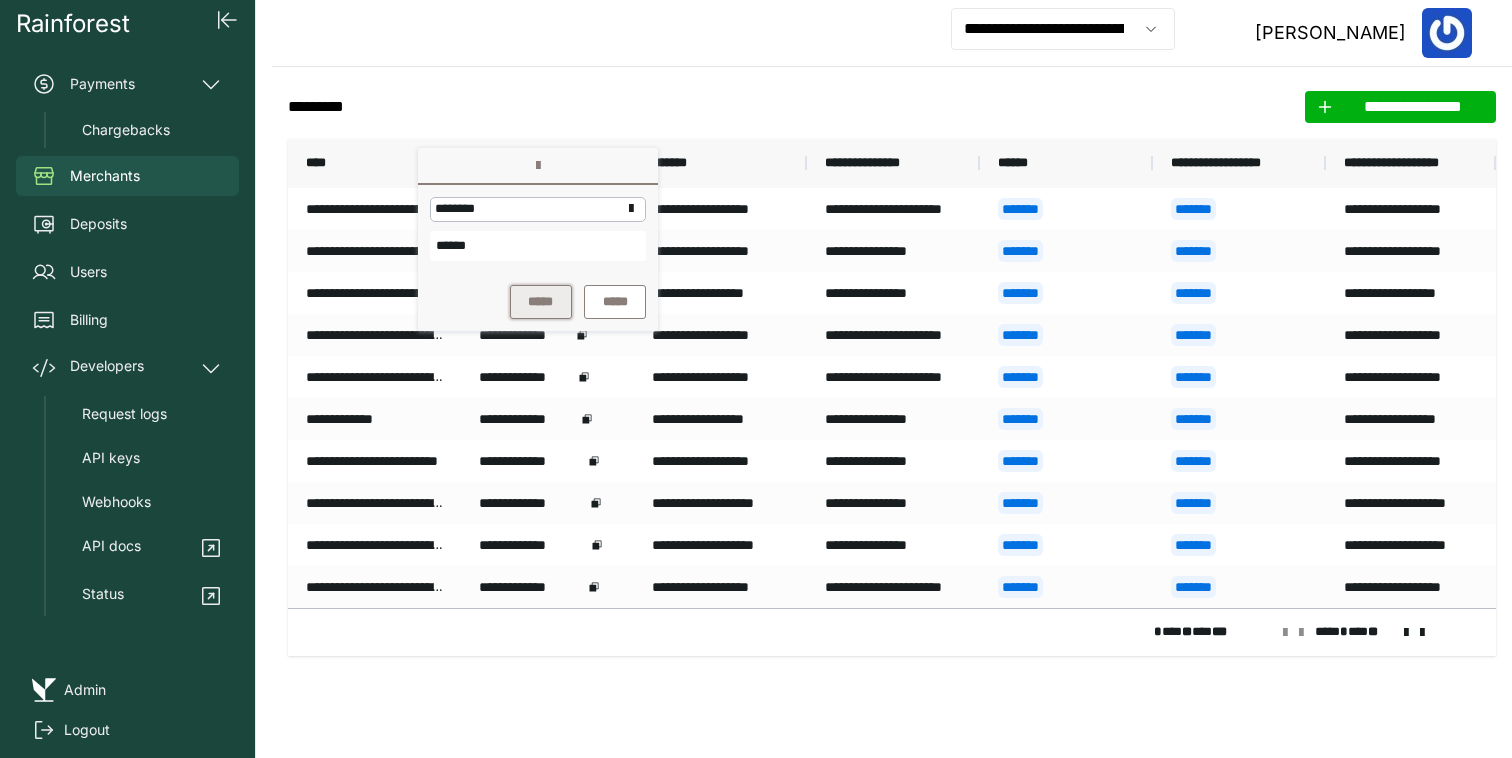 click on "*****" at bounding box center (541, 302) 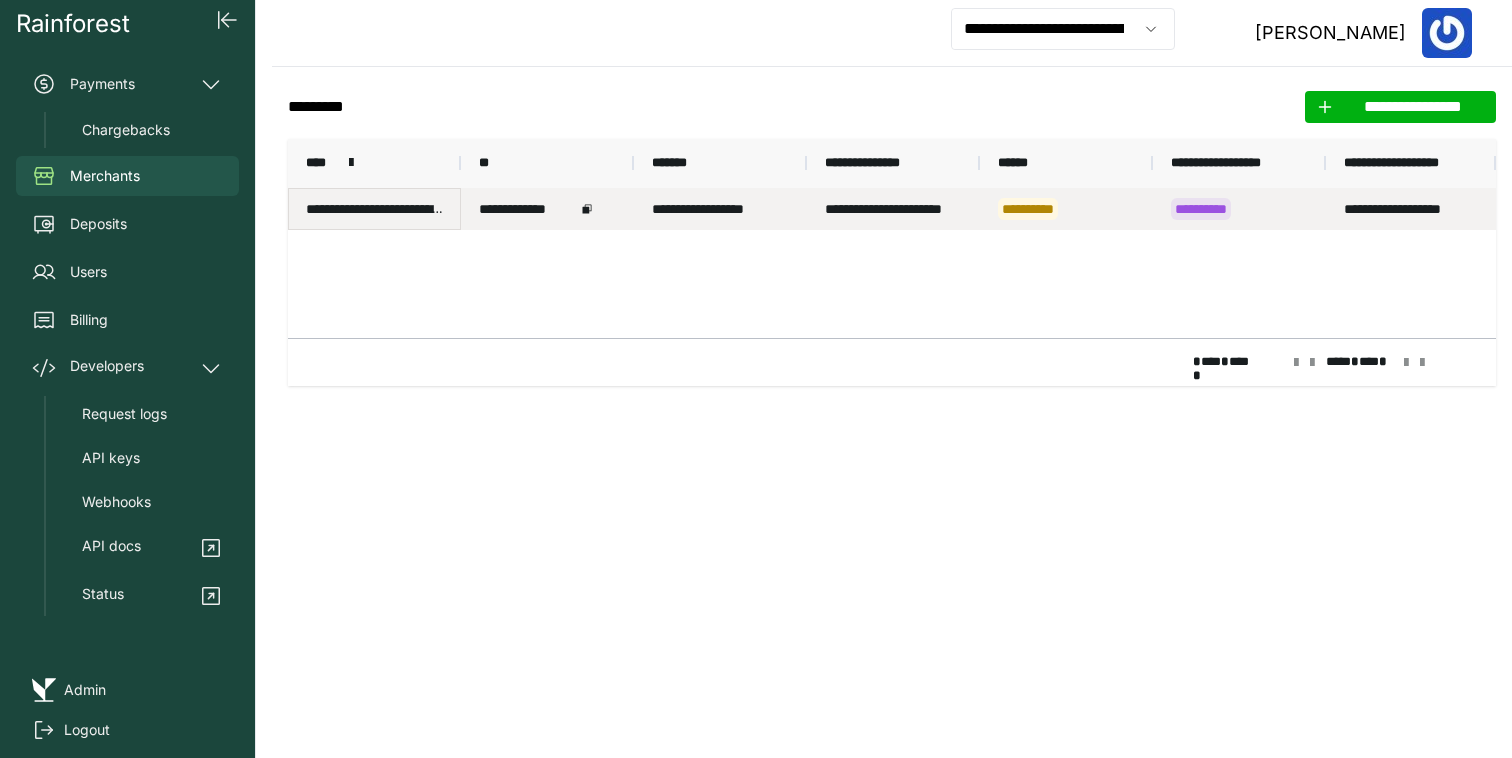 click on "**********" at bounding box center [374, 209] 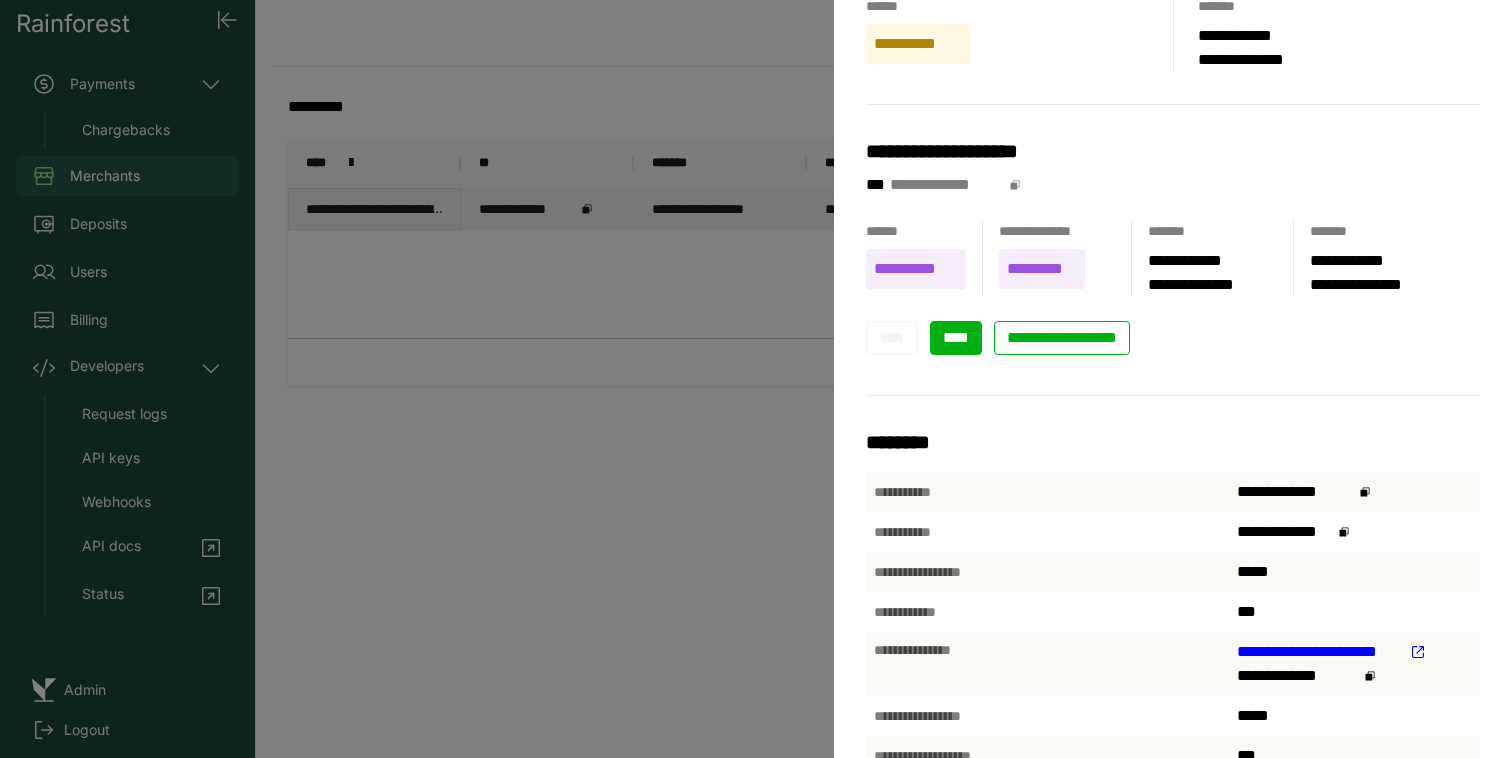 scroll, scrollTop: 140, scrollLeft: 0, axis: vertical 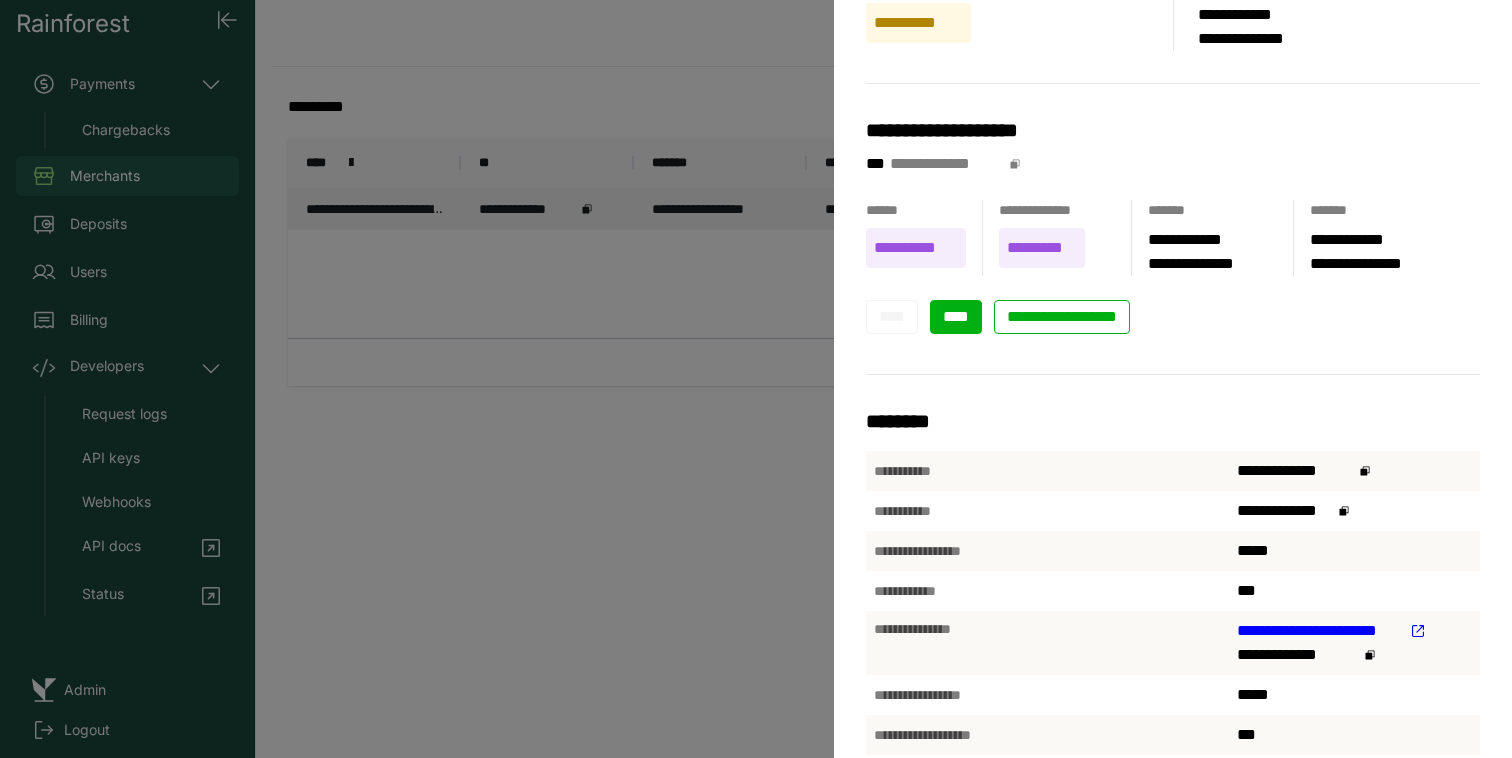 click on "****" at bounding box center (956, 316) 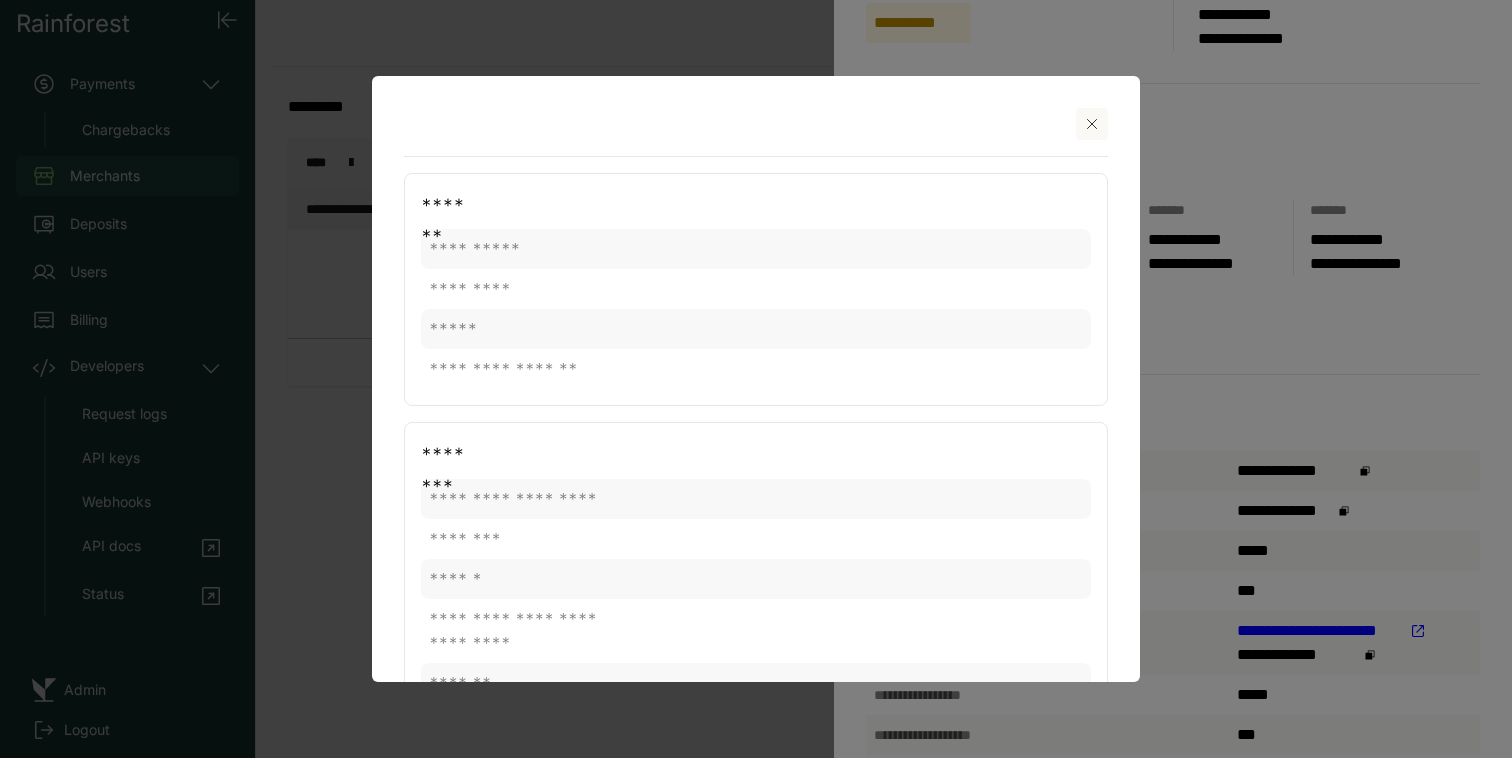 click at bounding box center (1092, 124) 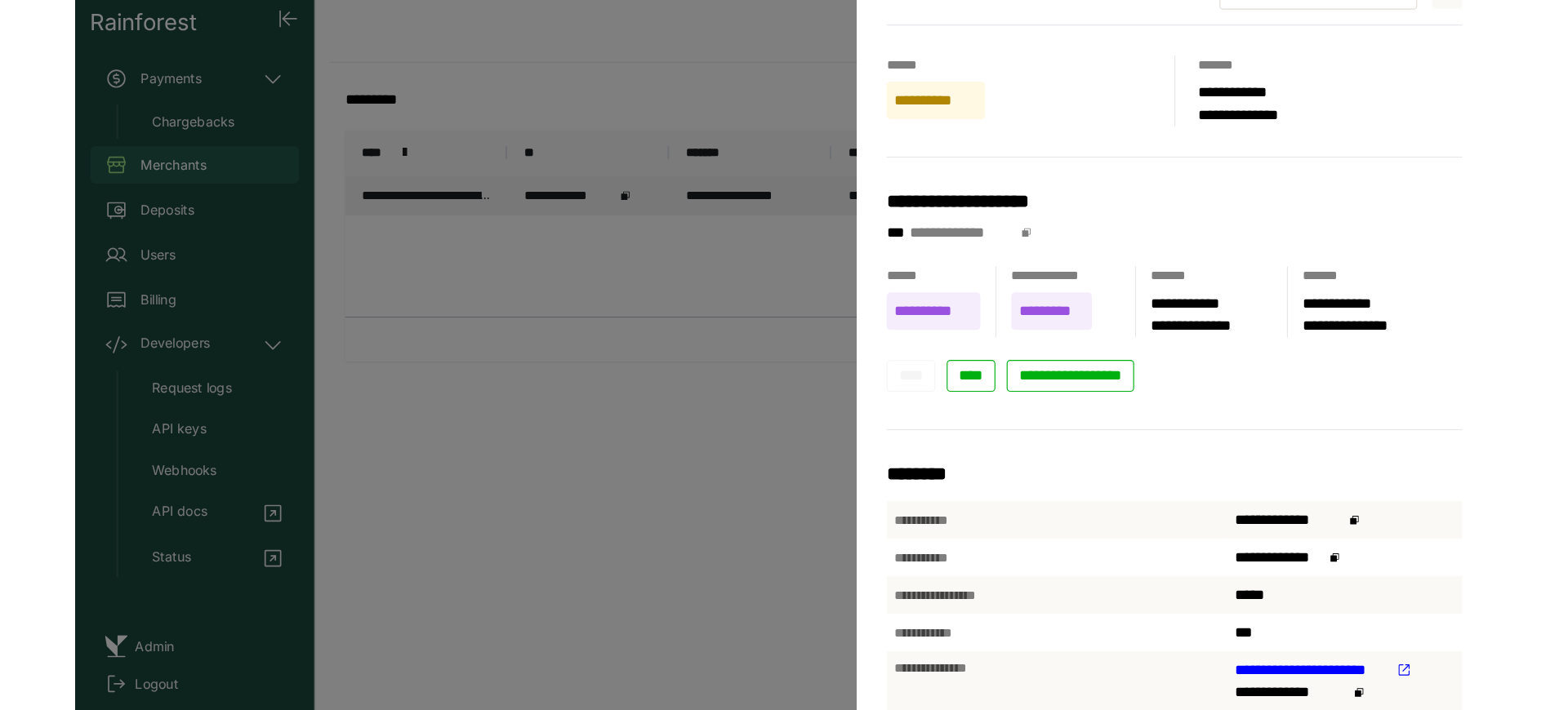 scroll, scrollTop: 0, scrollLeft: 0, axis: both 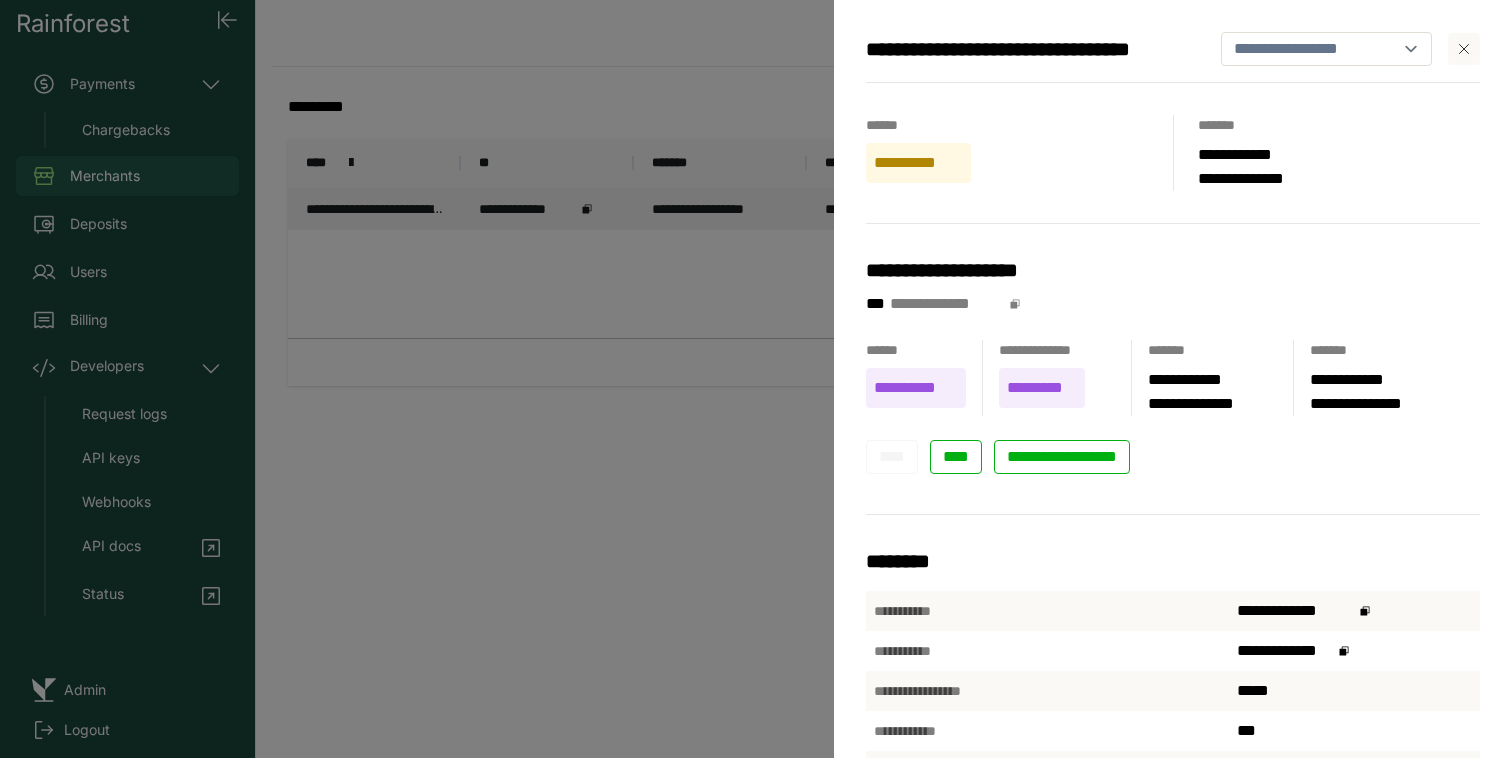 click on "**********" at bounding box center [1027, 49] 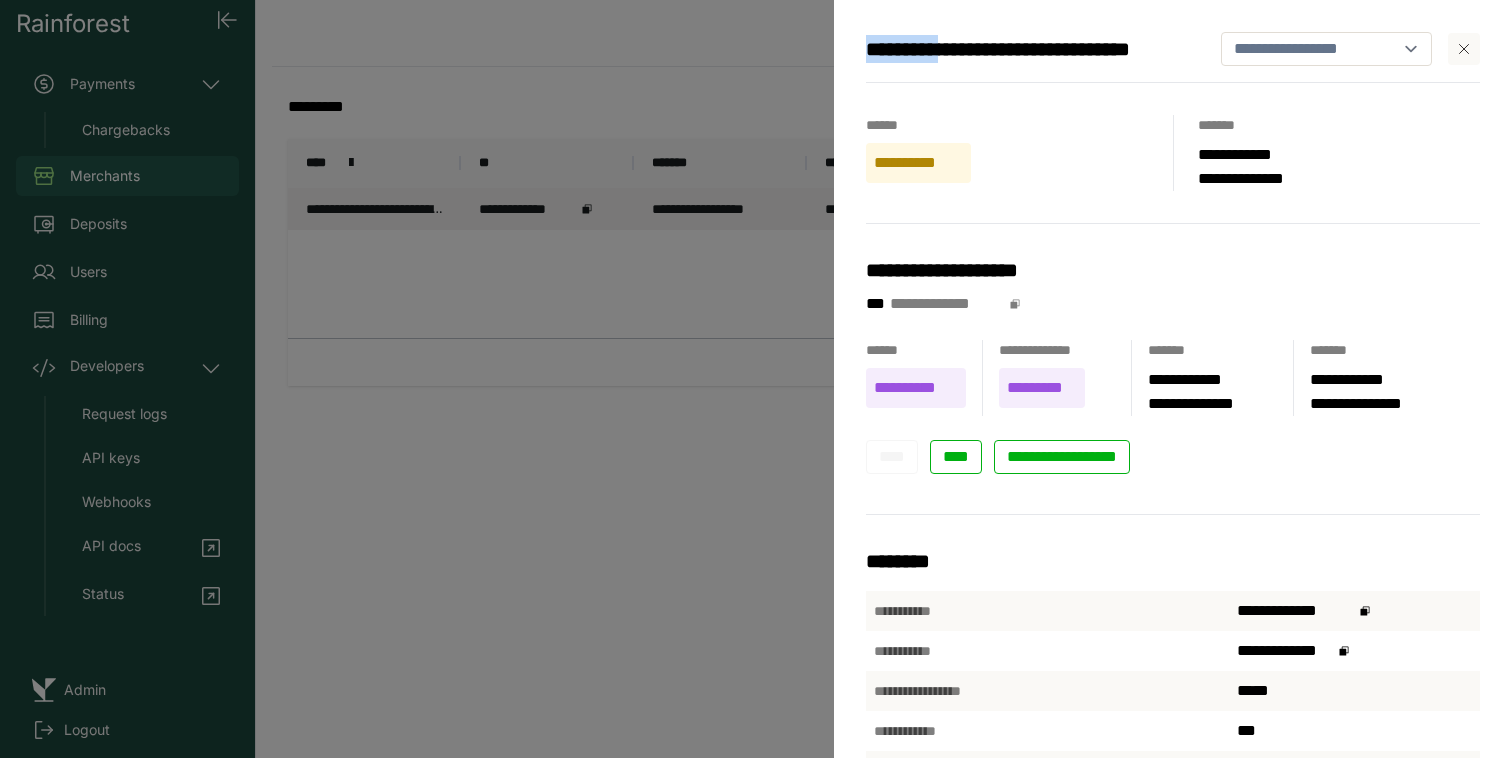 click on "**********" at bounding box center [1027, 49] 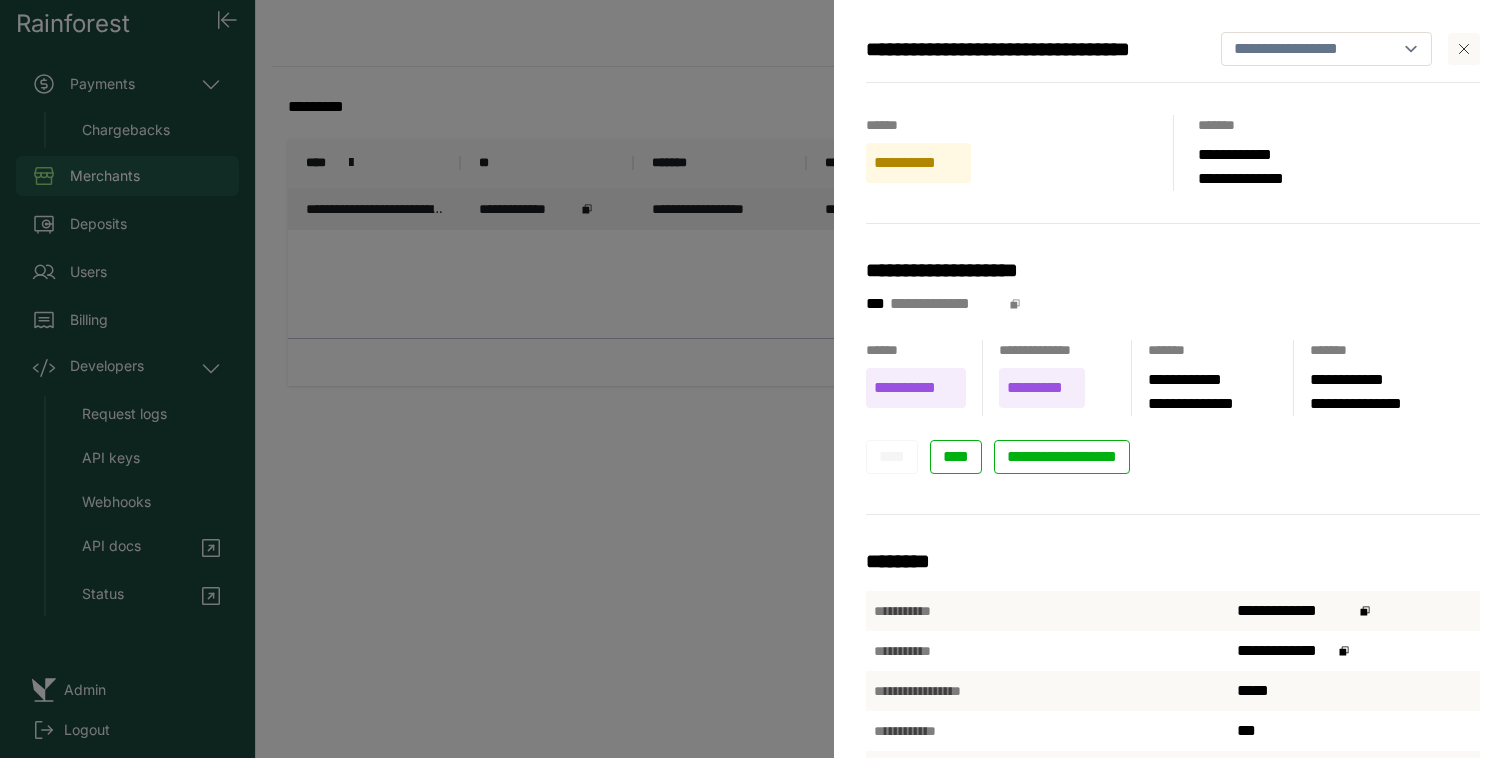 click on "**********" at bounding box center [756, 379] 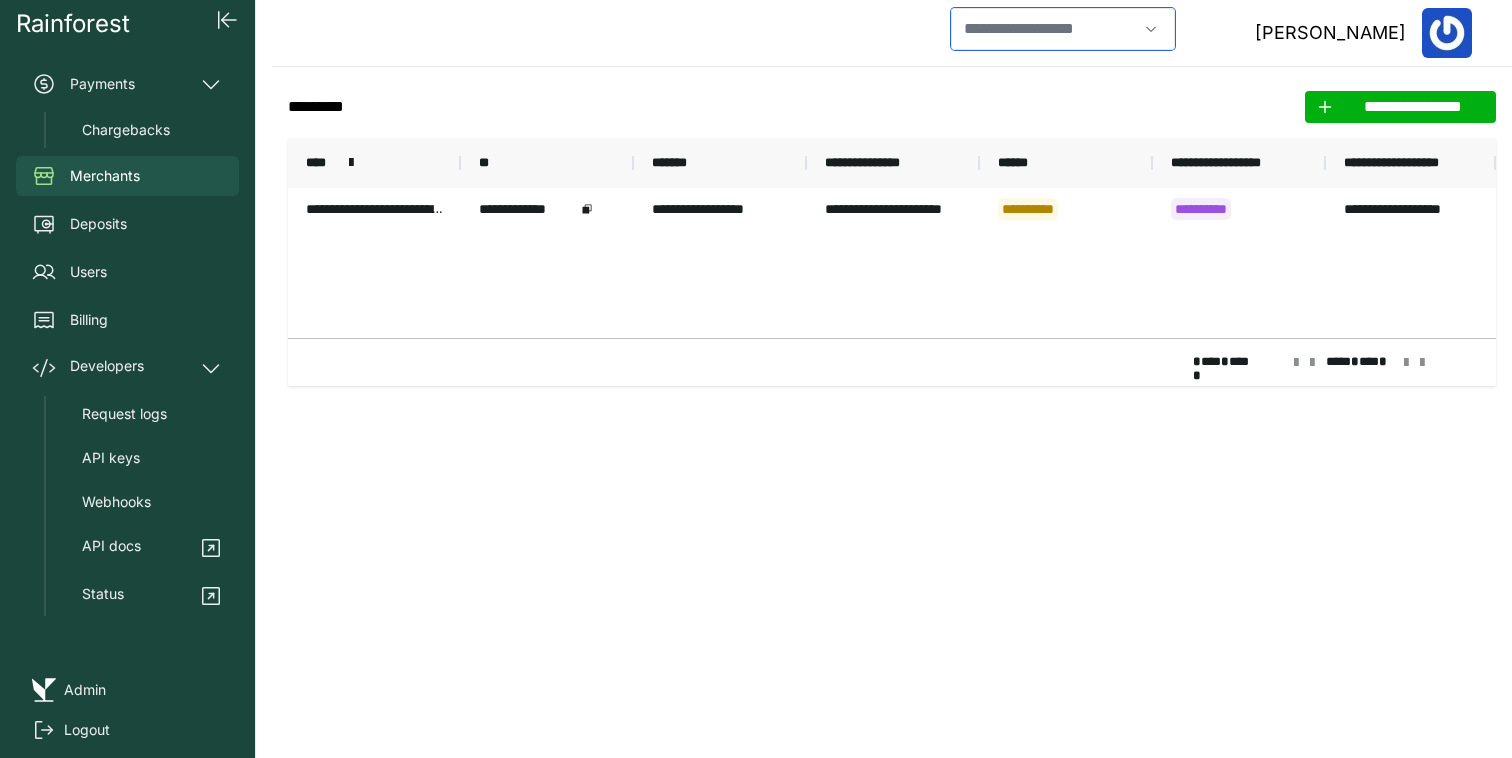click at bounding box center (1044, 29) 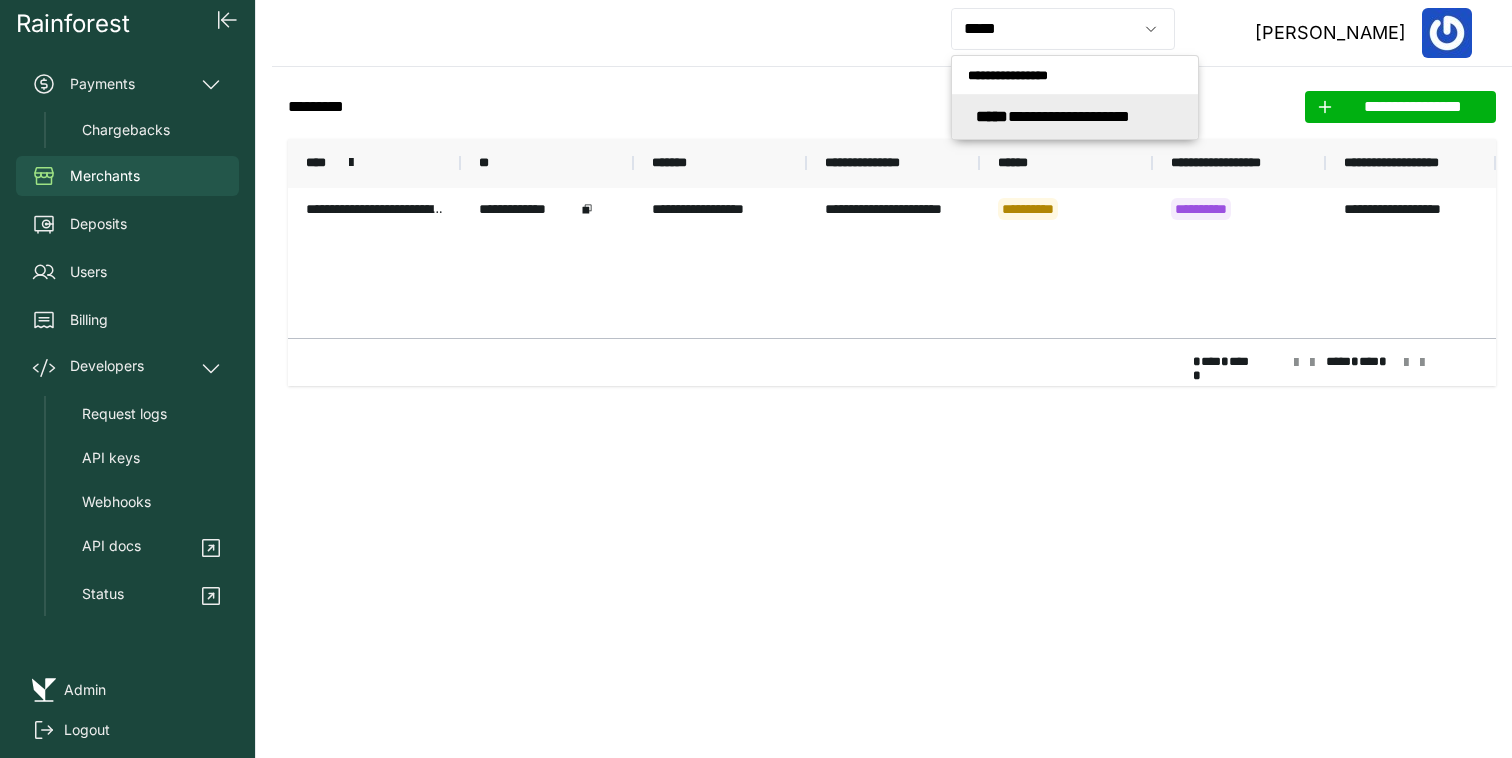 type on "**********" 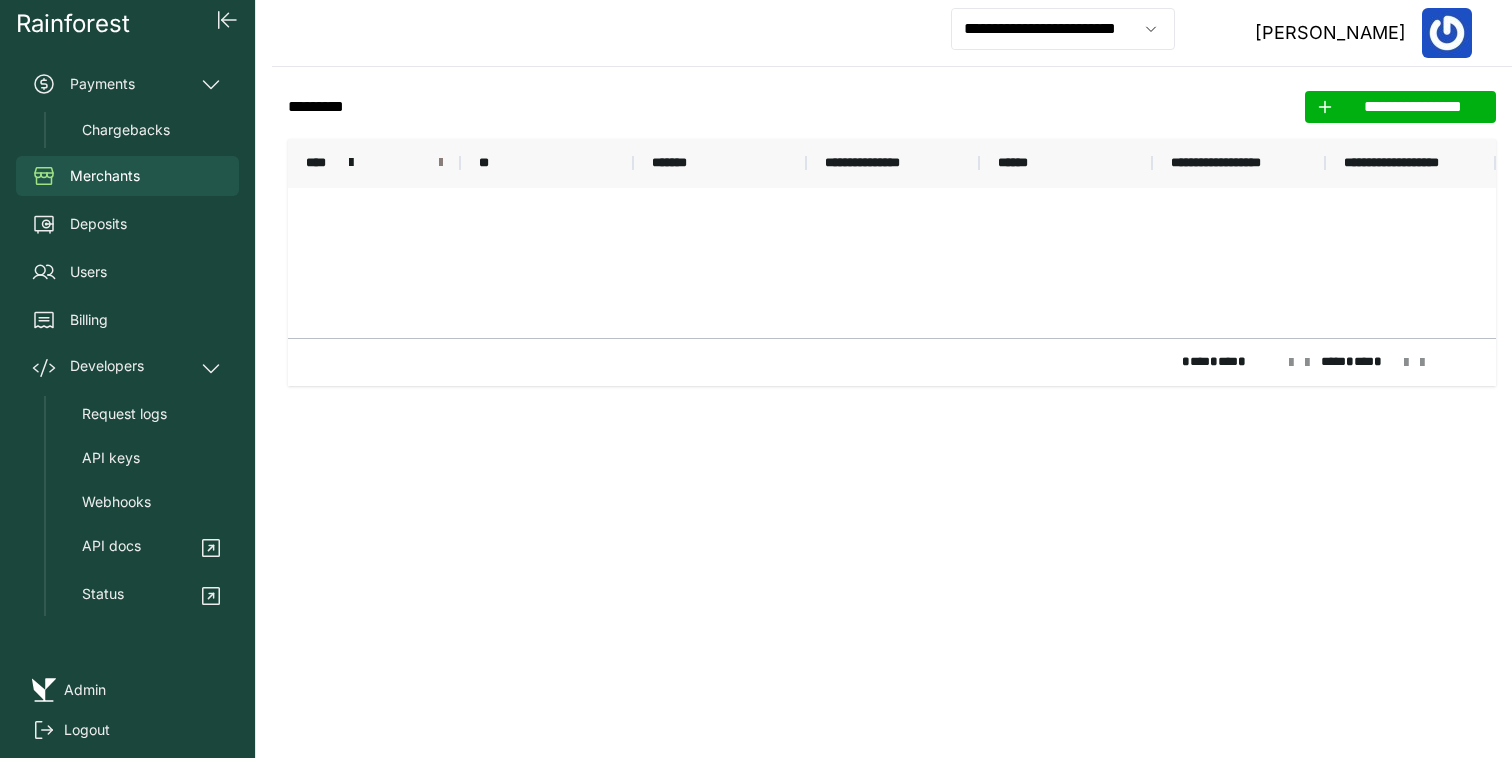 click at bounding box center [441, 163] 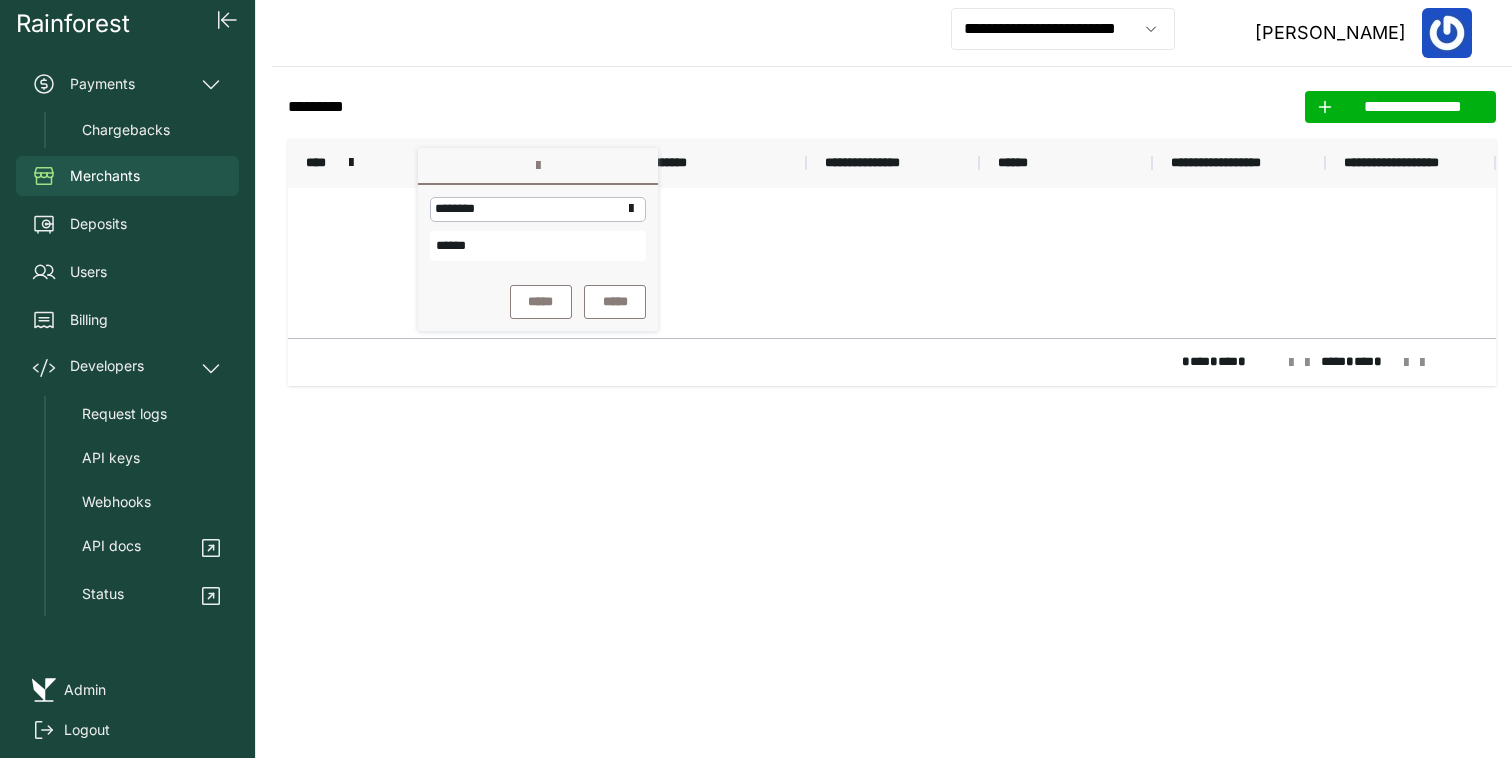 click on "******" at bounding box center [538, 246] 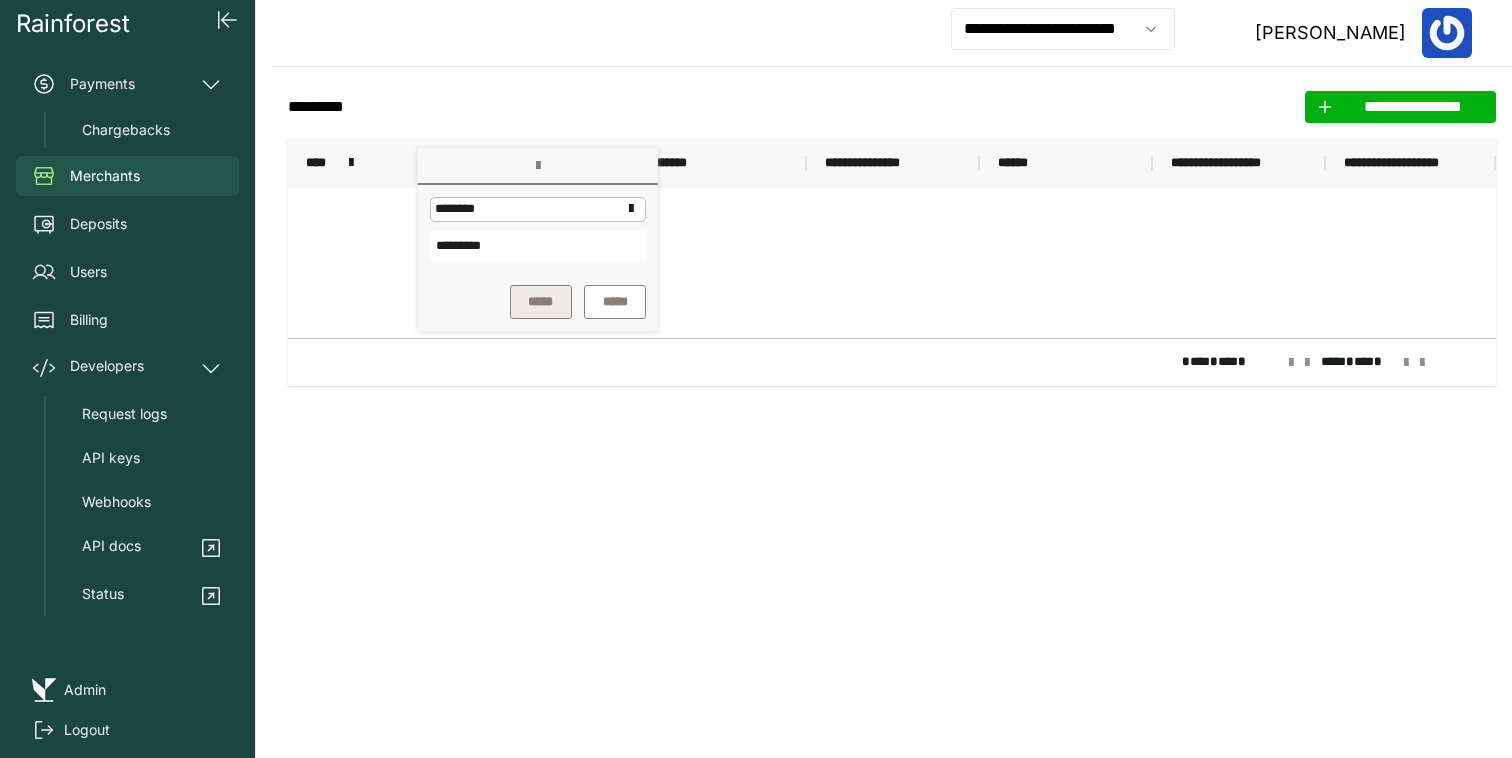 type on "*********" 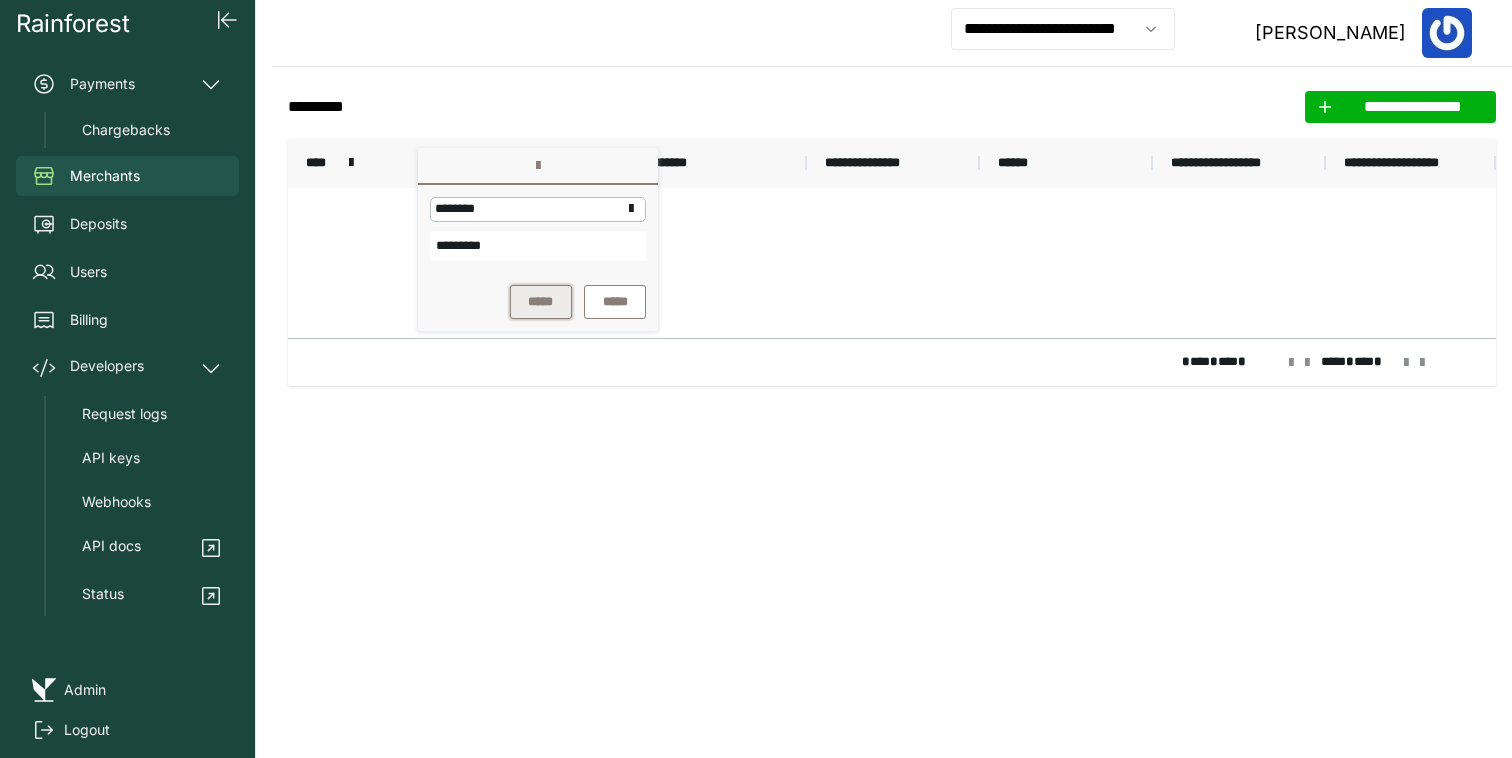 click on "*****" at bounding box center (541, 302) 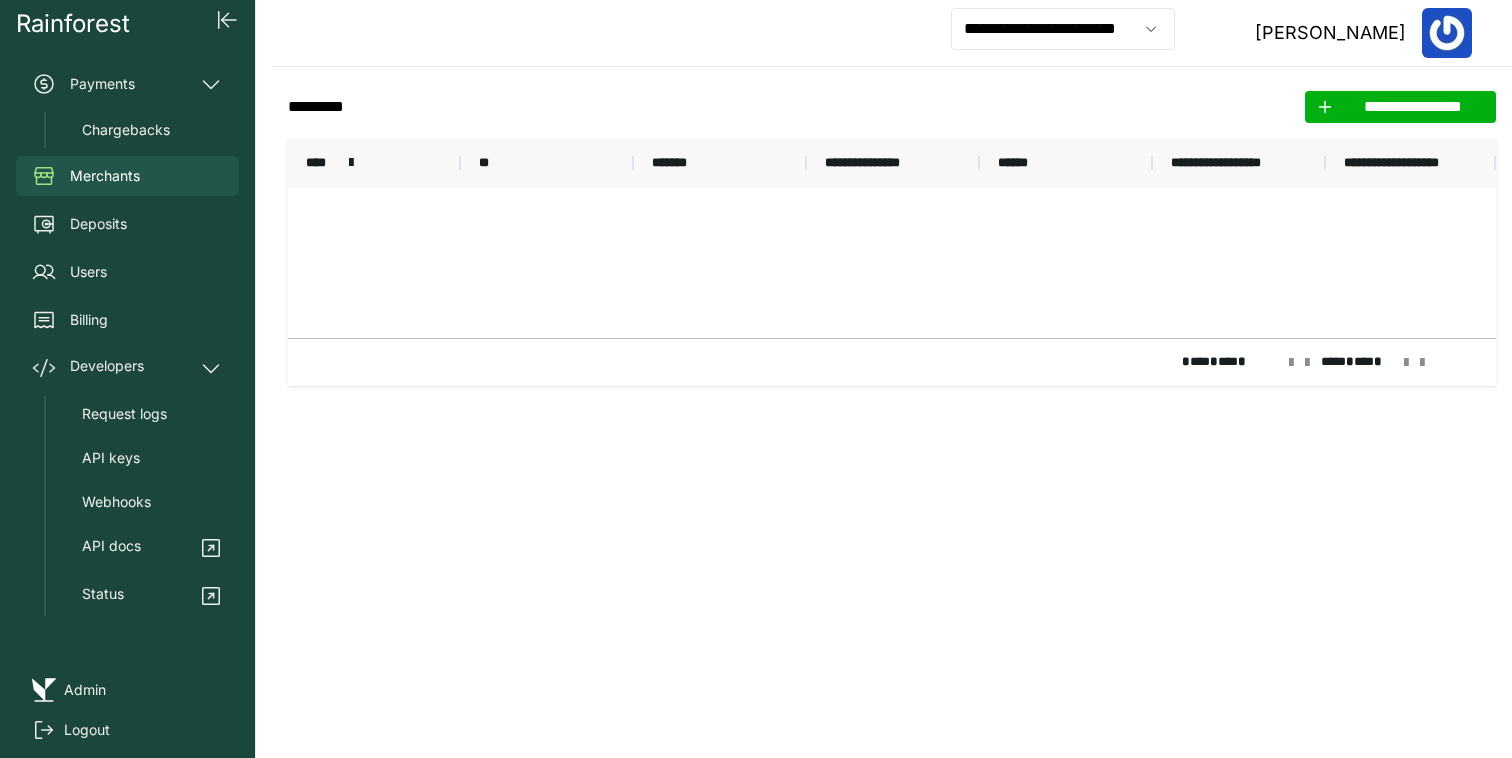 click on "**********" 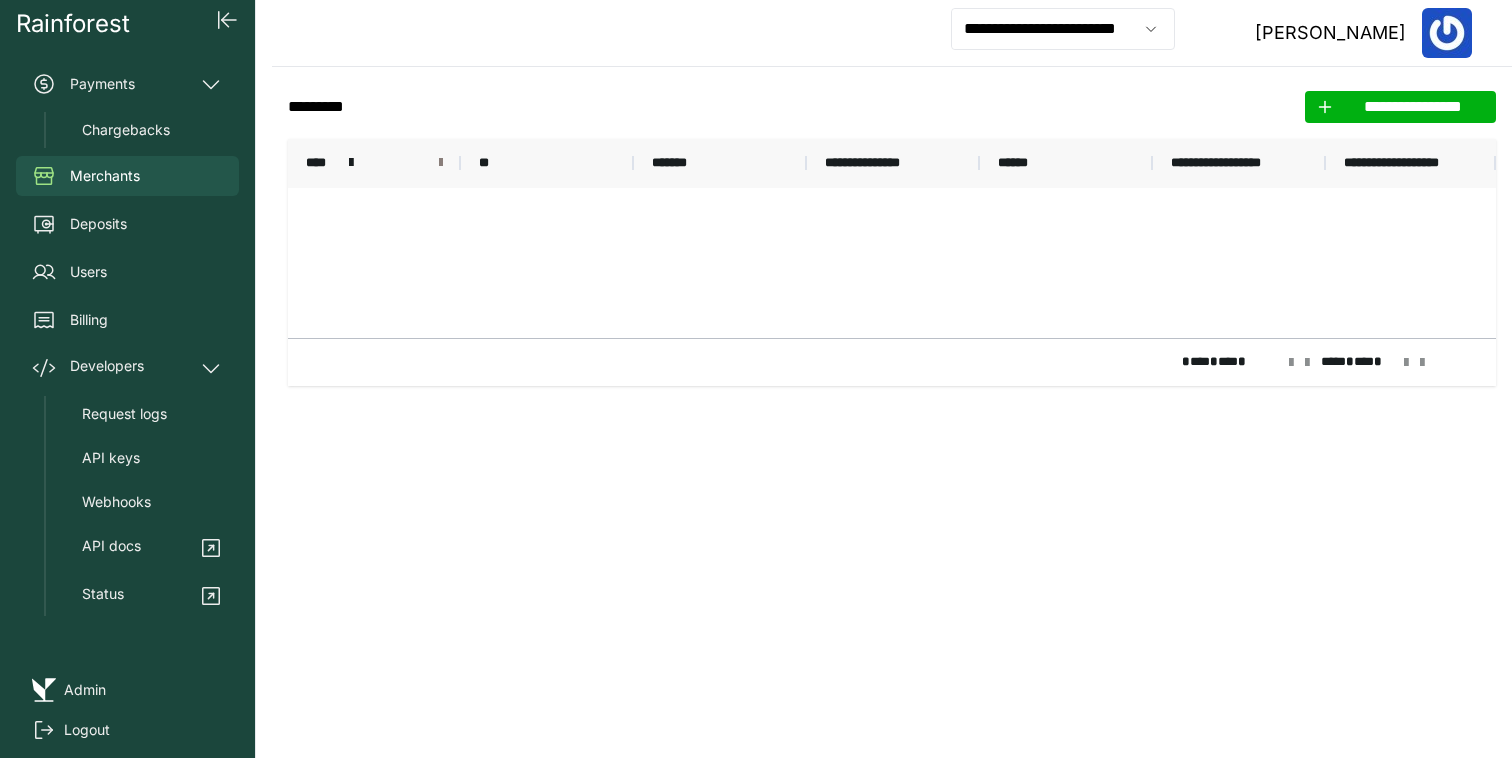 click at bounding box center (441, 163) 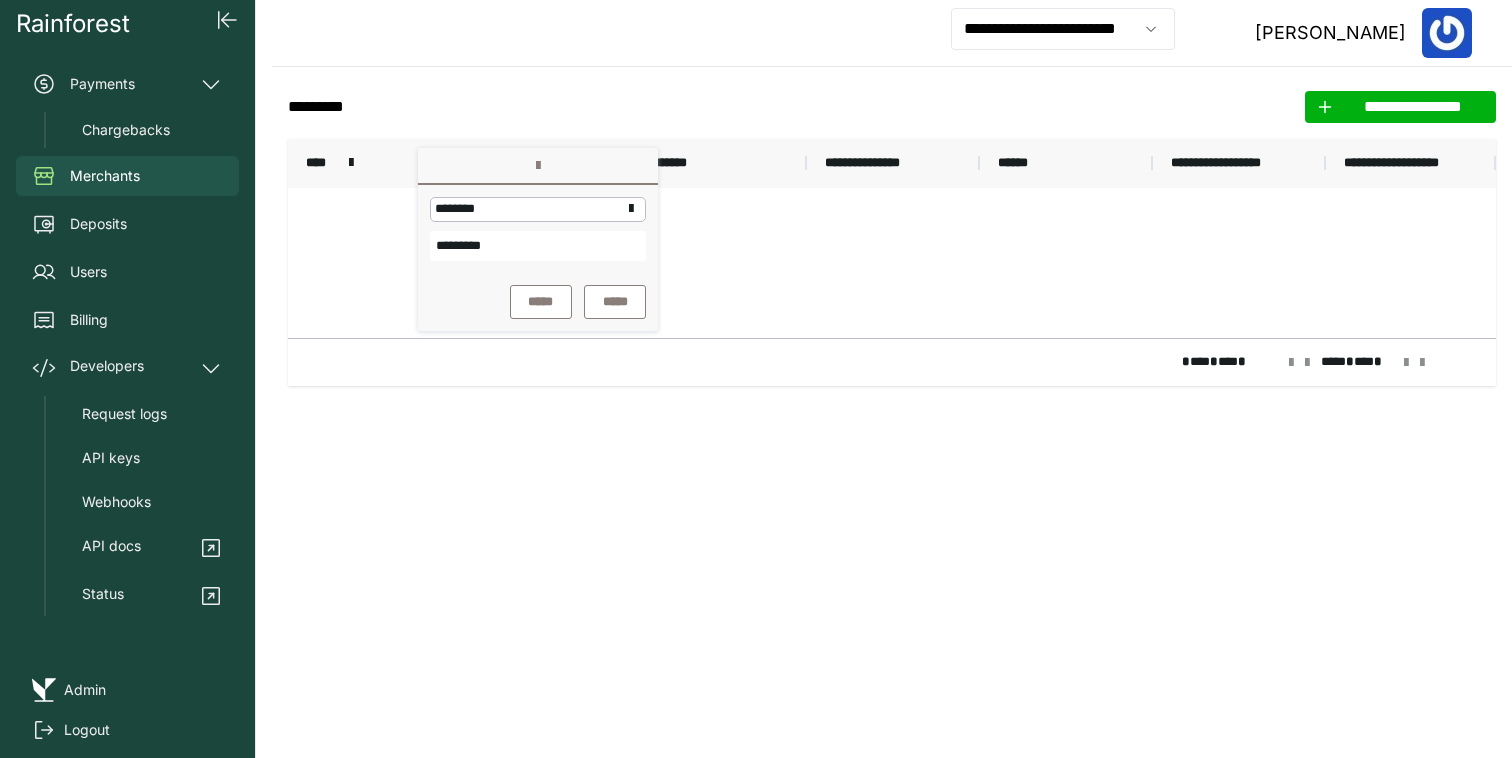 click on "*********" at bounding box center (538, 246) 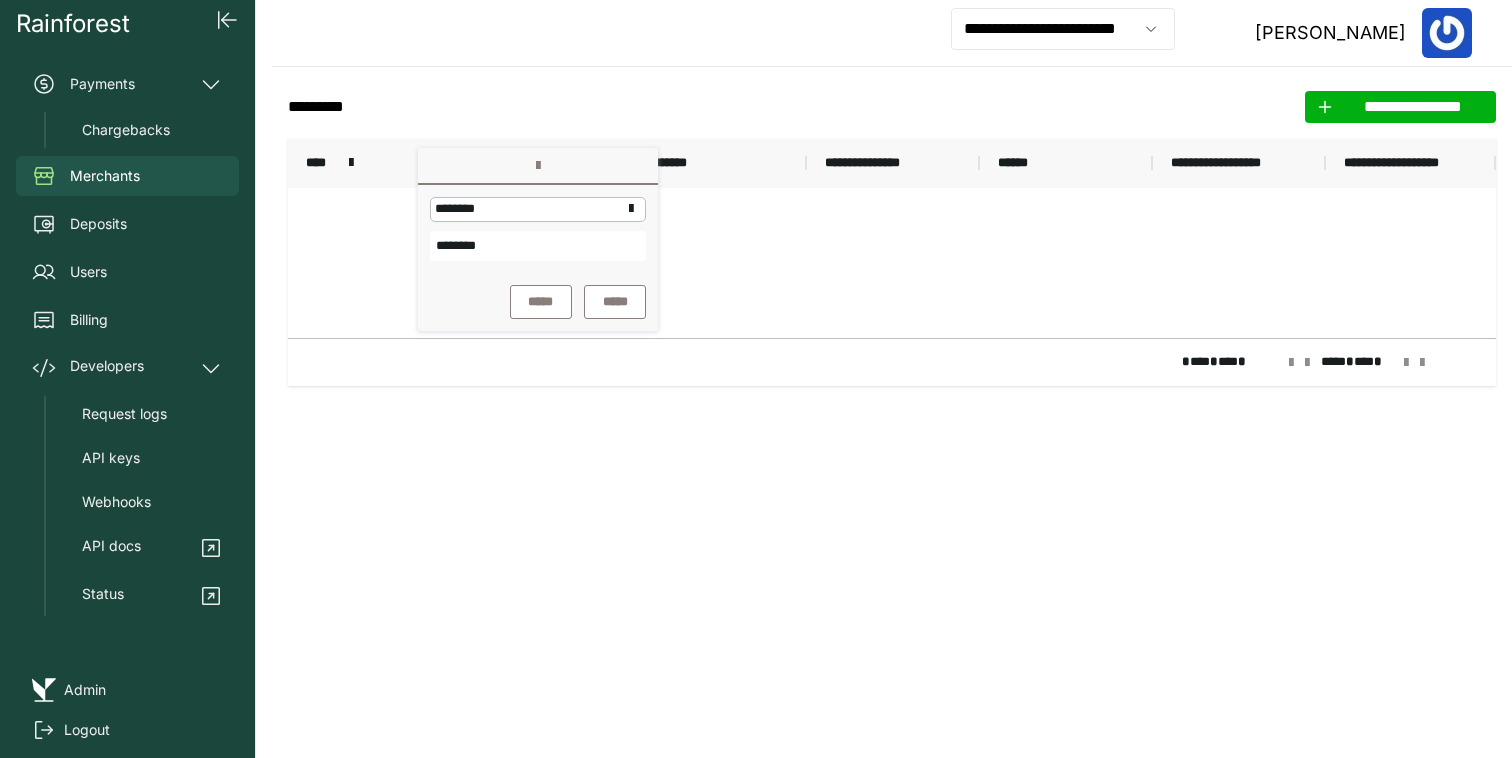 type on "********" 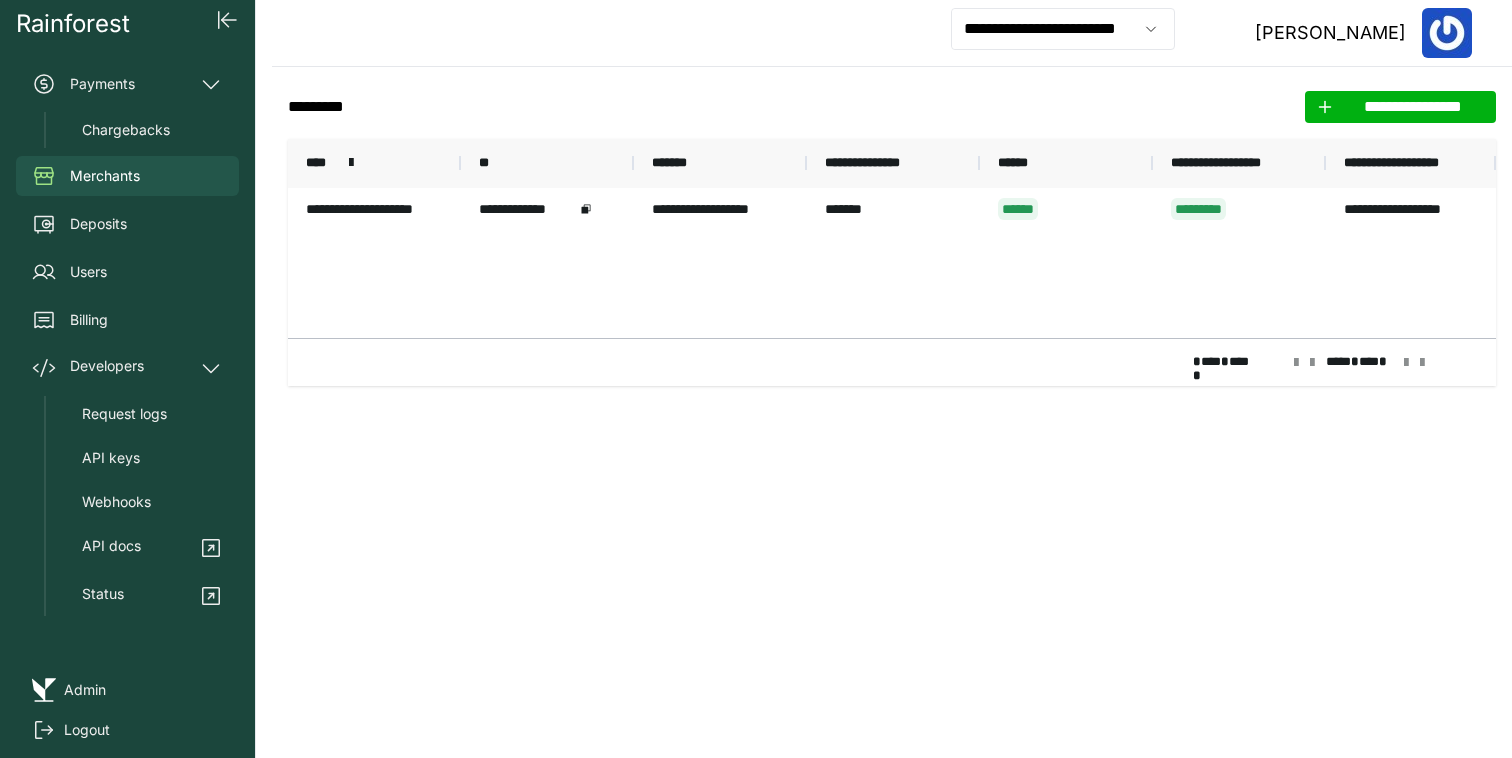 click on "**********" 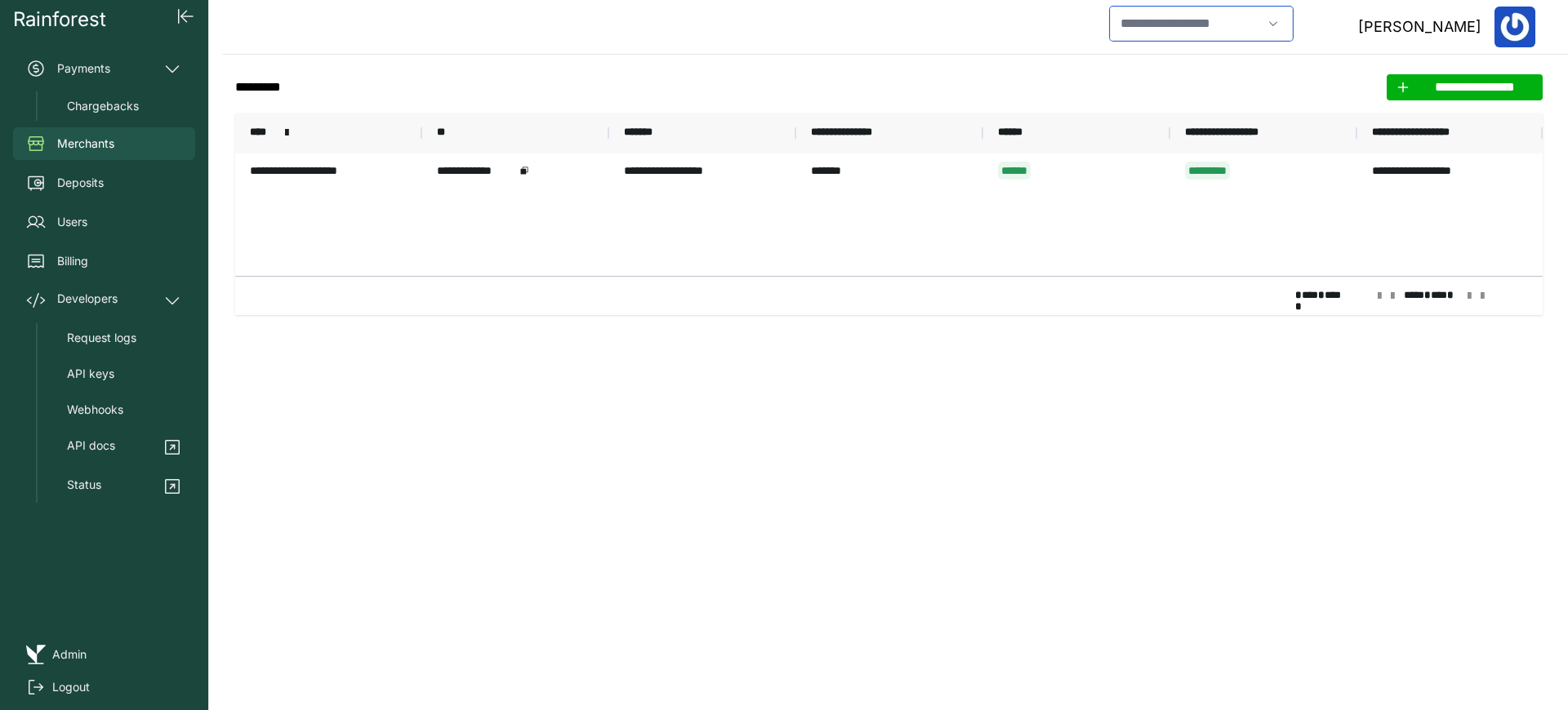 click at bounding box center [1186, 24] 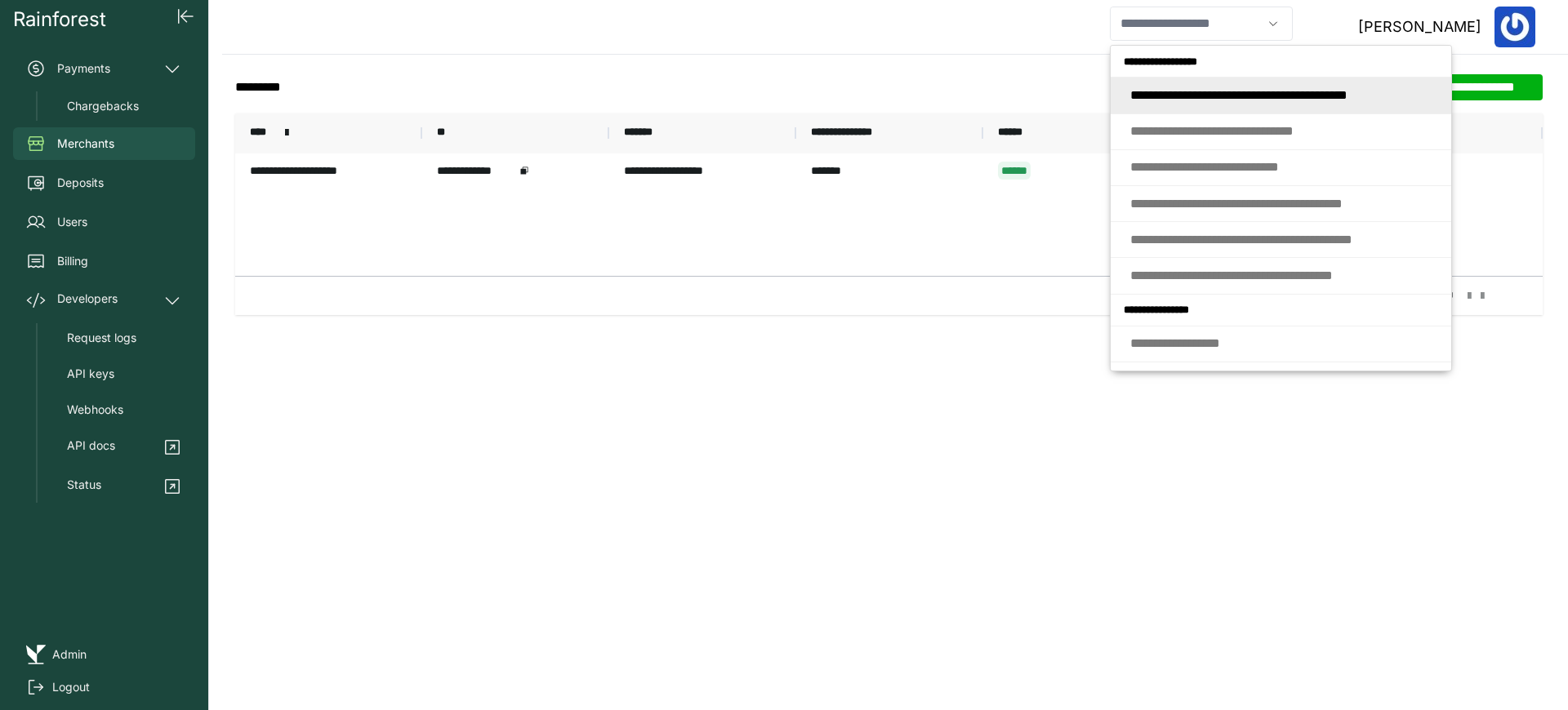 type on "**********" 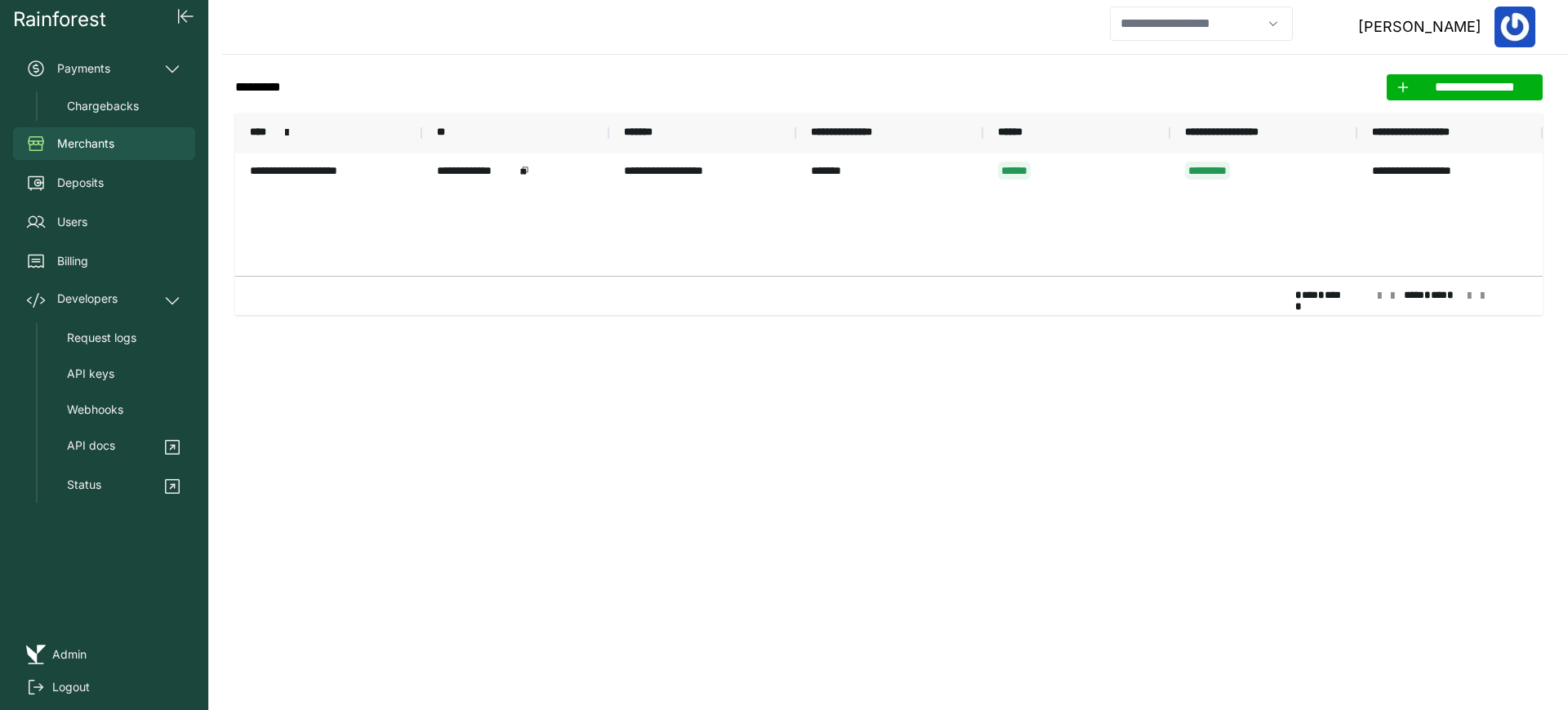type on "**********" 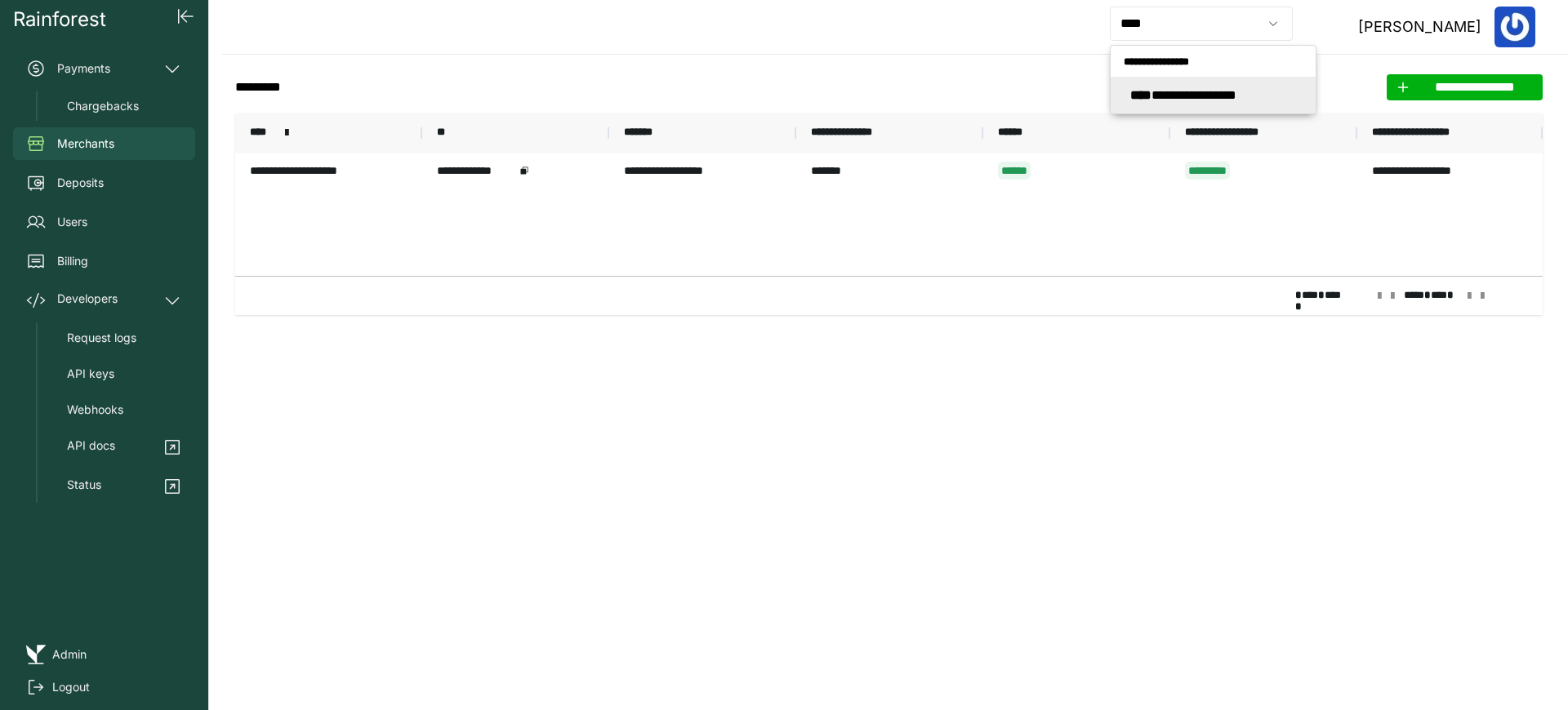 type on "**********" 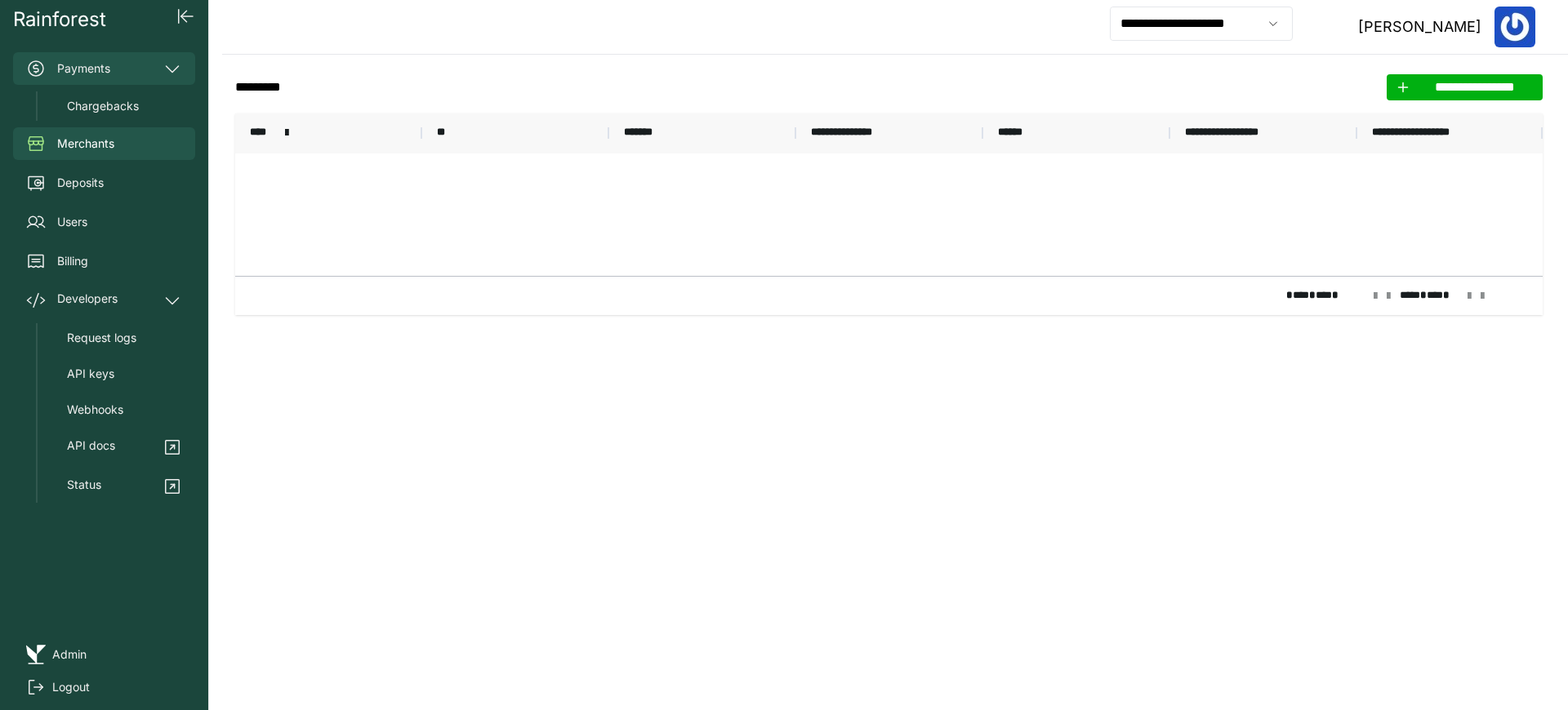 click on "Payments" at bounding box center (104, 69) 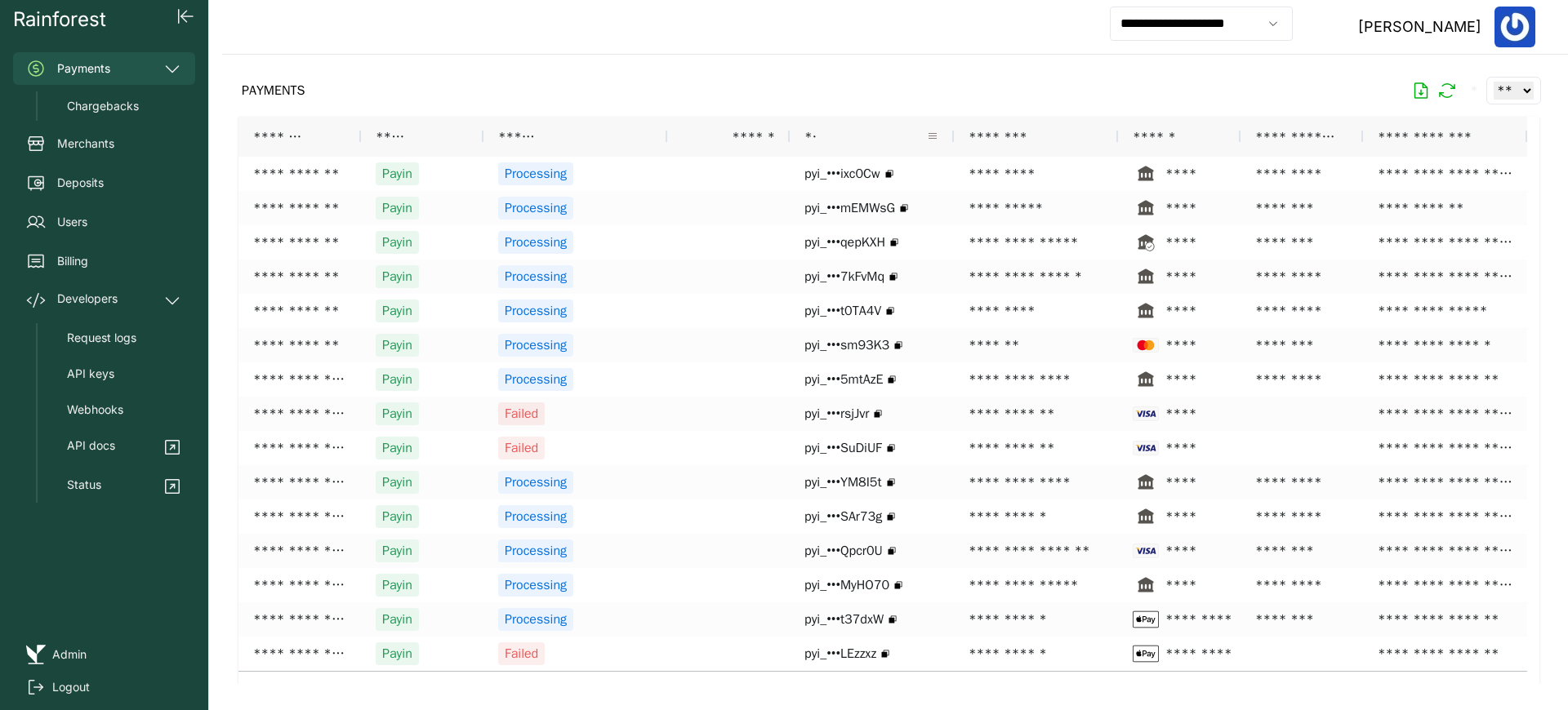 click at bounding box center (933, 136) 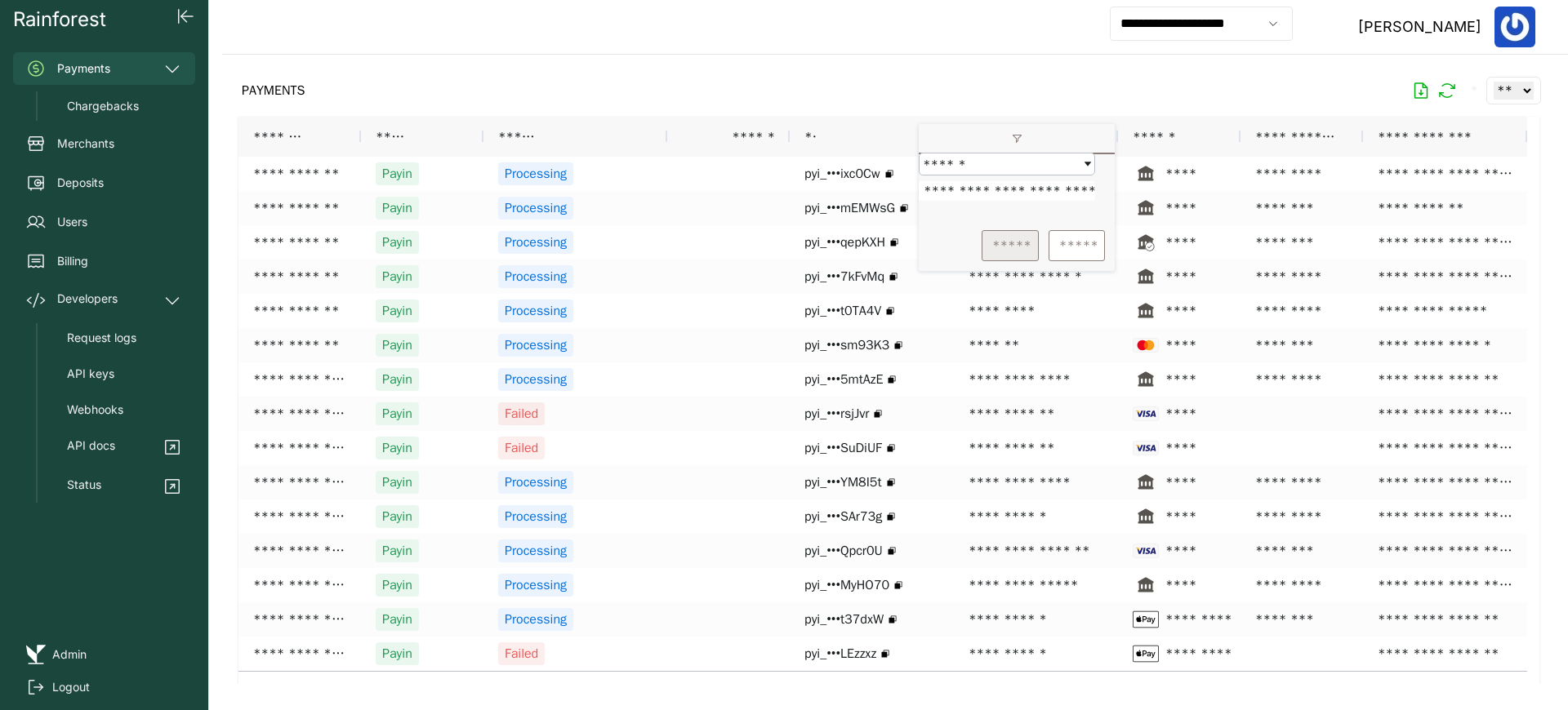 scroll, scrollTop: 0, scrollLeft: 47, axis: horizontal 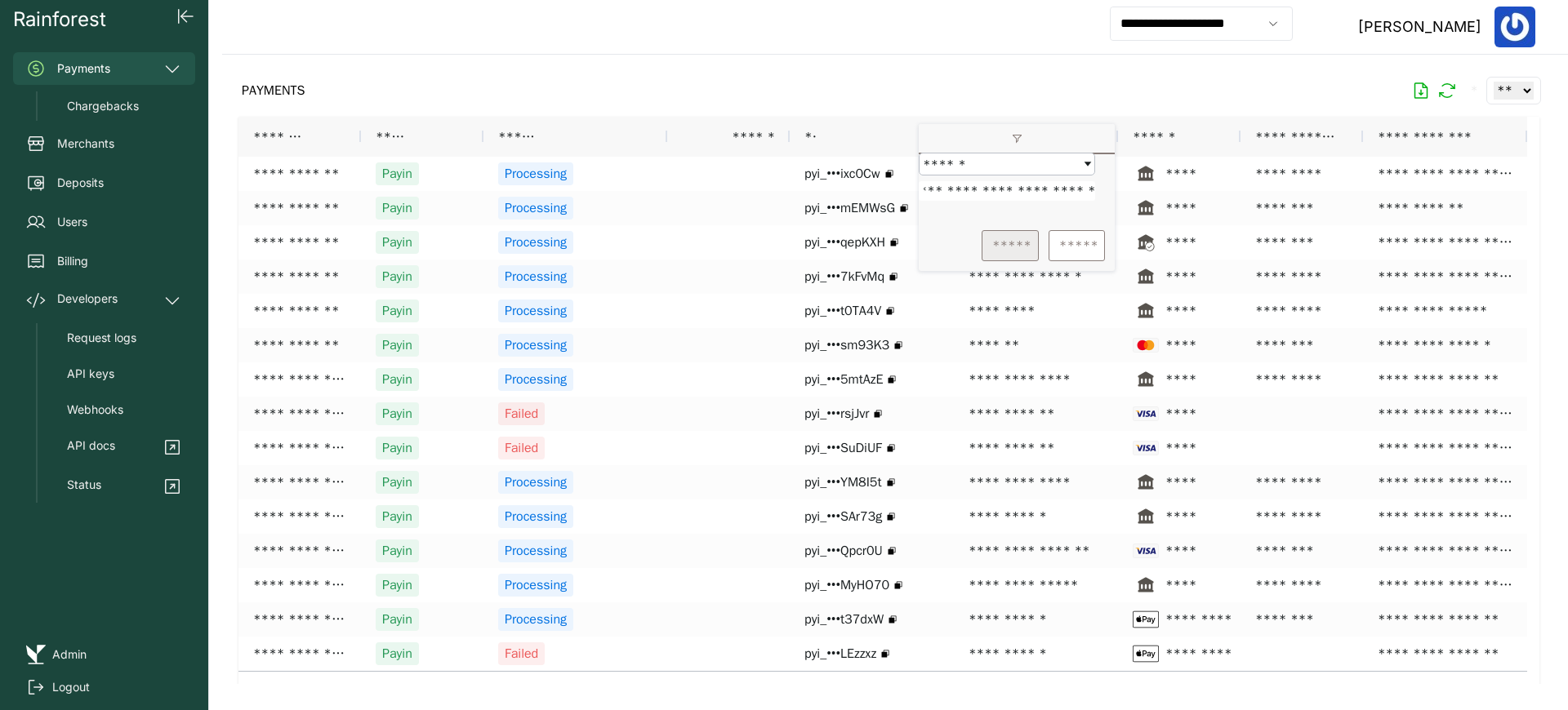 type on "**********" 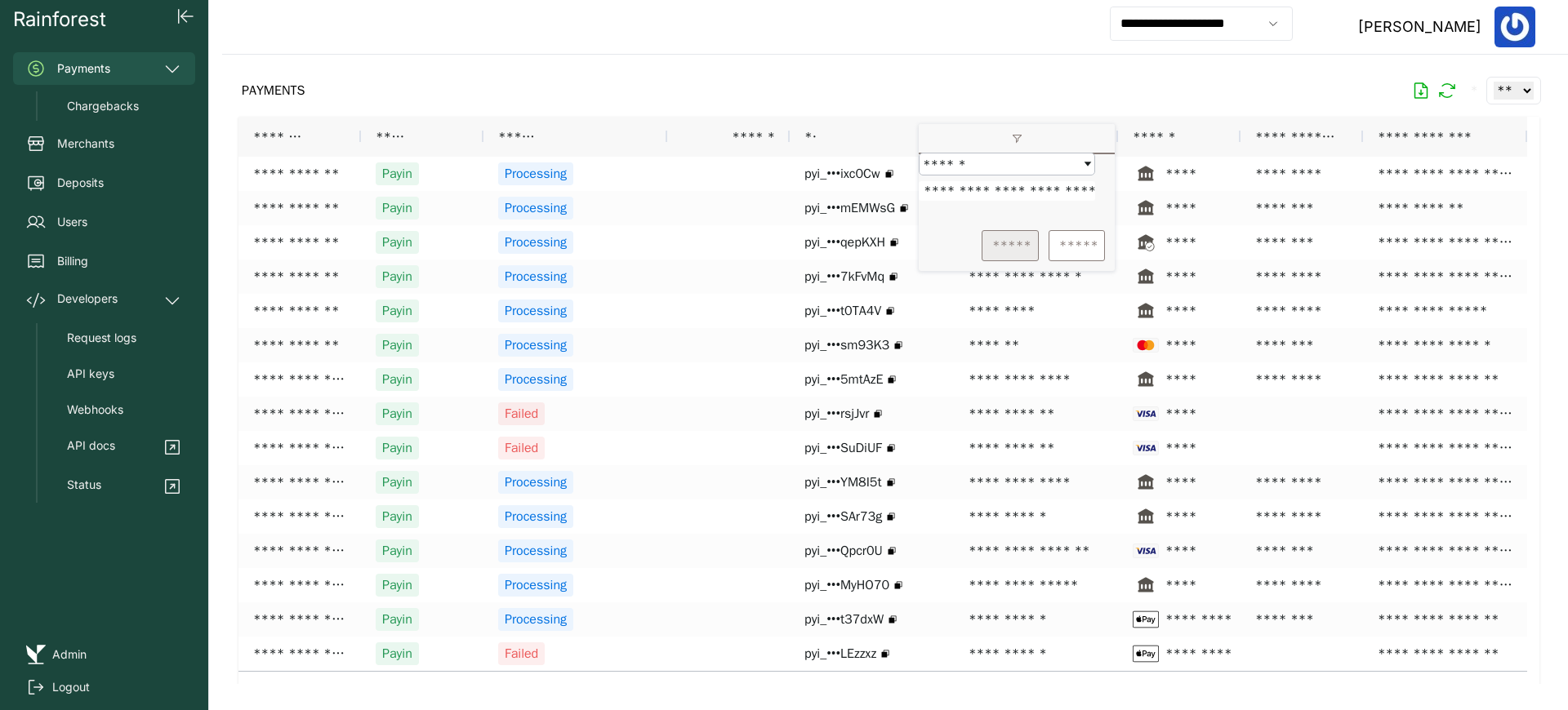 click on "*****" at bounding box center (1010, 246) 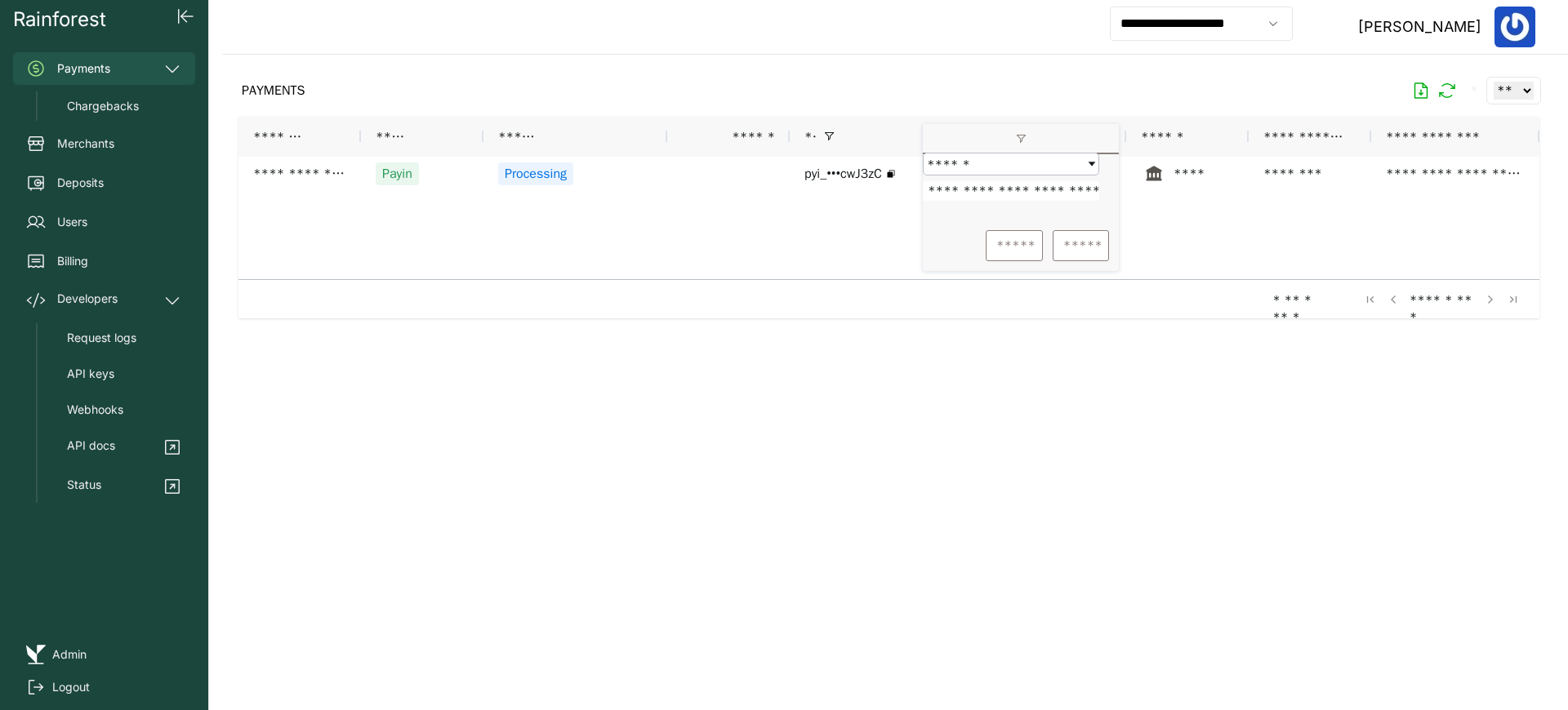 click at bounding box center (889, 369) 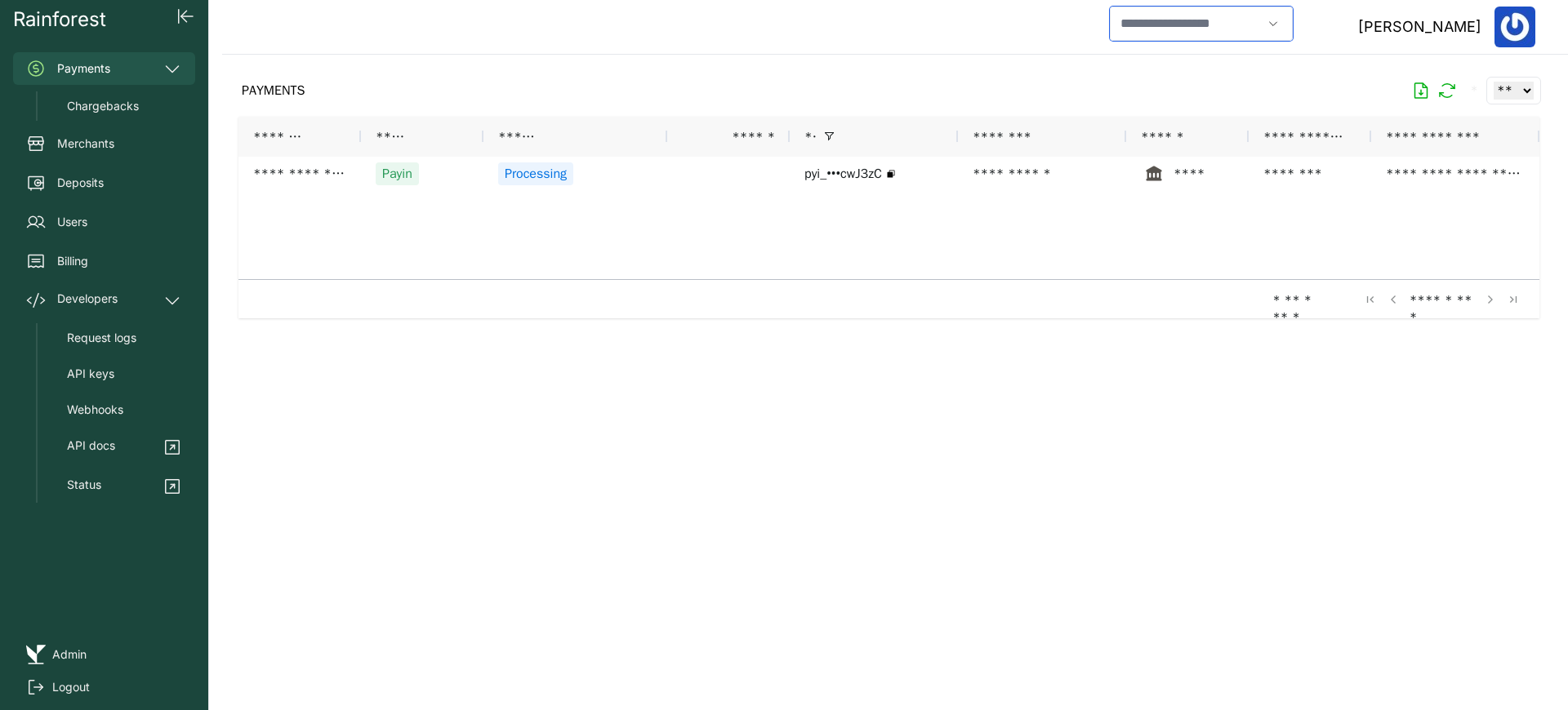 click at bounding box center [1186, 24] 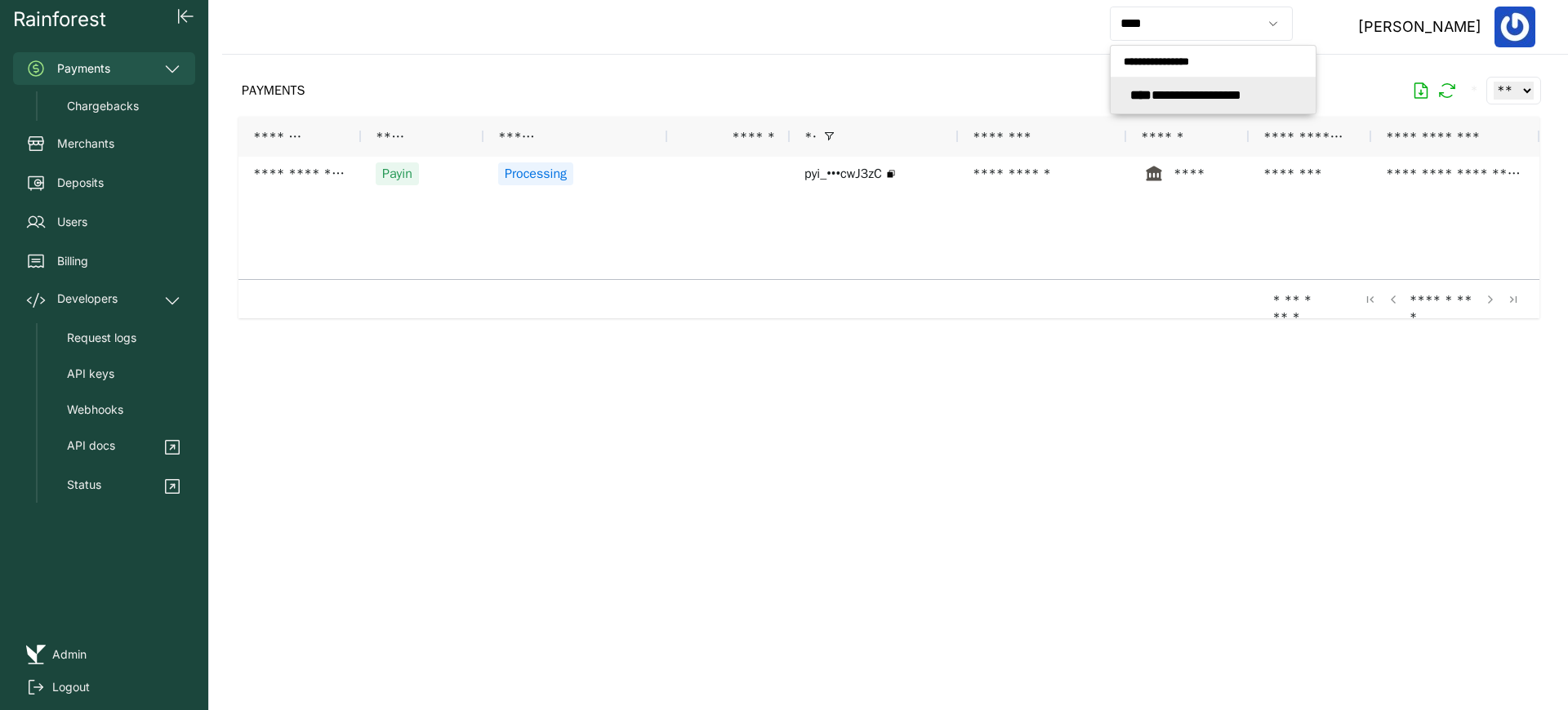 type on "**********" 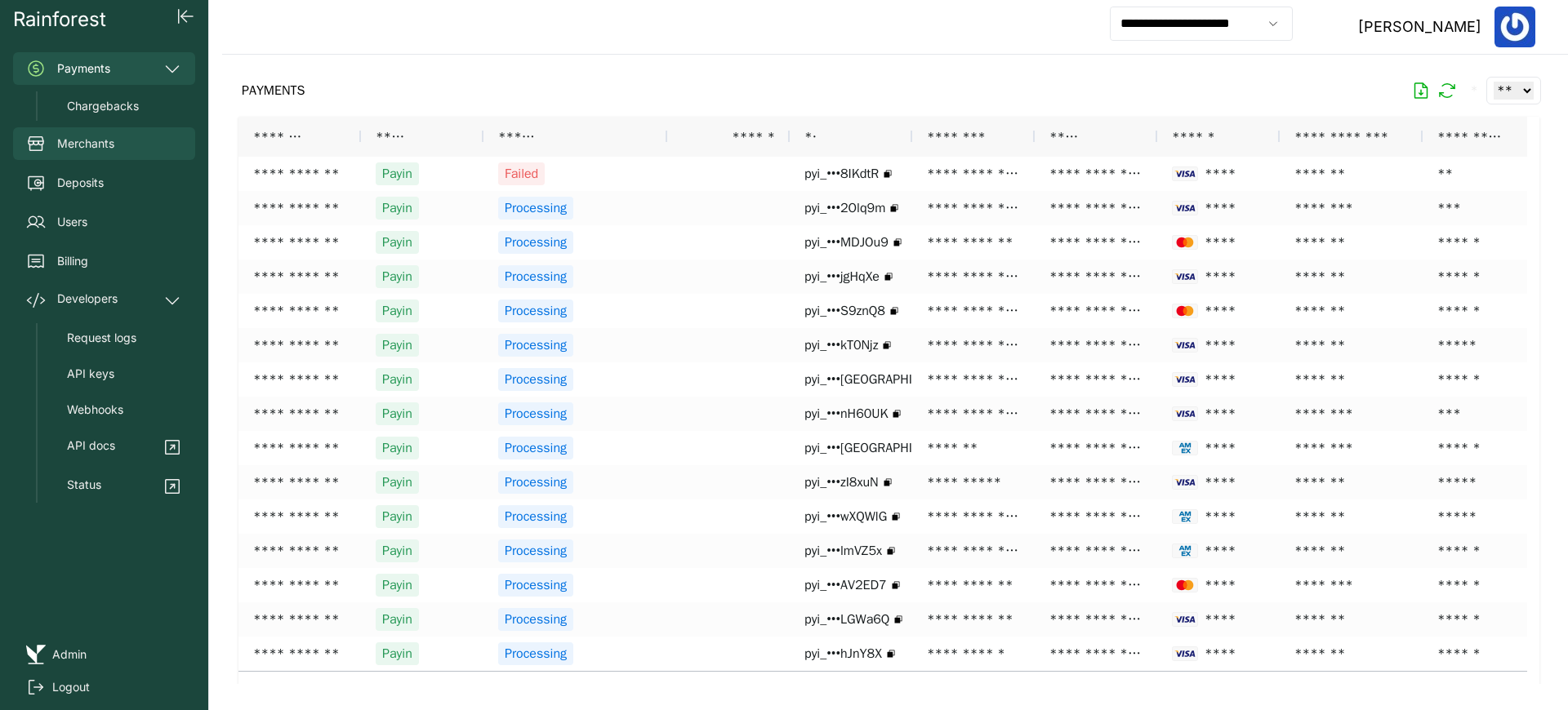 click on "Merchants" at bounding box center (104, 144) 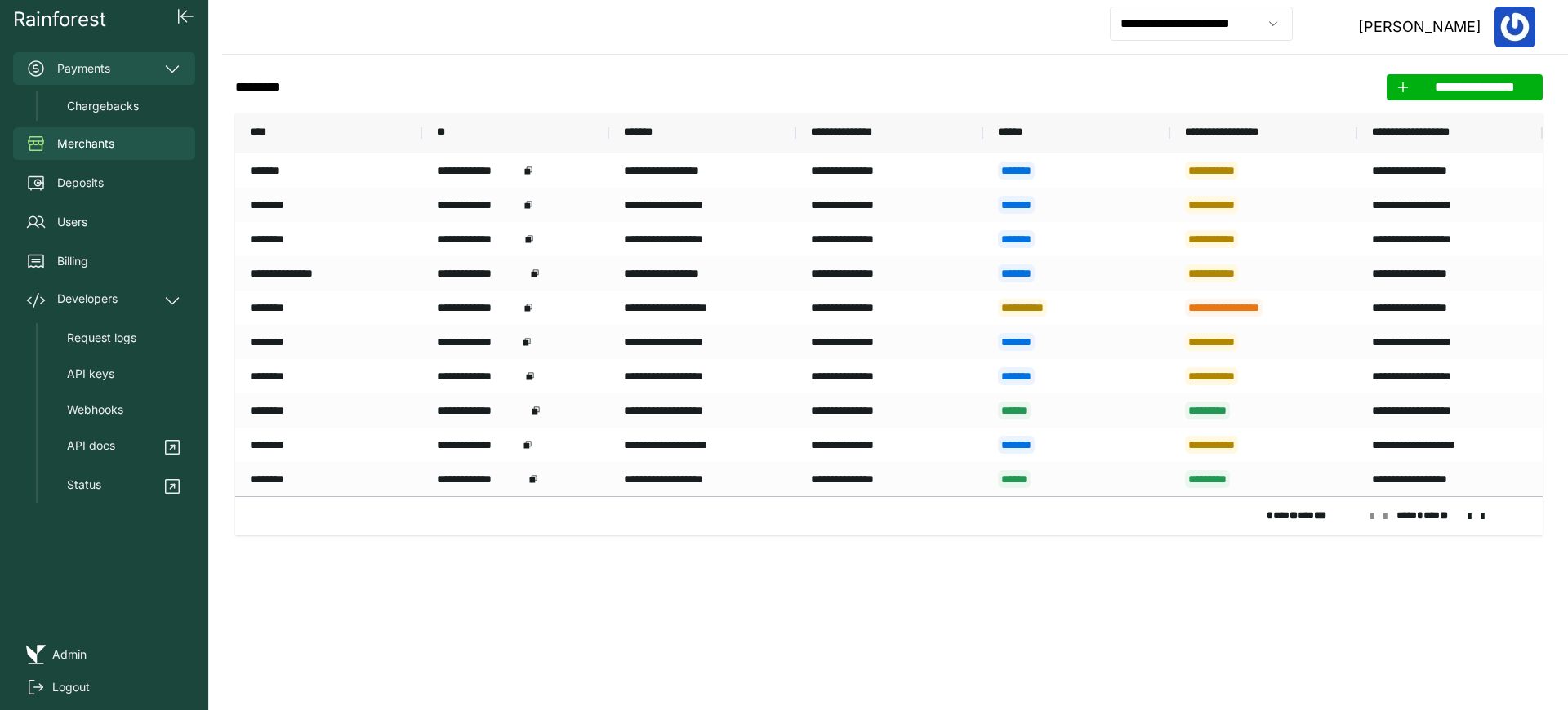 click on "Payments" at bounding box center (104, 69) 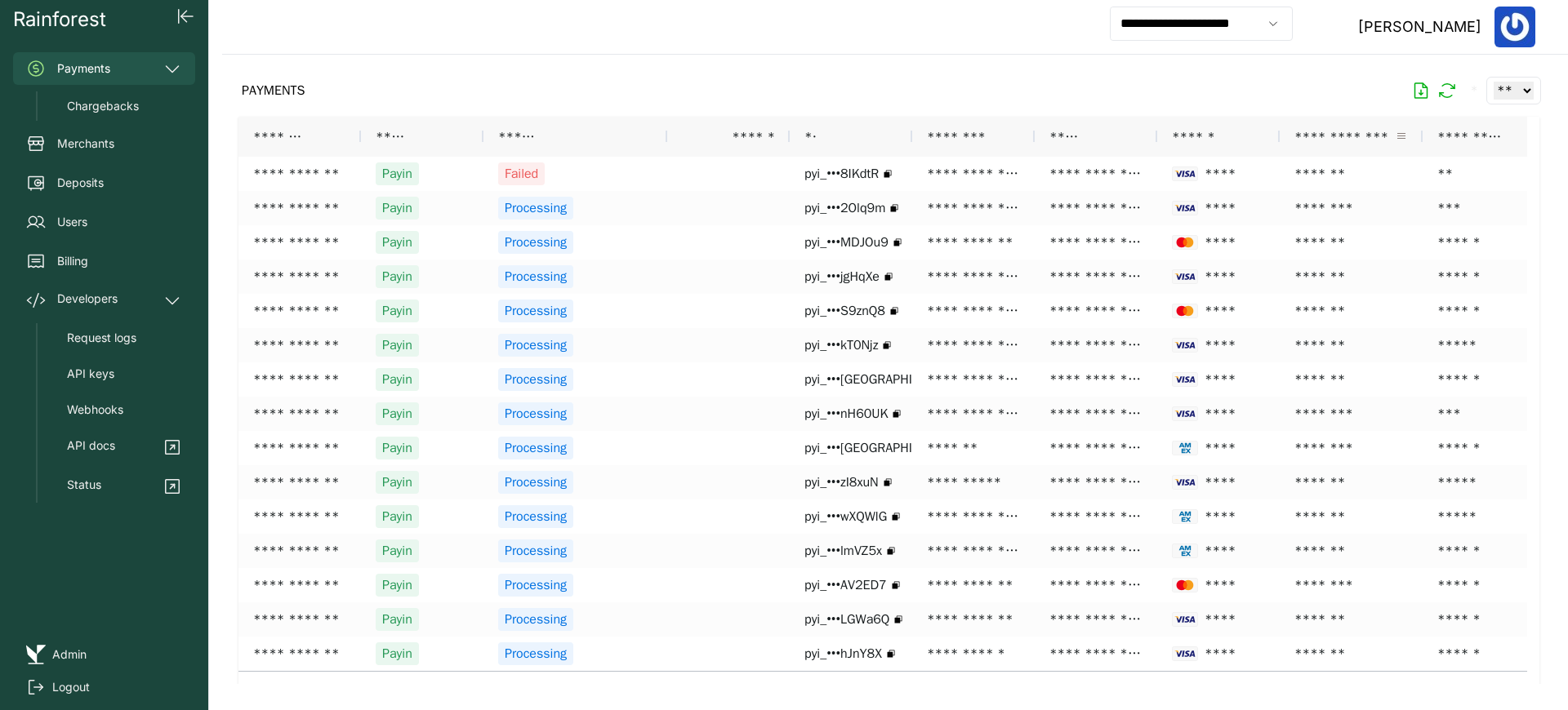 click at bounding box center [1401, 136] 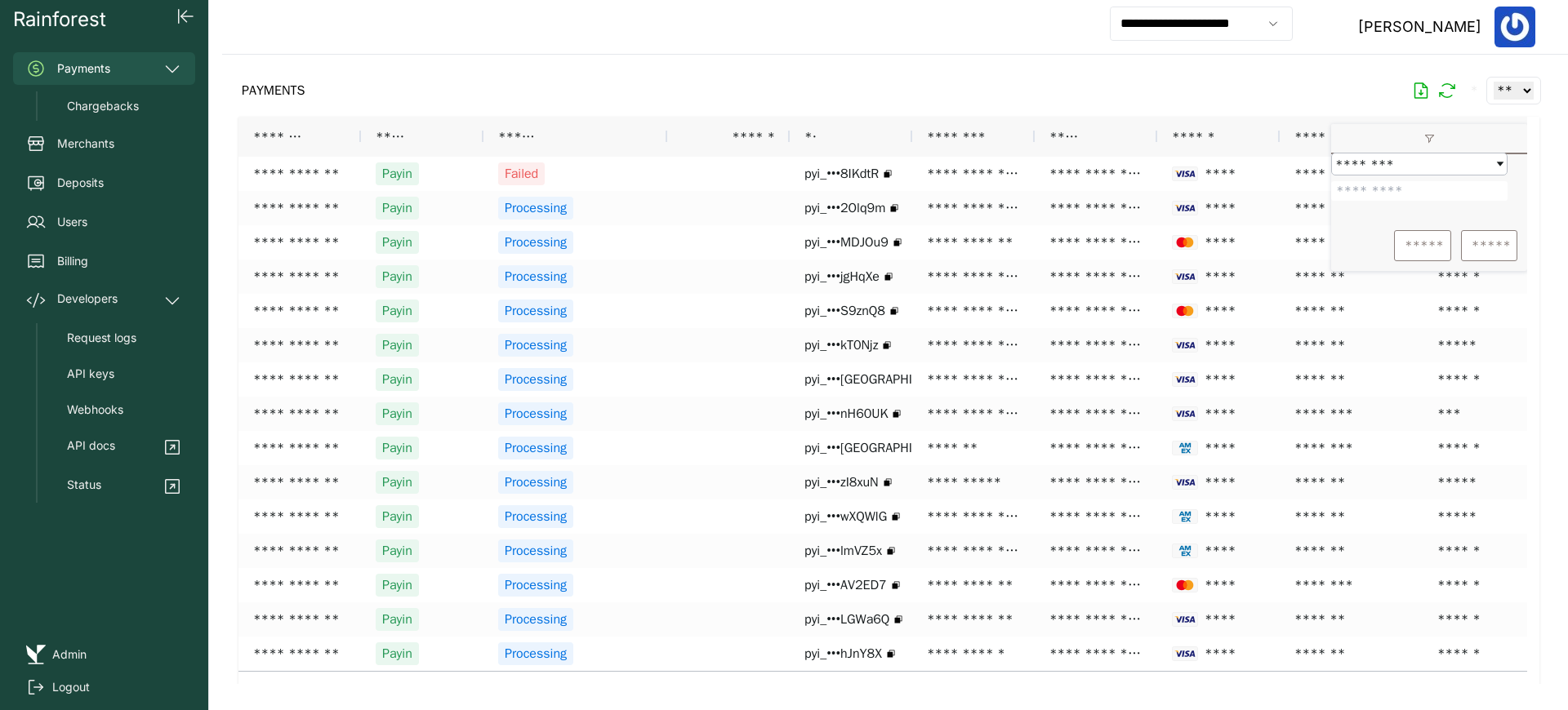 click at bounding box center (1419, 191) 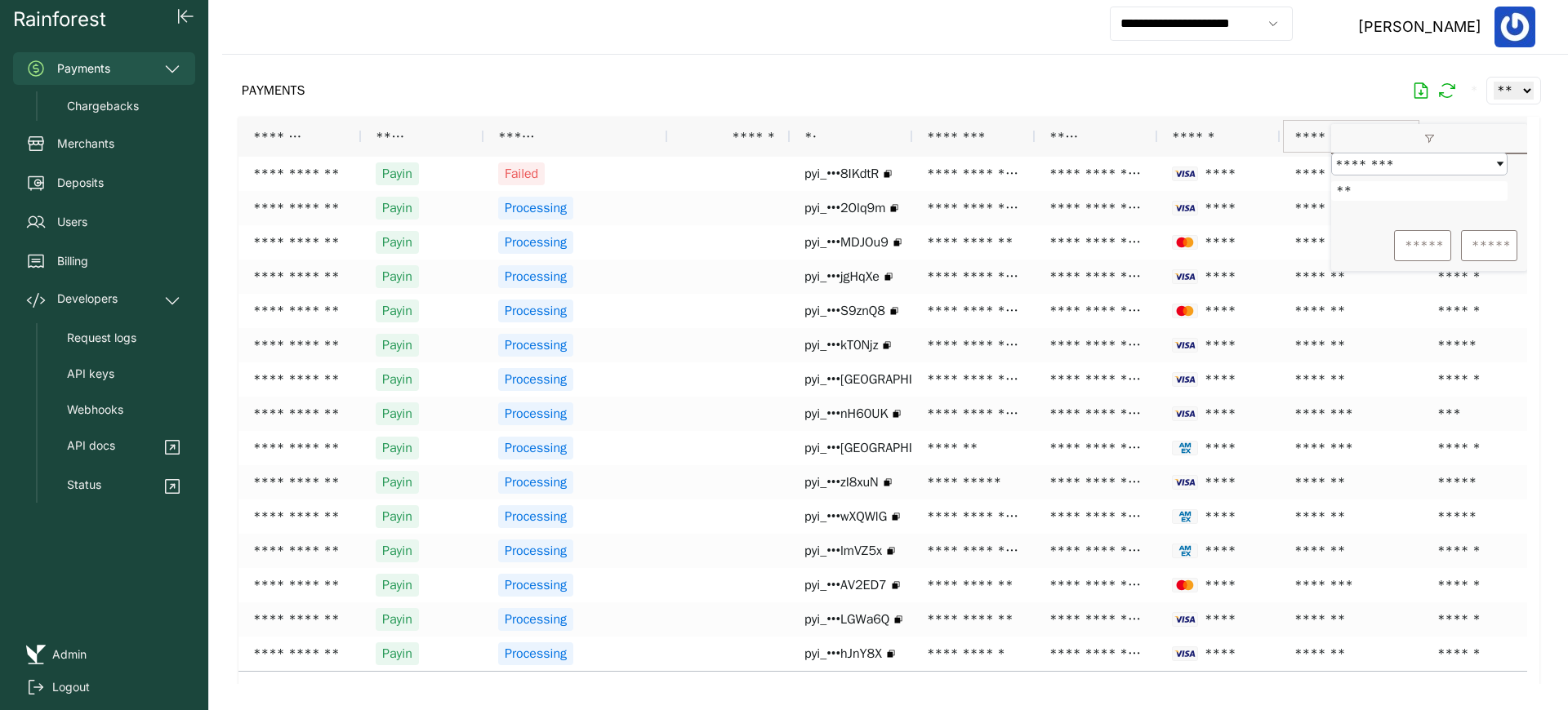 type on "*" 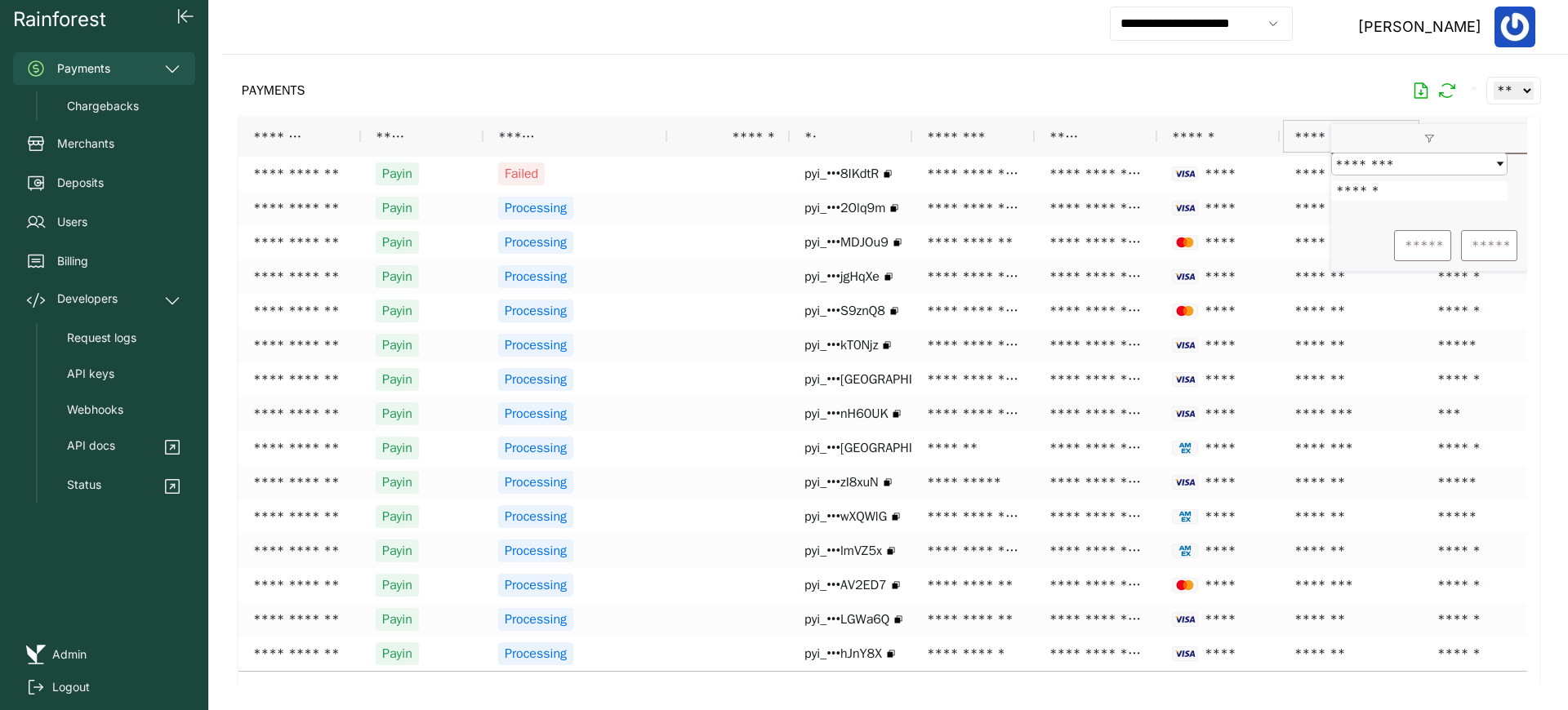 type on "******" 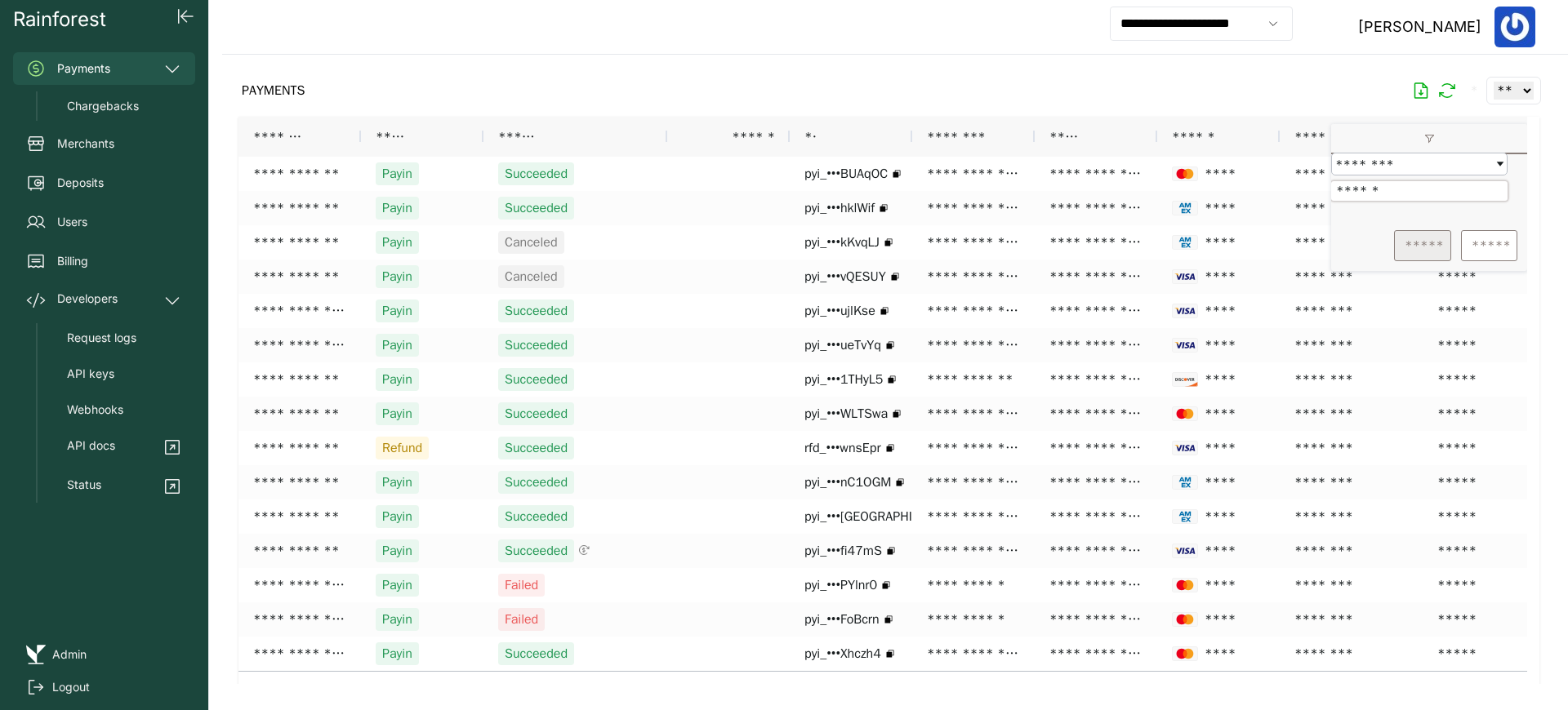 click on "*****" at bounding box center [1423, 246] 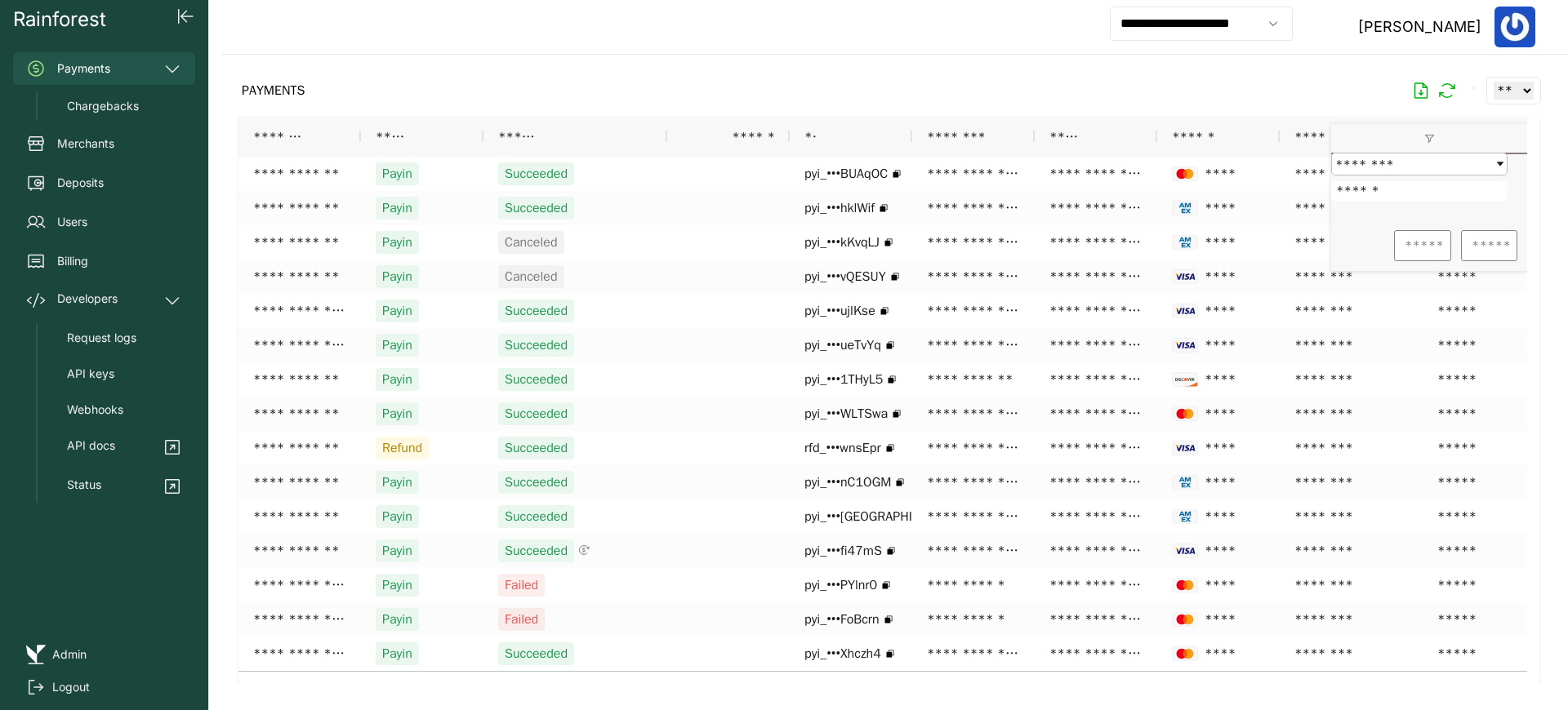 click at bounding box center (889, 369) 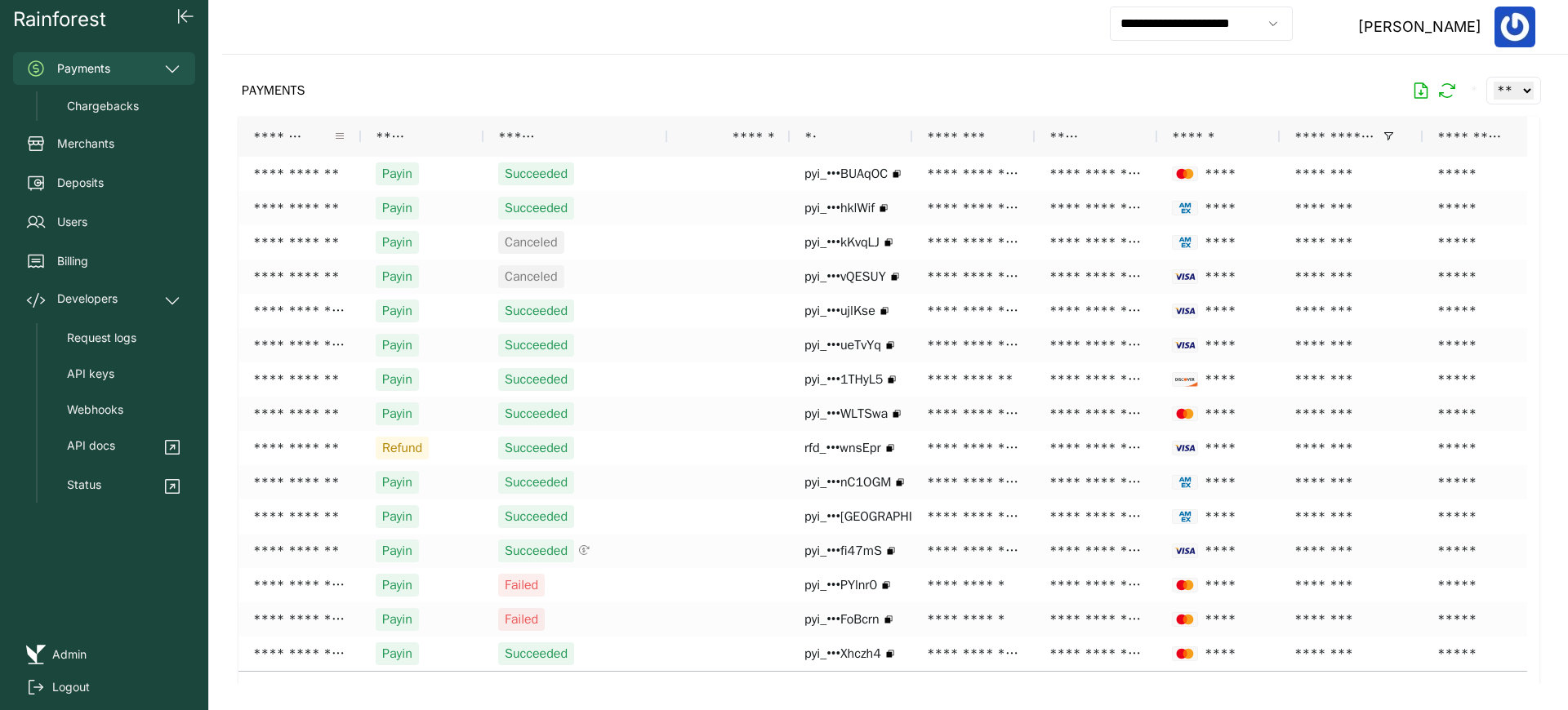 click at bounding box center [340, 136] 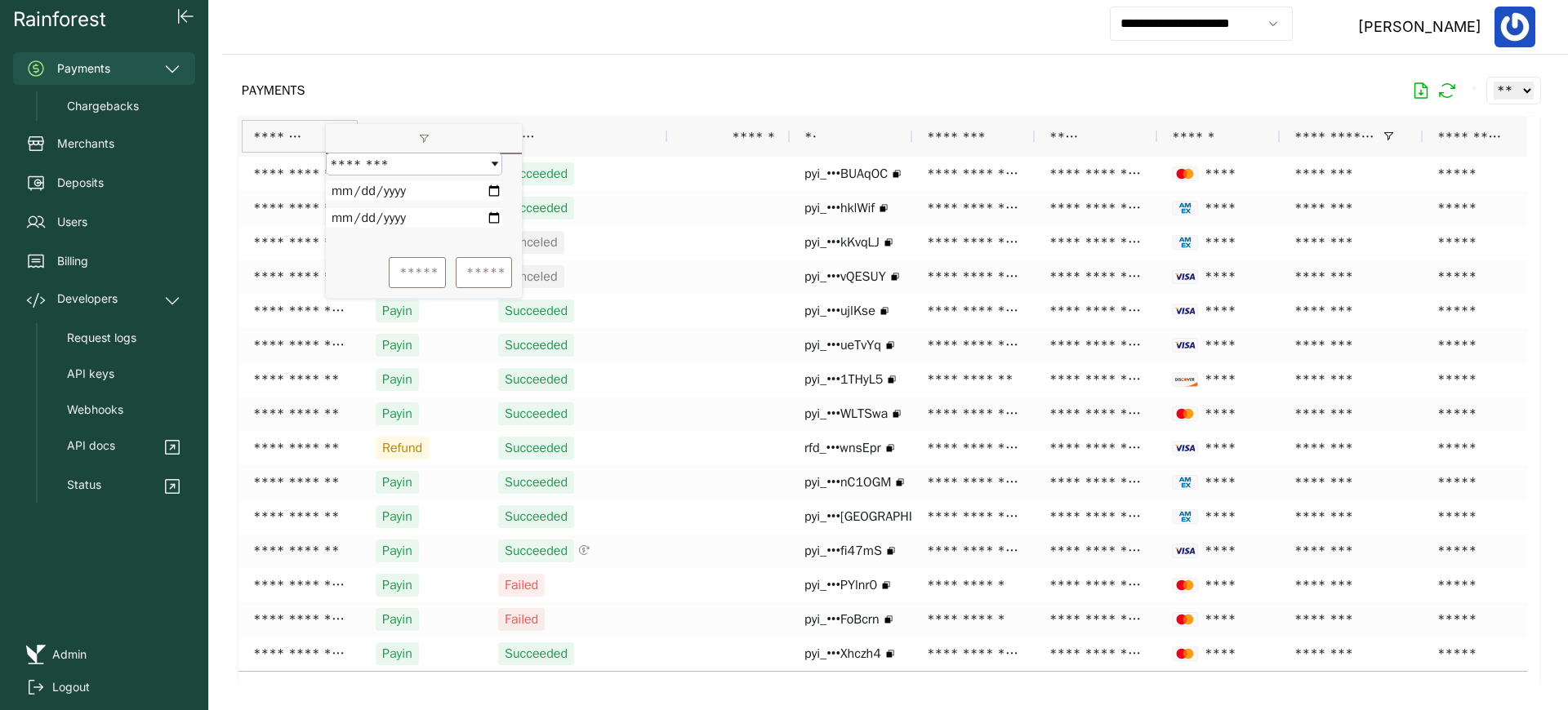 type on "**********" 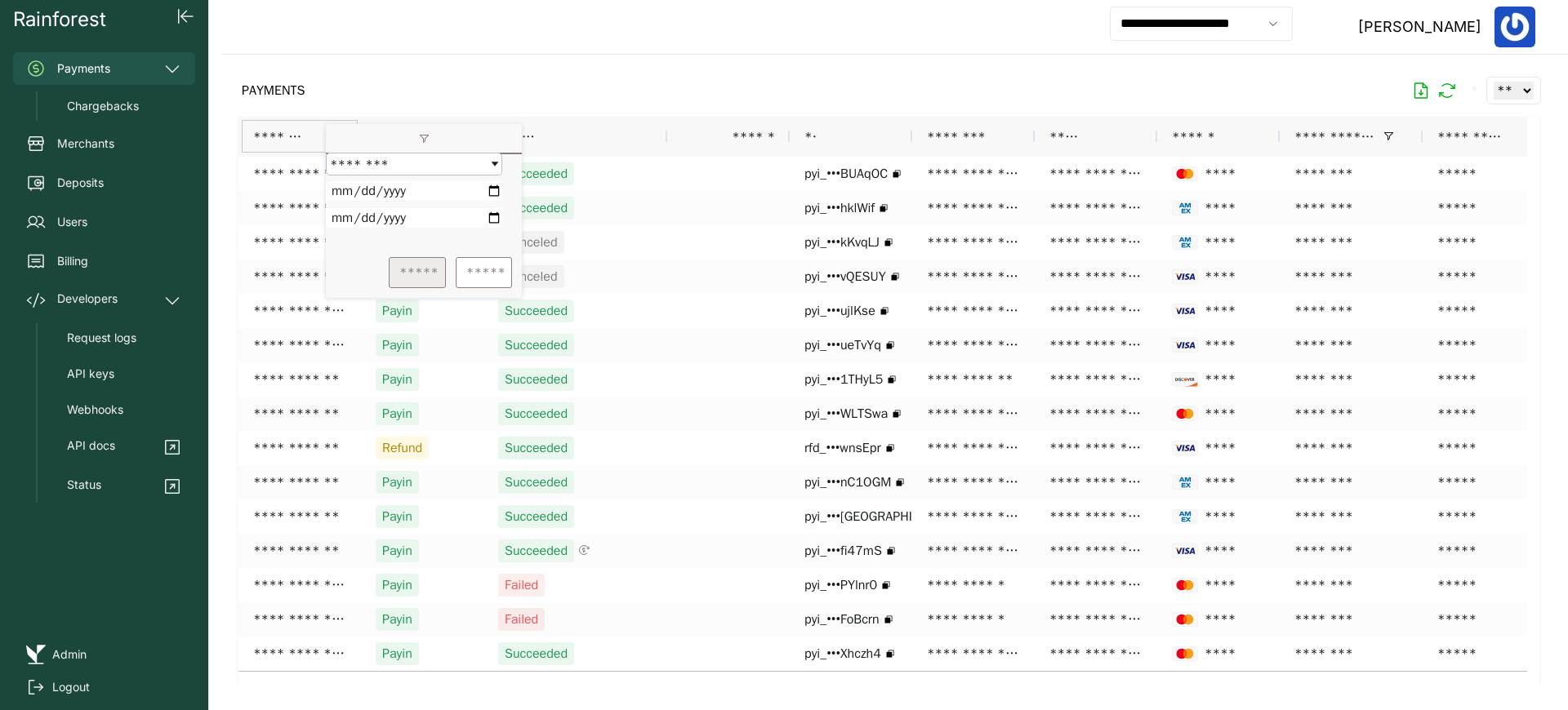 click on "*****" at bounding box center [417, 273] 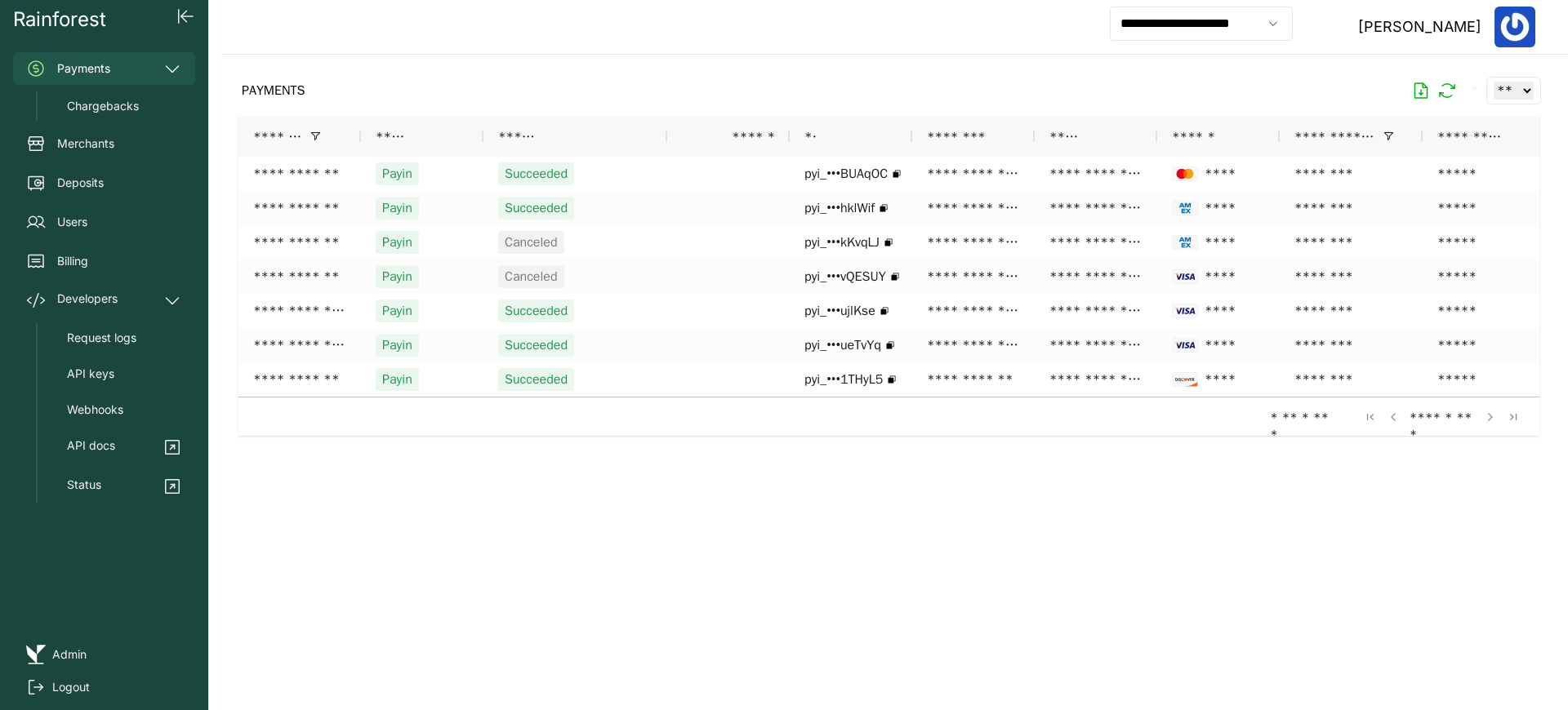 click on "**********" at bounding box center (895, 27) 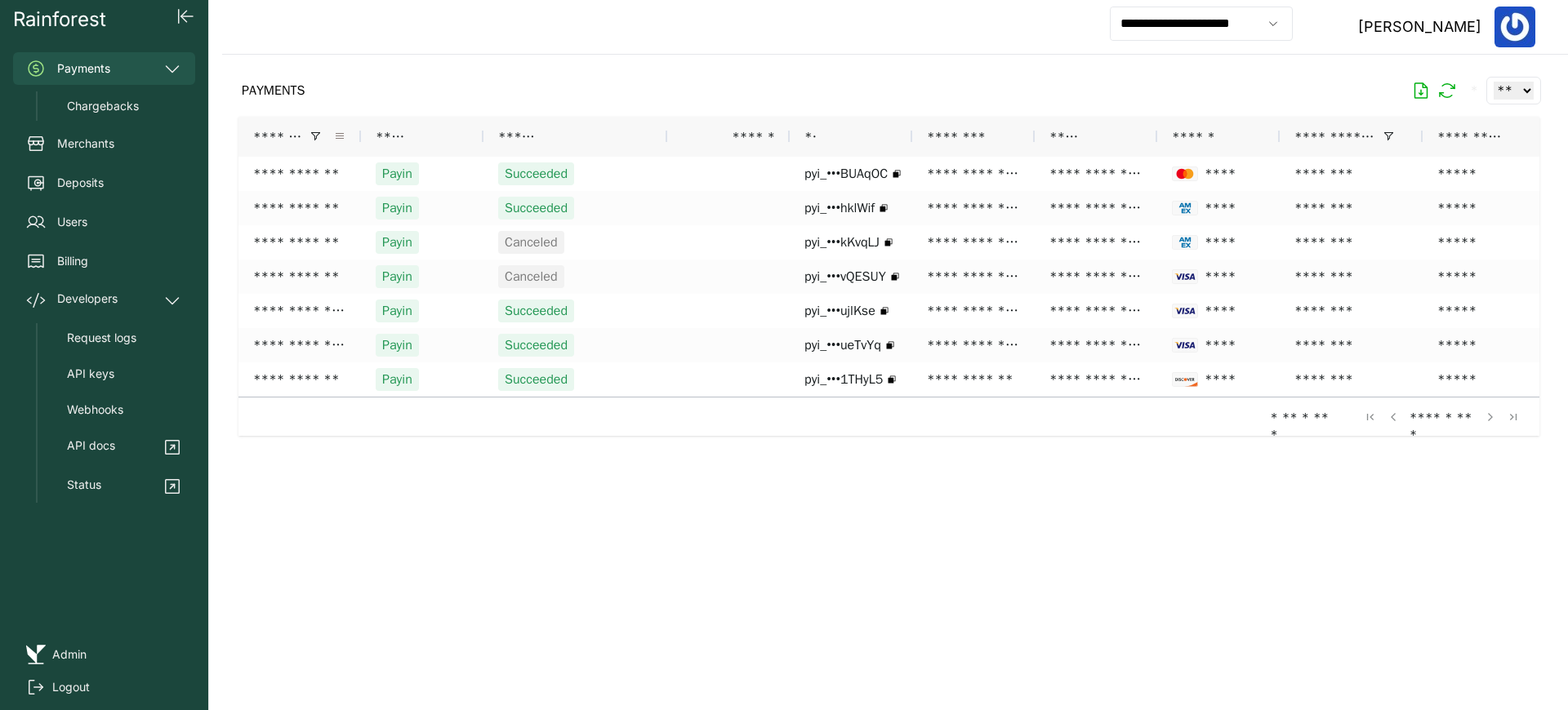 click at bounding box center [340, 136] 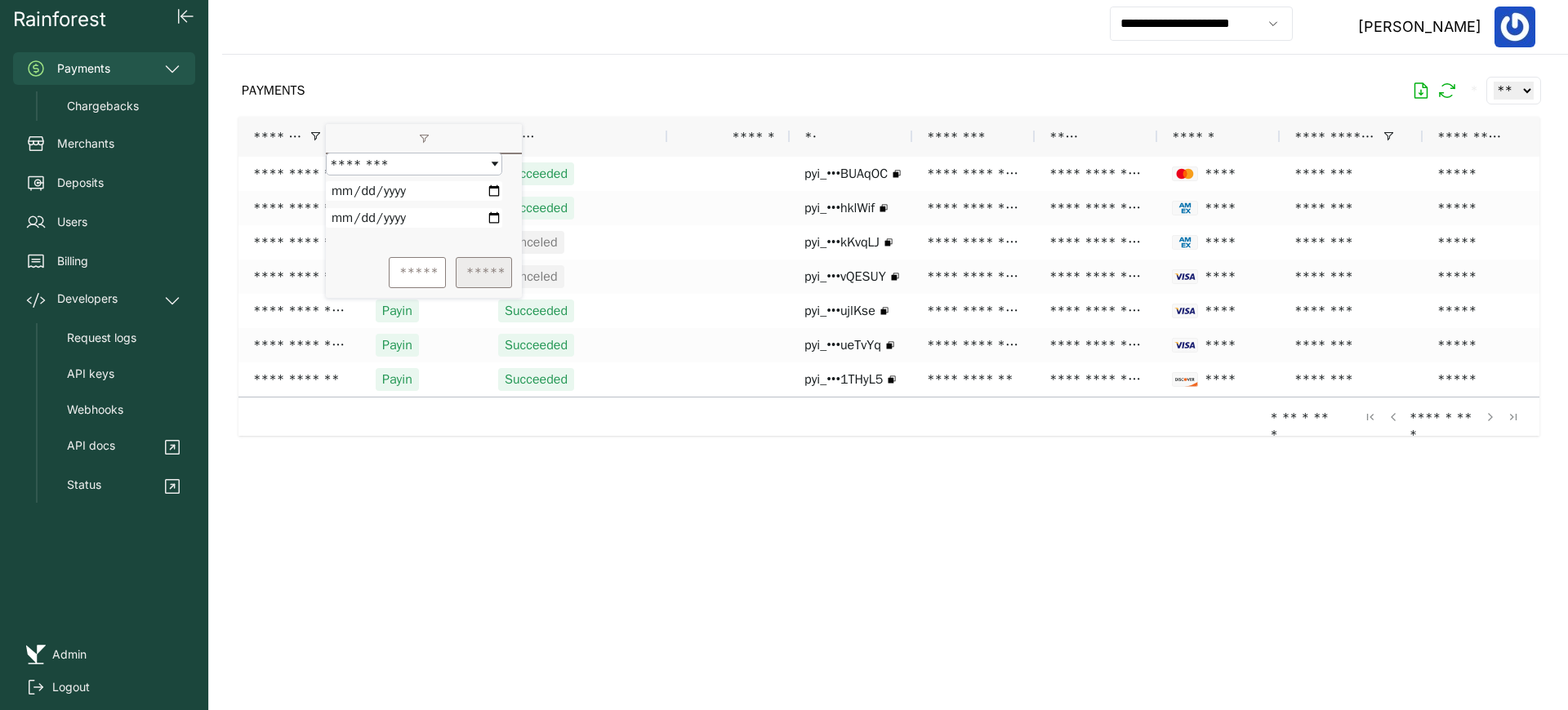click on "*****" at bounding box center (483, 273) 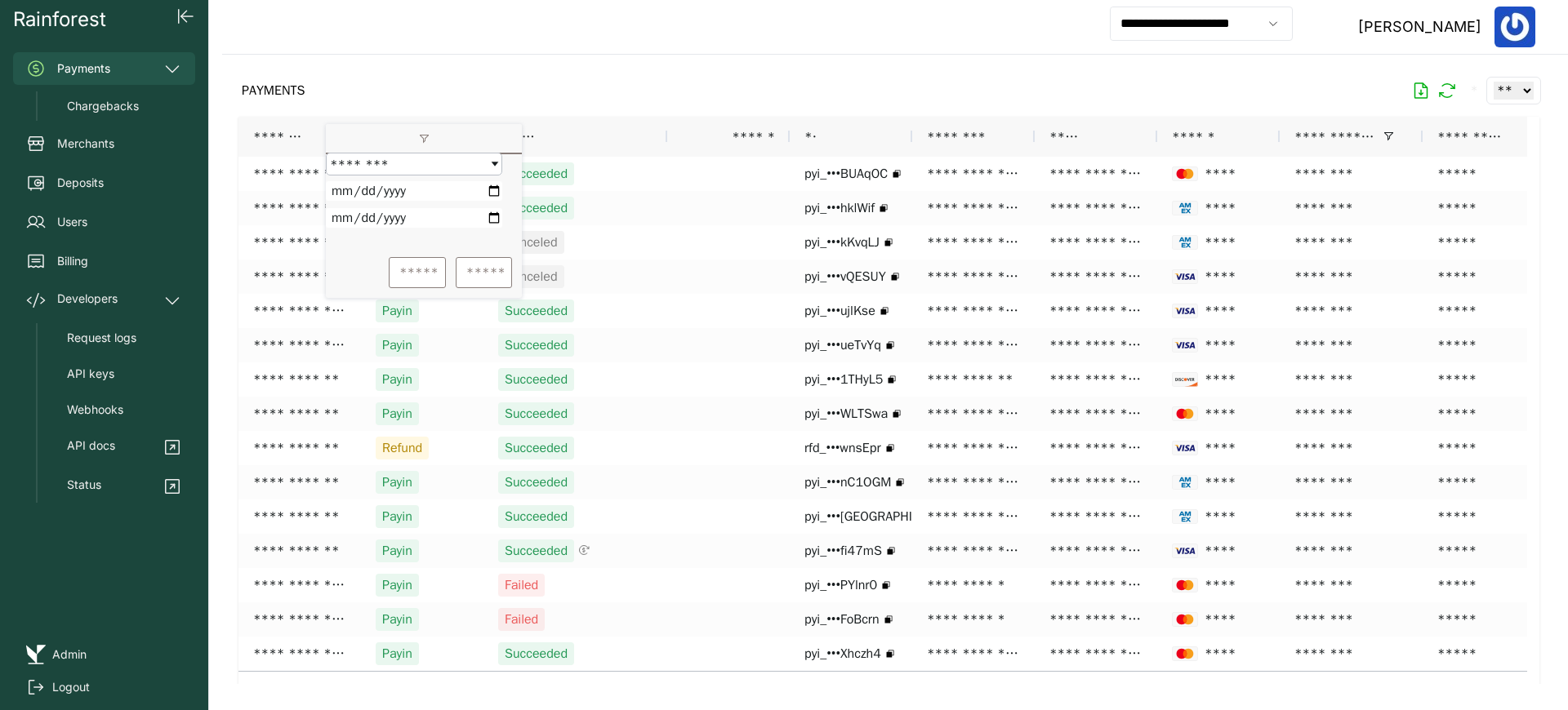 click at bounding box center (889, 369) 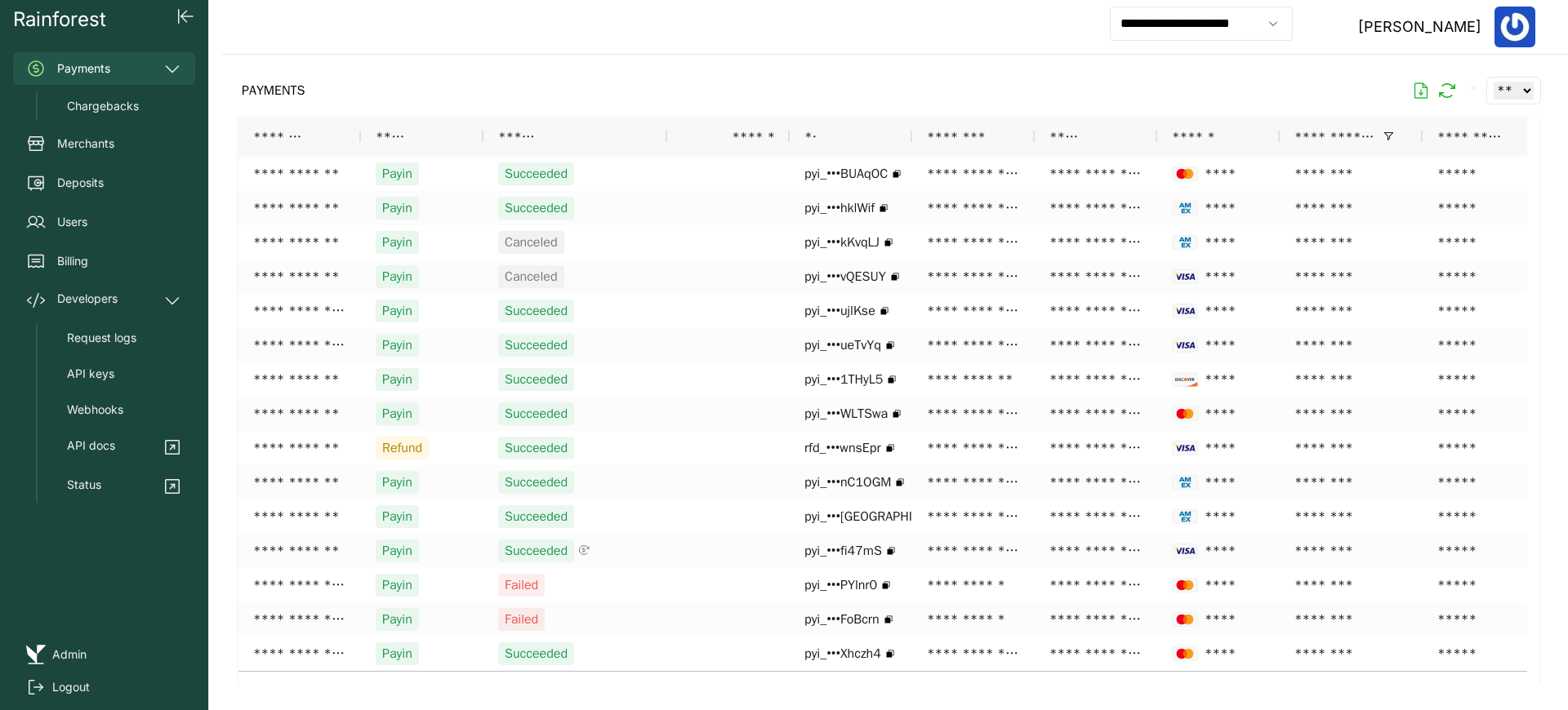click 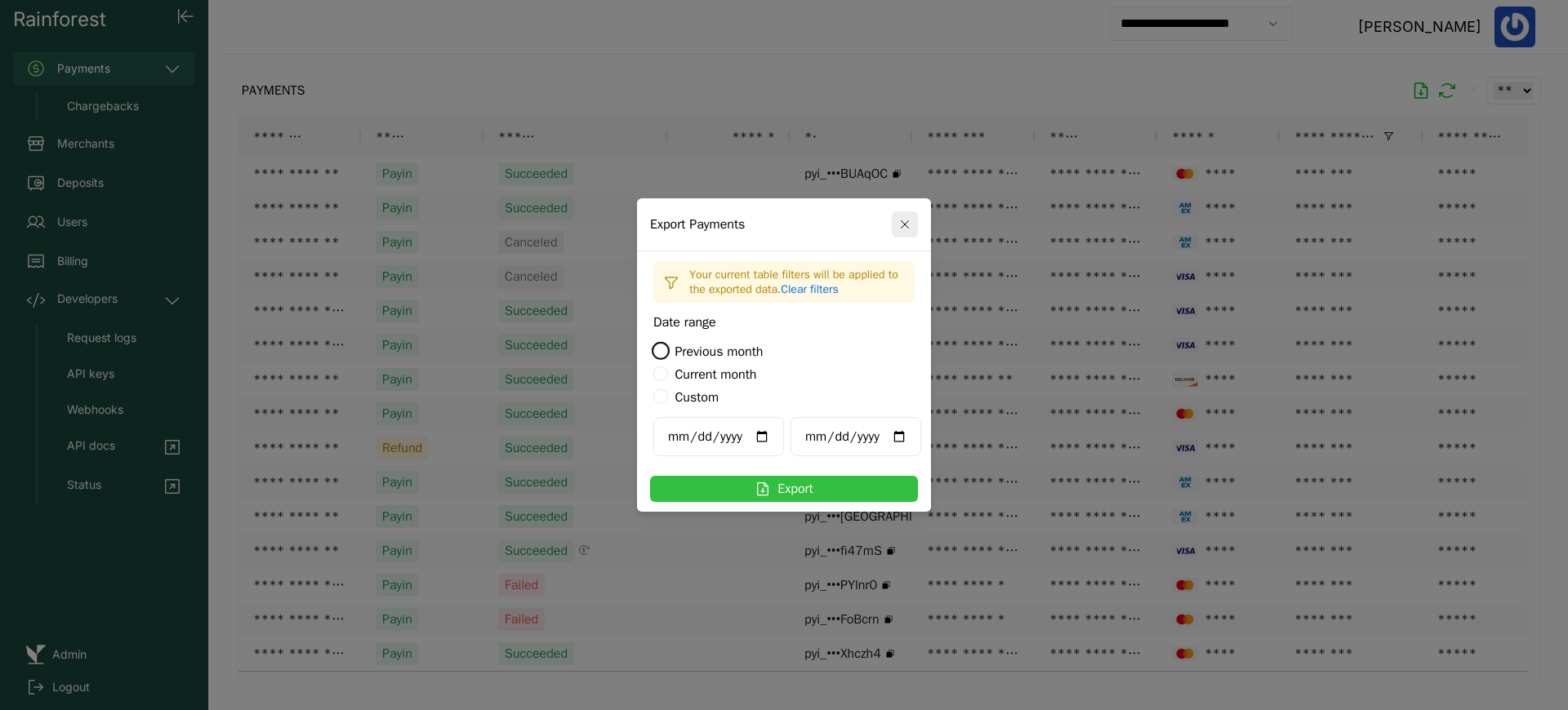 click on "Export" at bounding box center [784, 489] 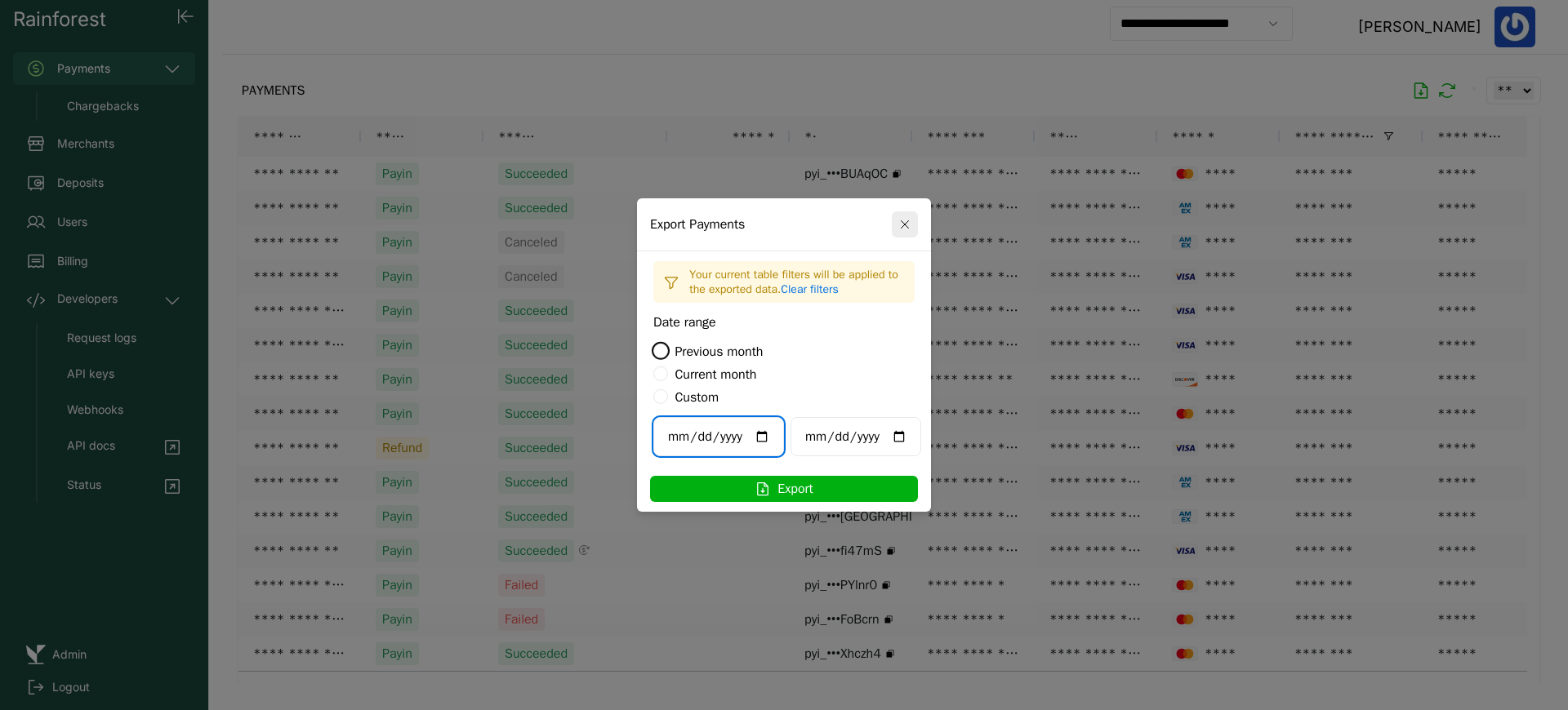 click on "**********" at bounding box center (719, 437) 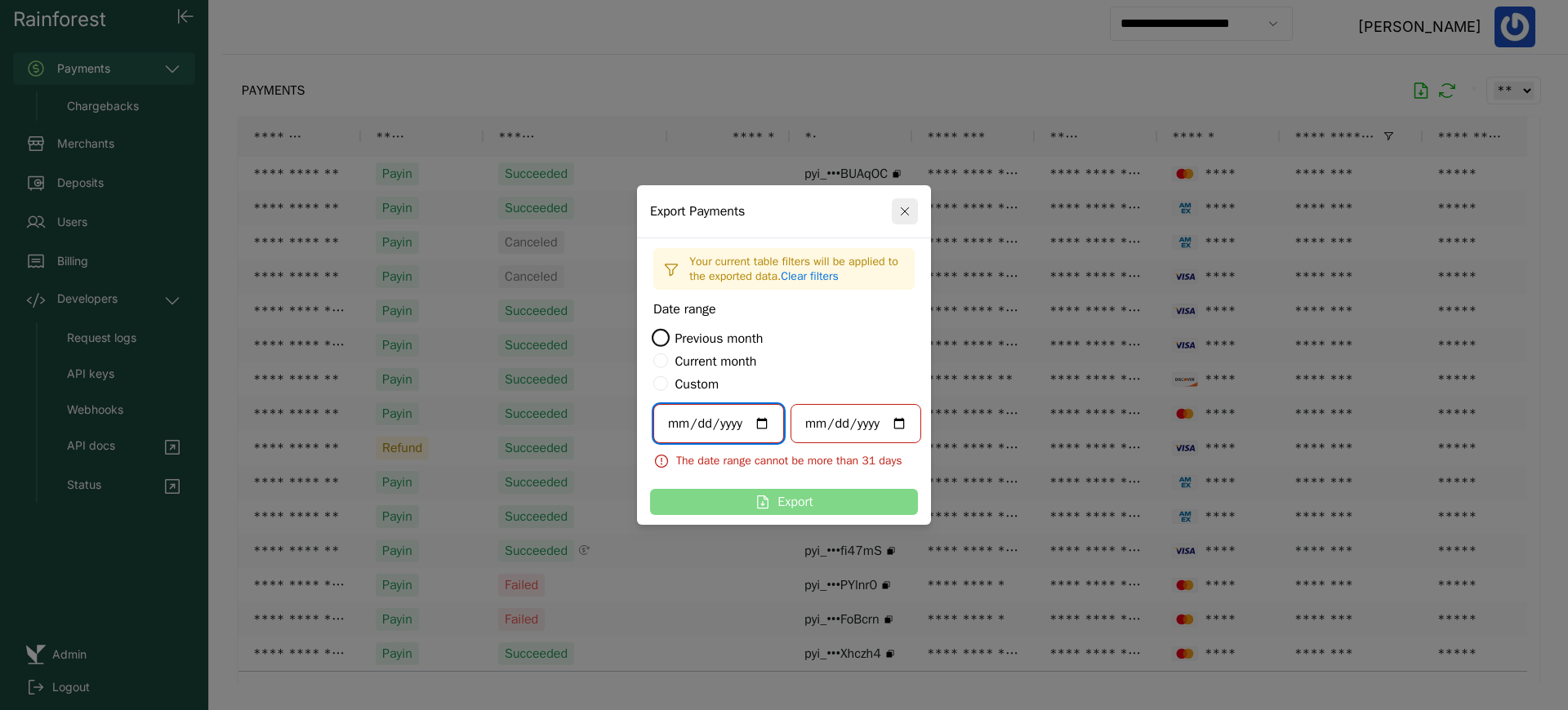 type on "**********" 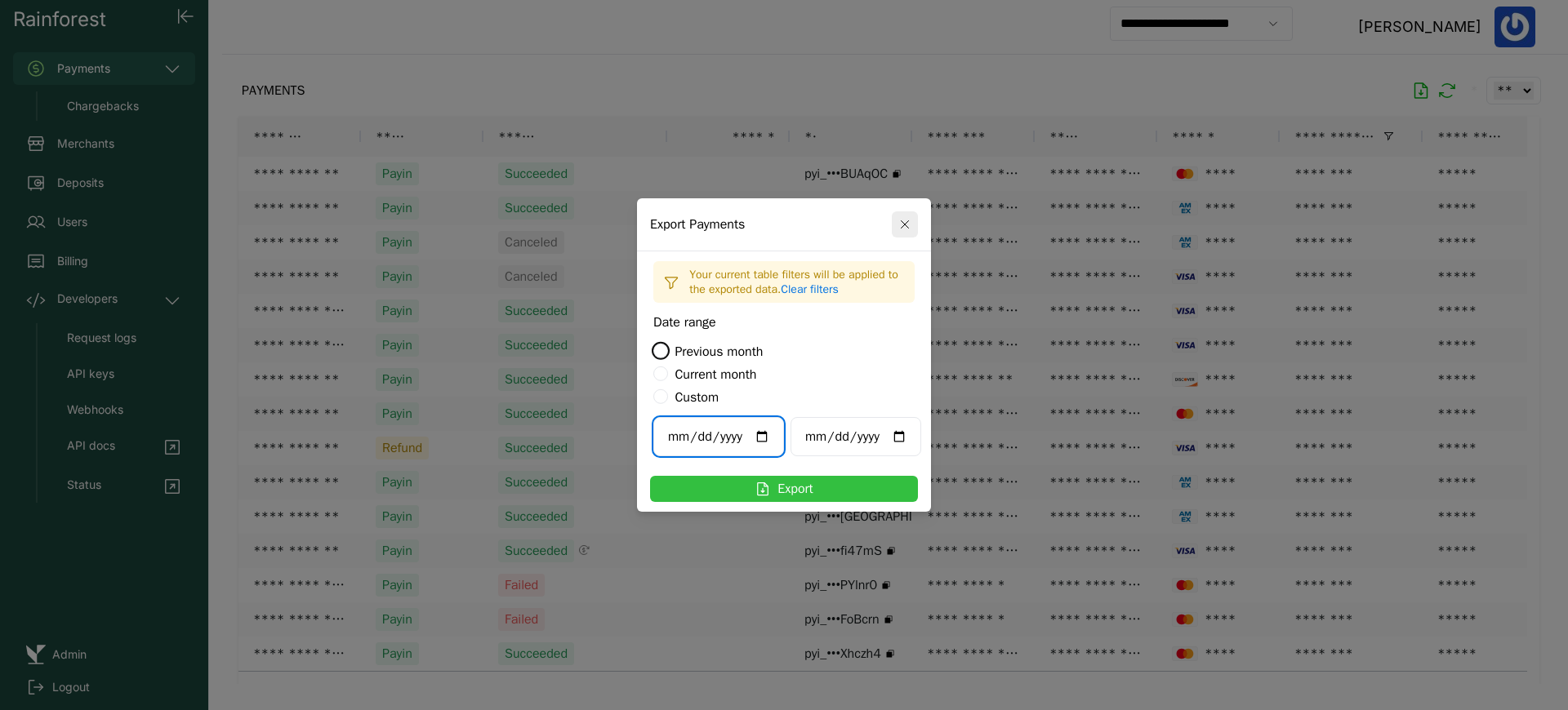 click on "Export" at bounding box center (784, 489) 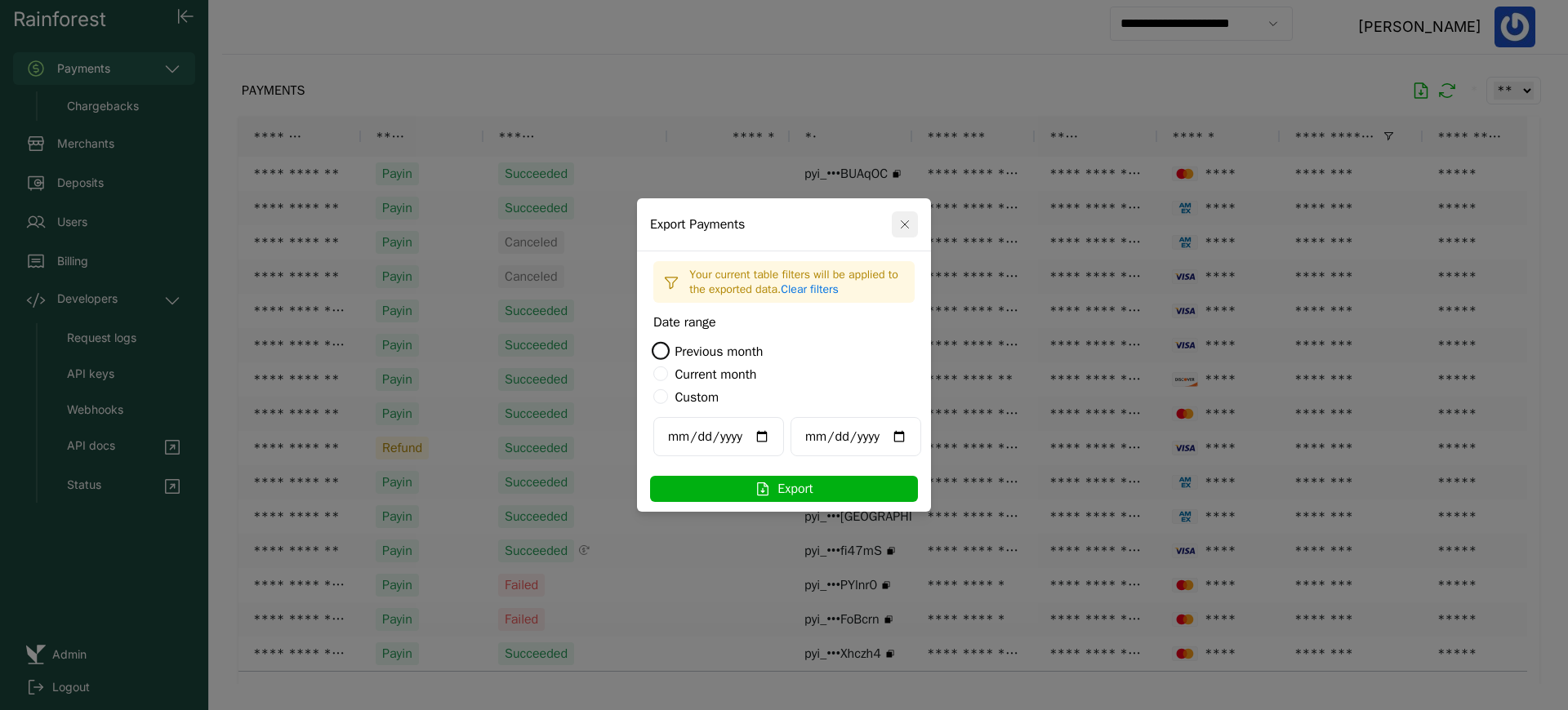 click at bounding box center [905, 224] 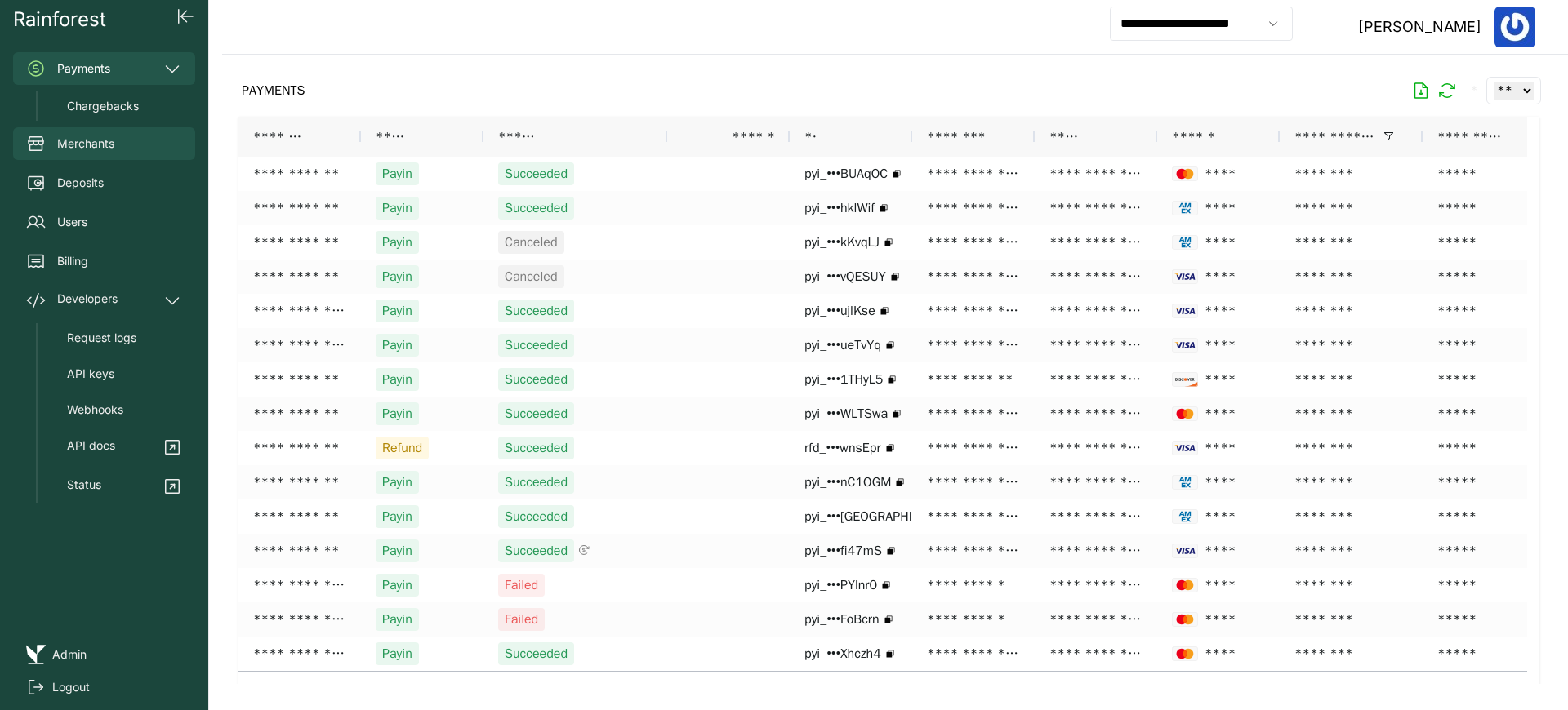 click on "Merchants" at bounding box center [104, 144] 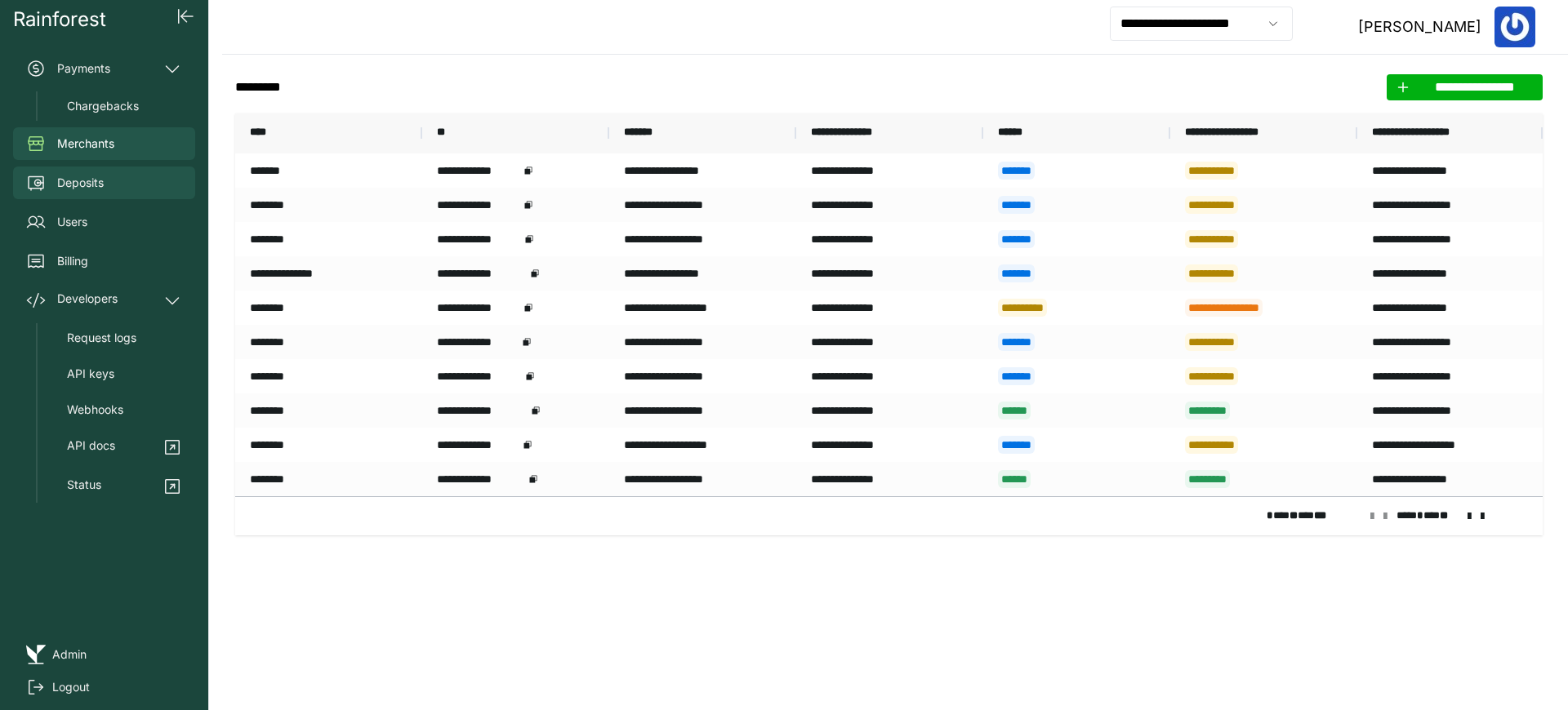 click on "Deposits" at bounding box center [104, 183] 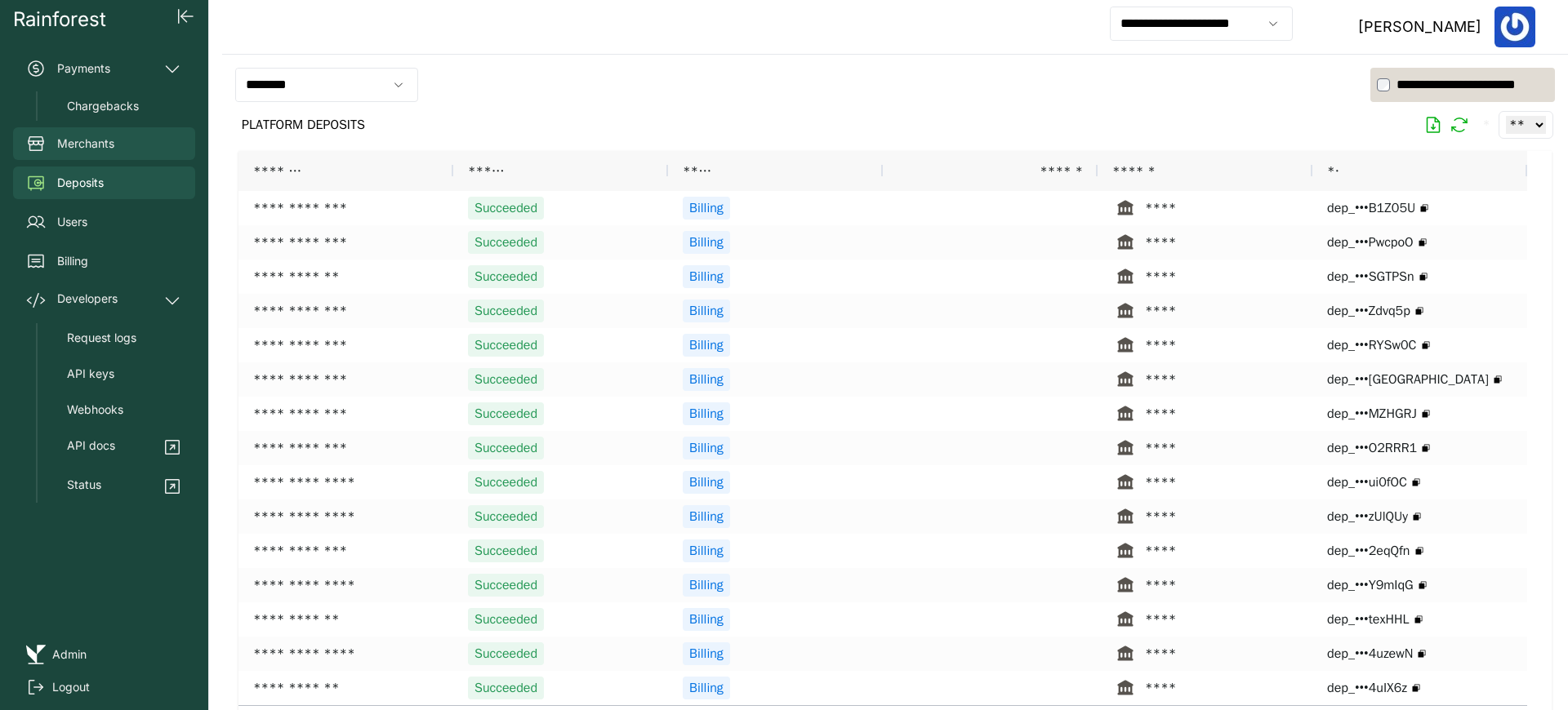 click on "Merchants" at bounding box center (104, 144) 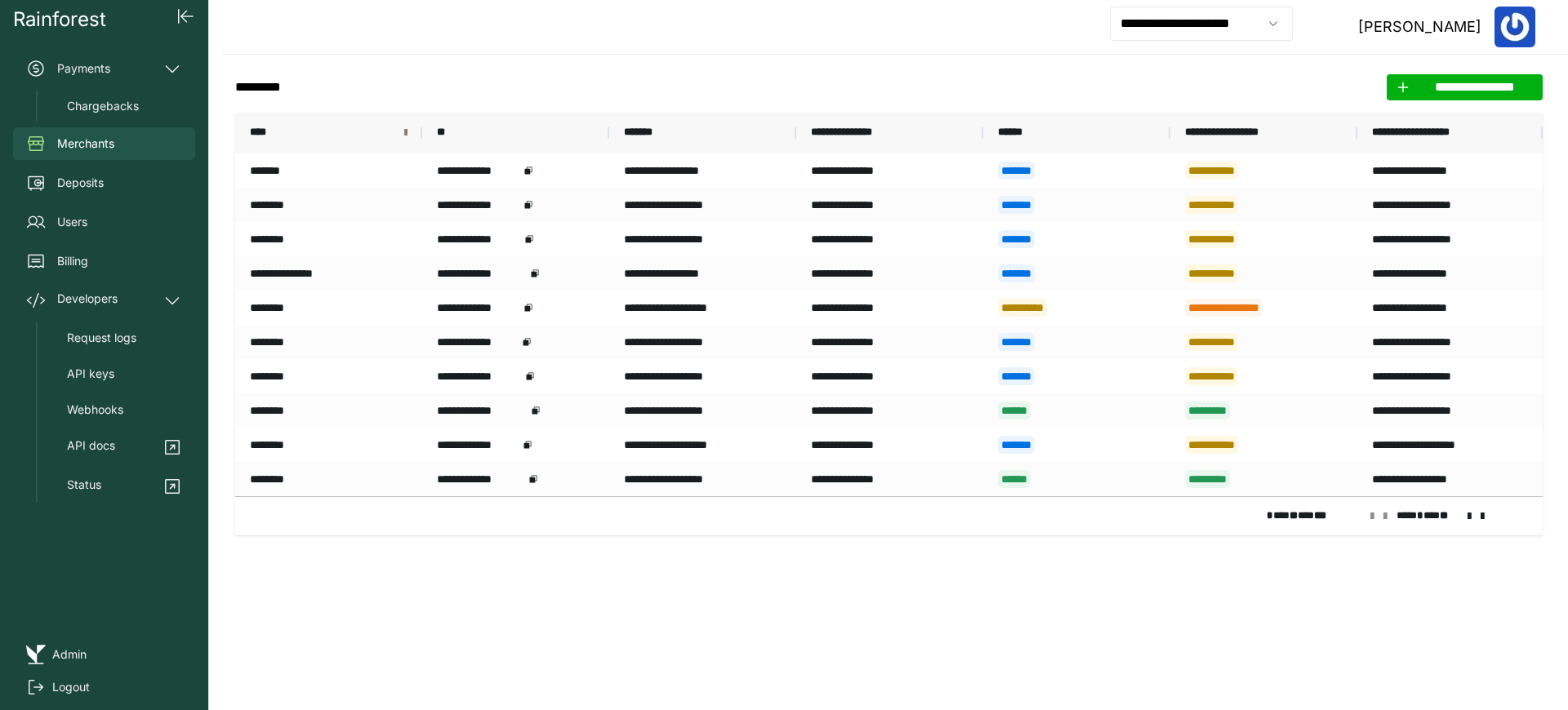 click at bounding box center (406, 133) 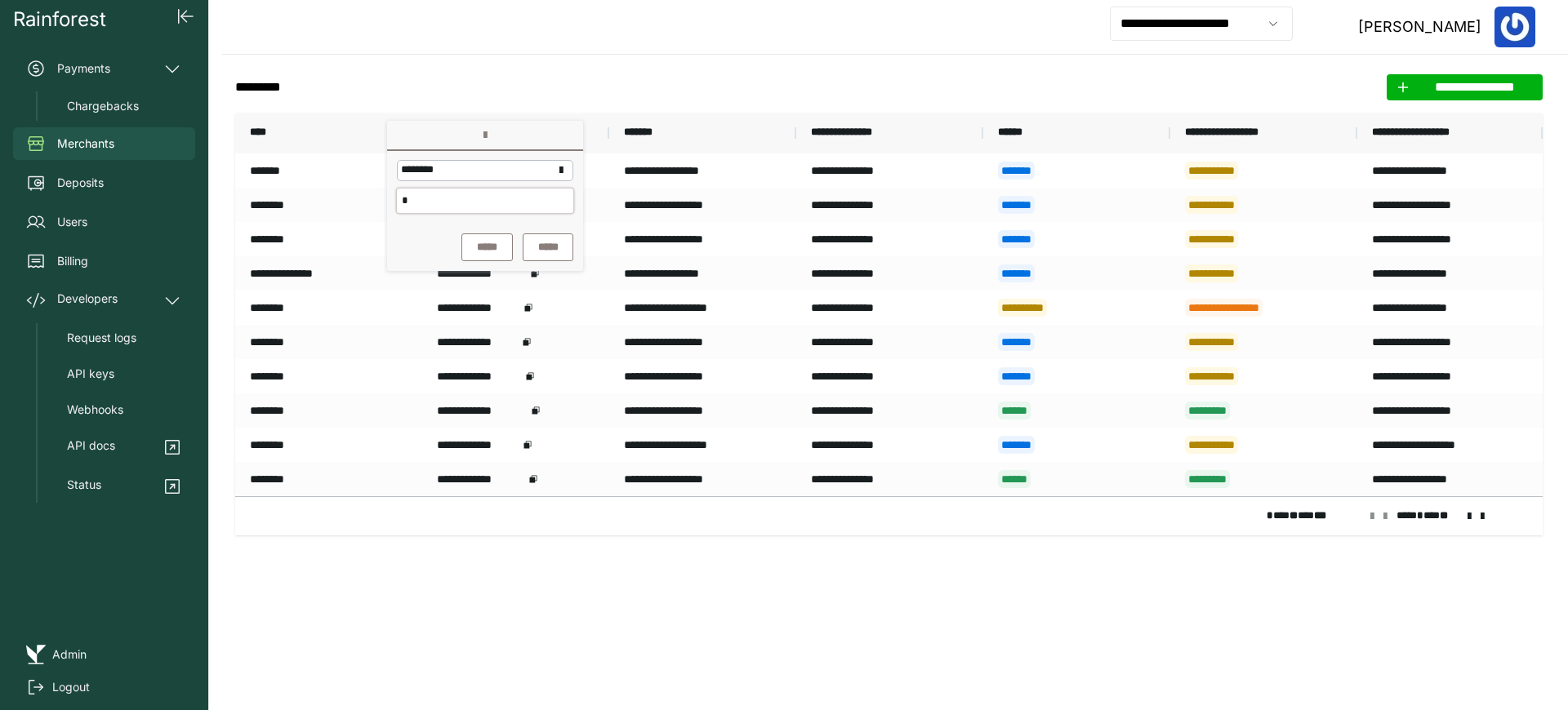 click on "*" at bounding box center [485, 201] 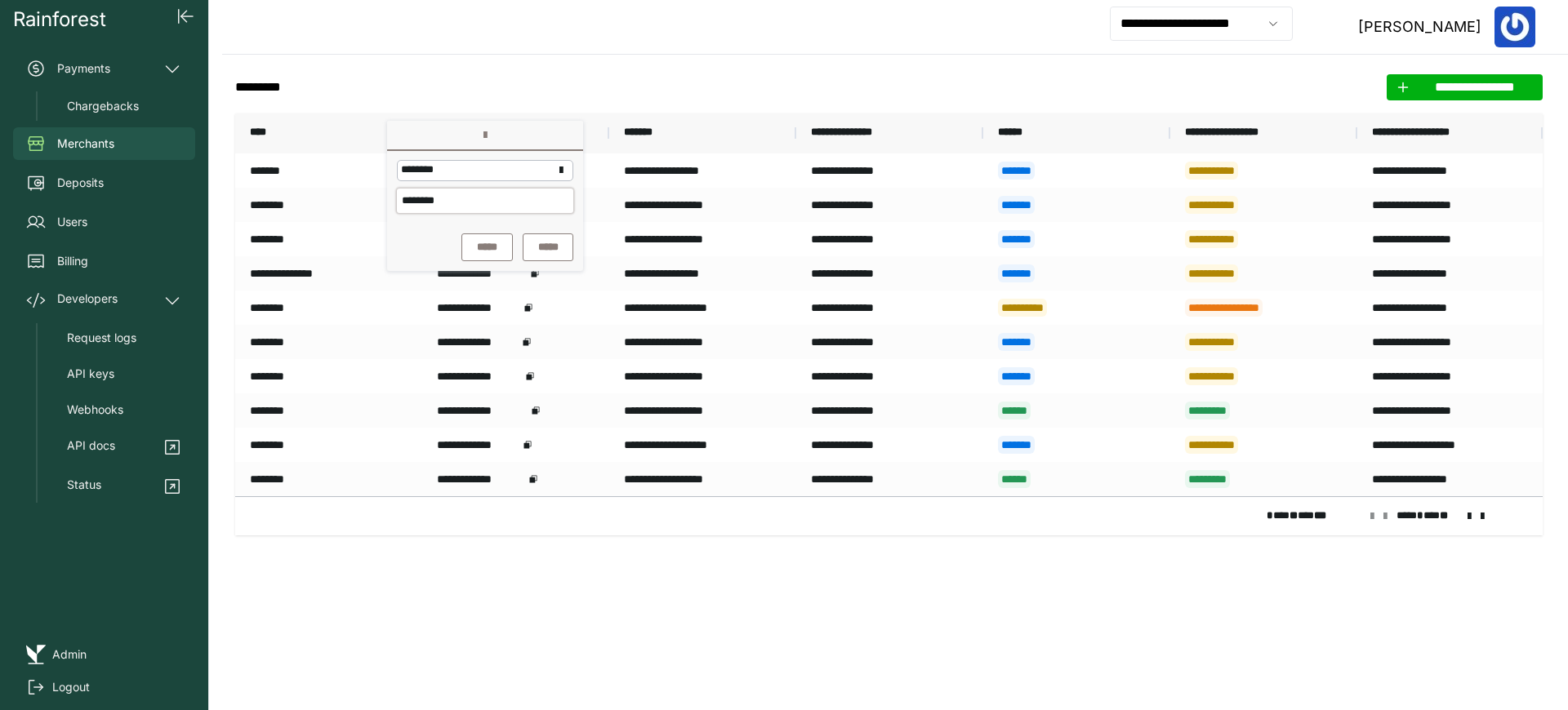 type on "********" 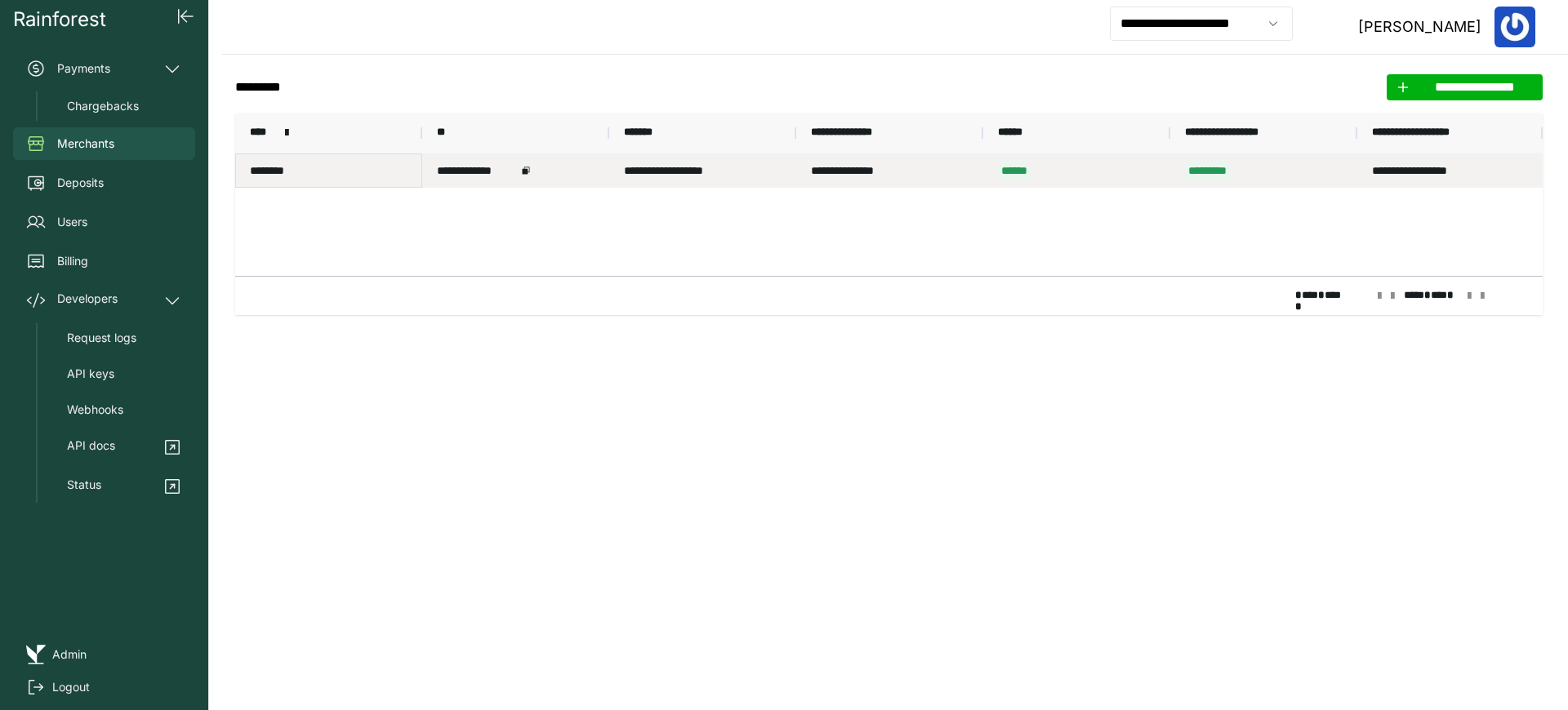 click on "********" at bounding box center (328, 171) 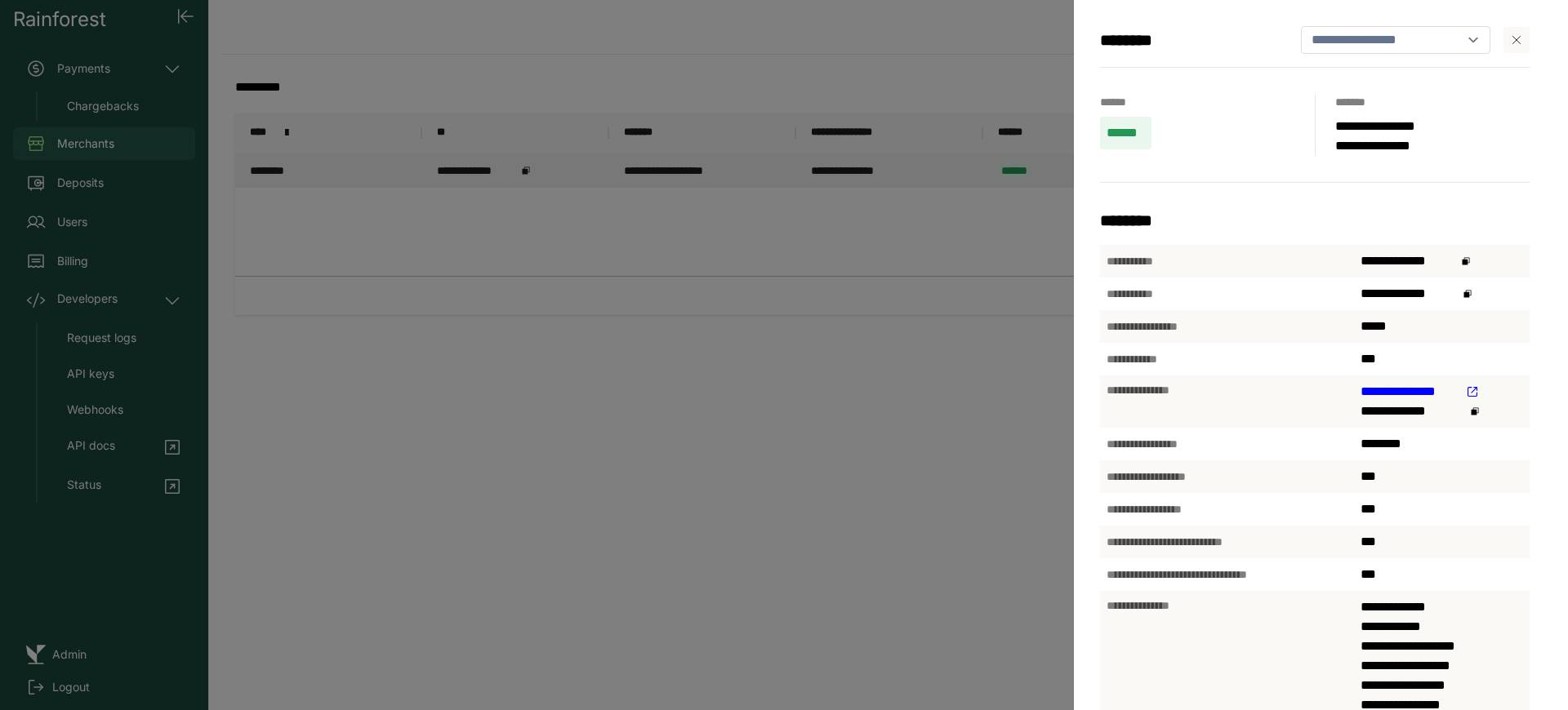 click on "**********" at bounding box center [1321, 355] 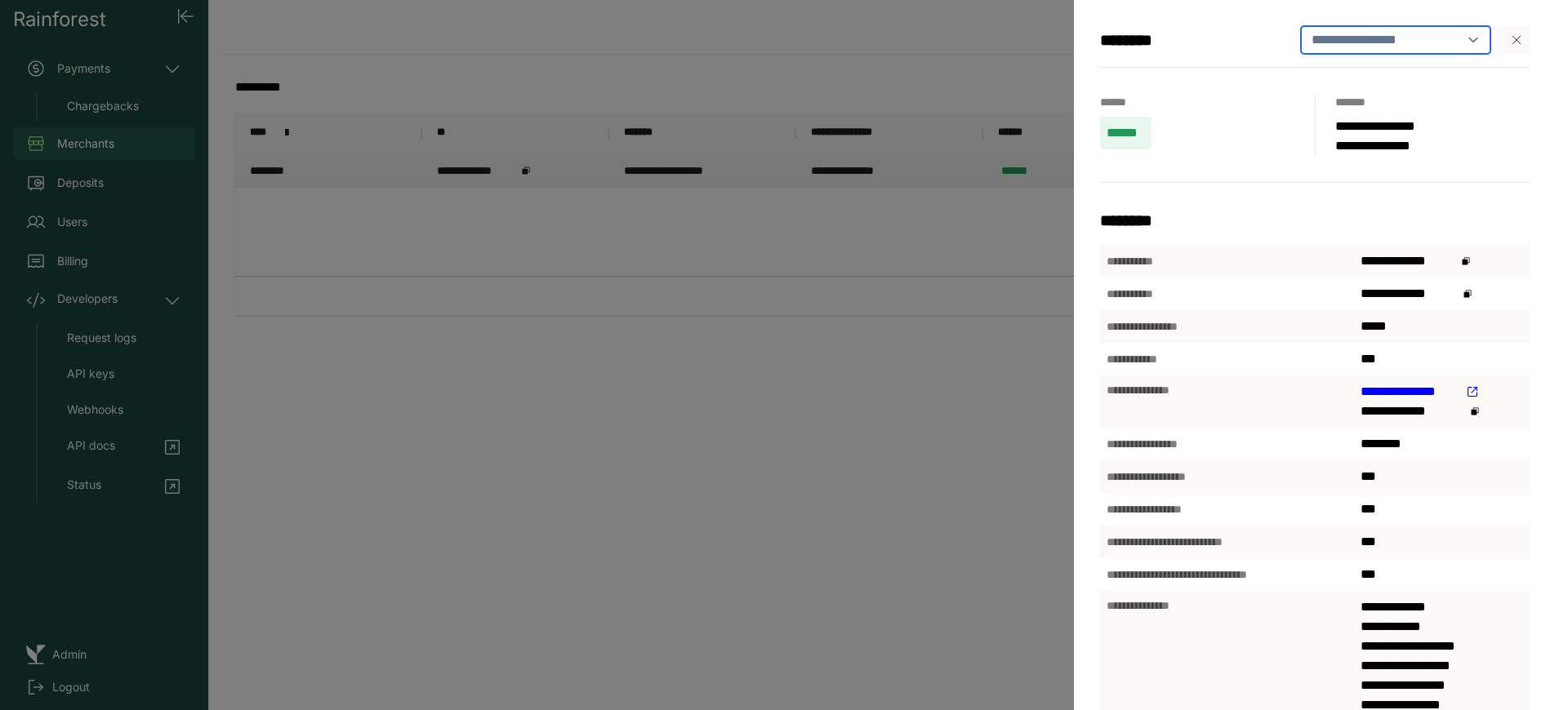 click on "**********" at bounding box center [1396, 40] 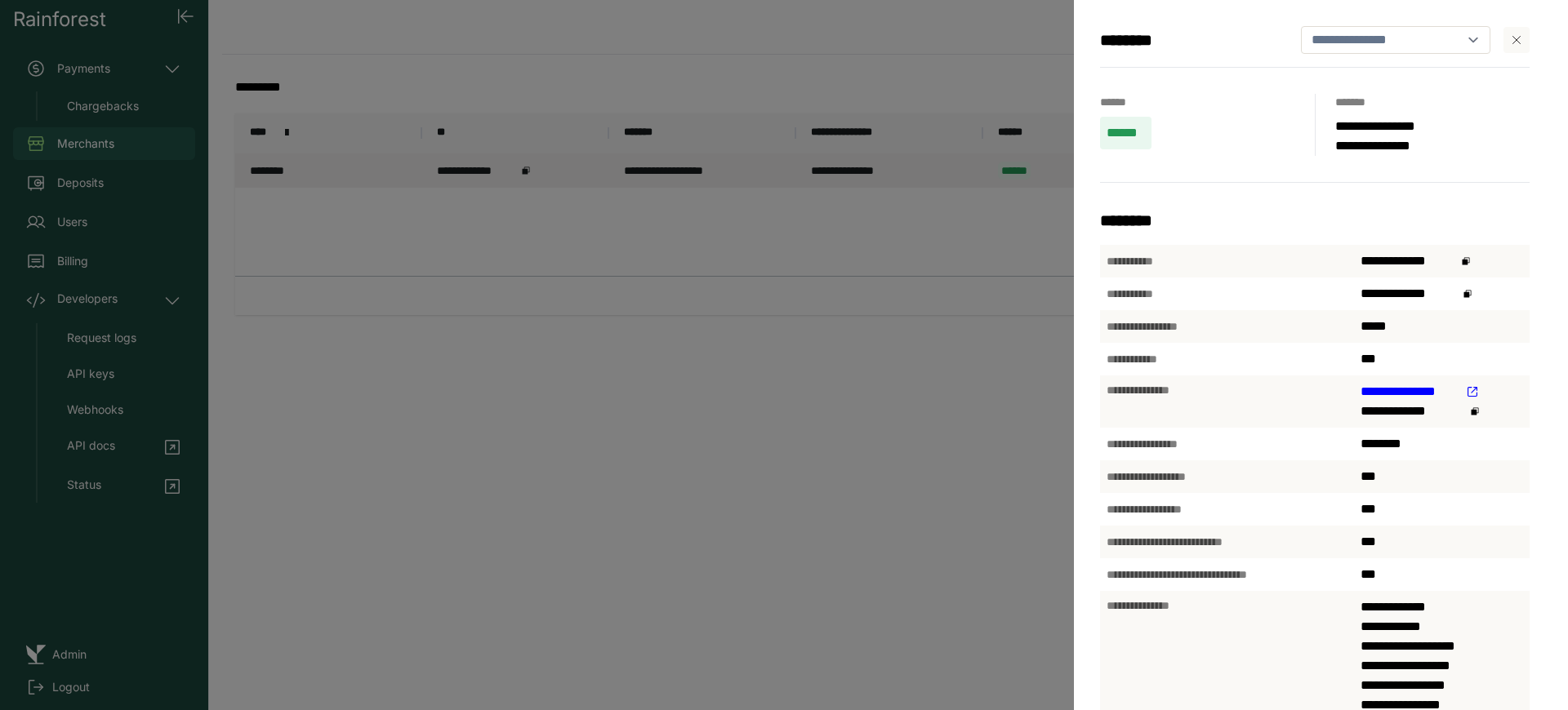 select 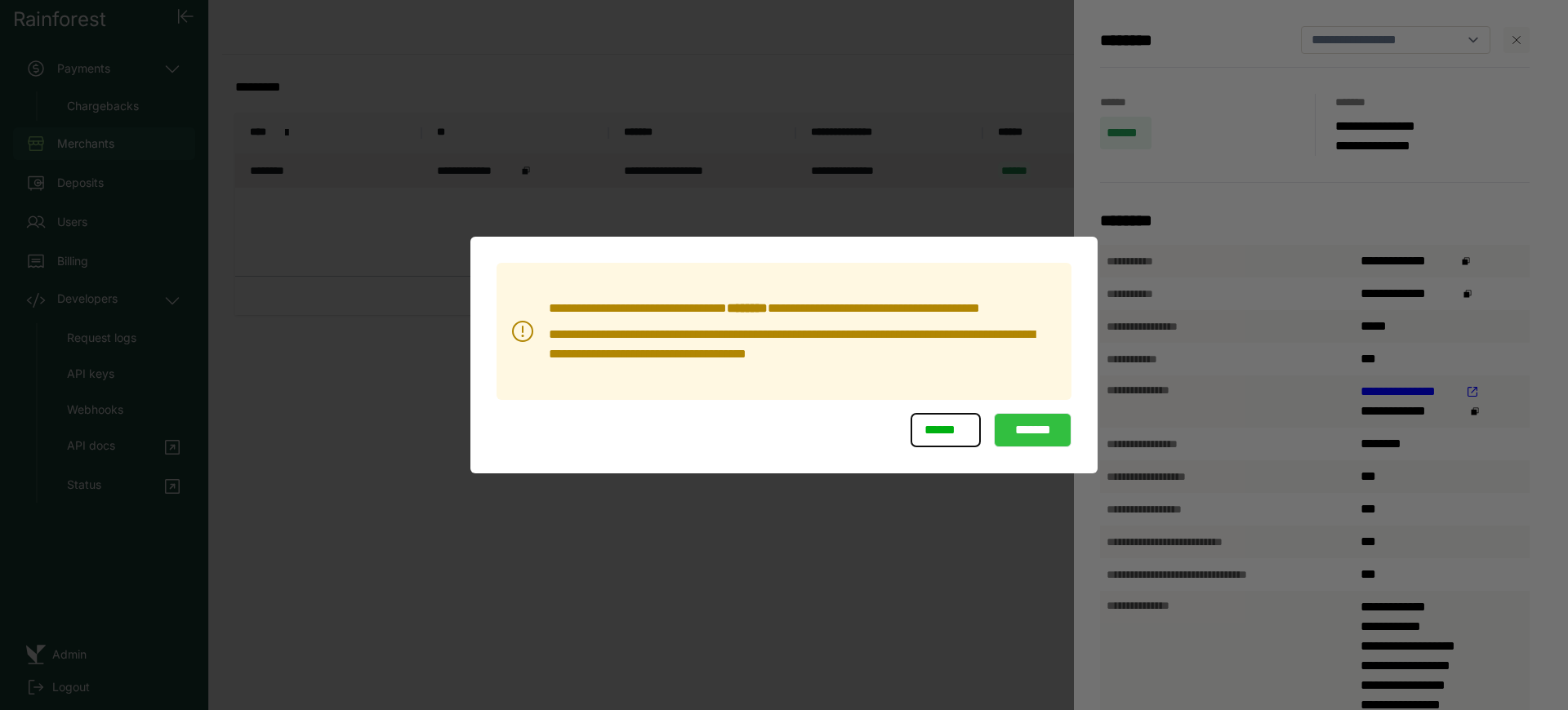 click on "*******" at bounding box center [1032, 430] 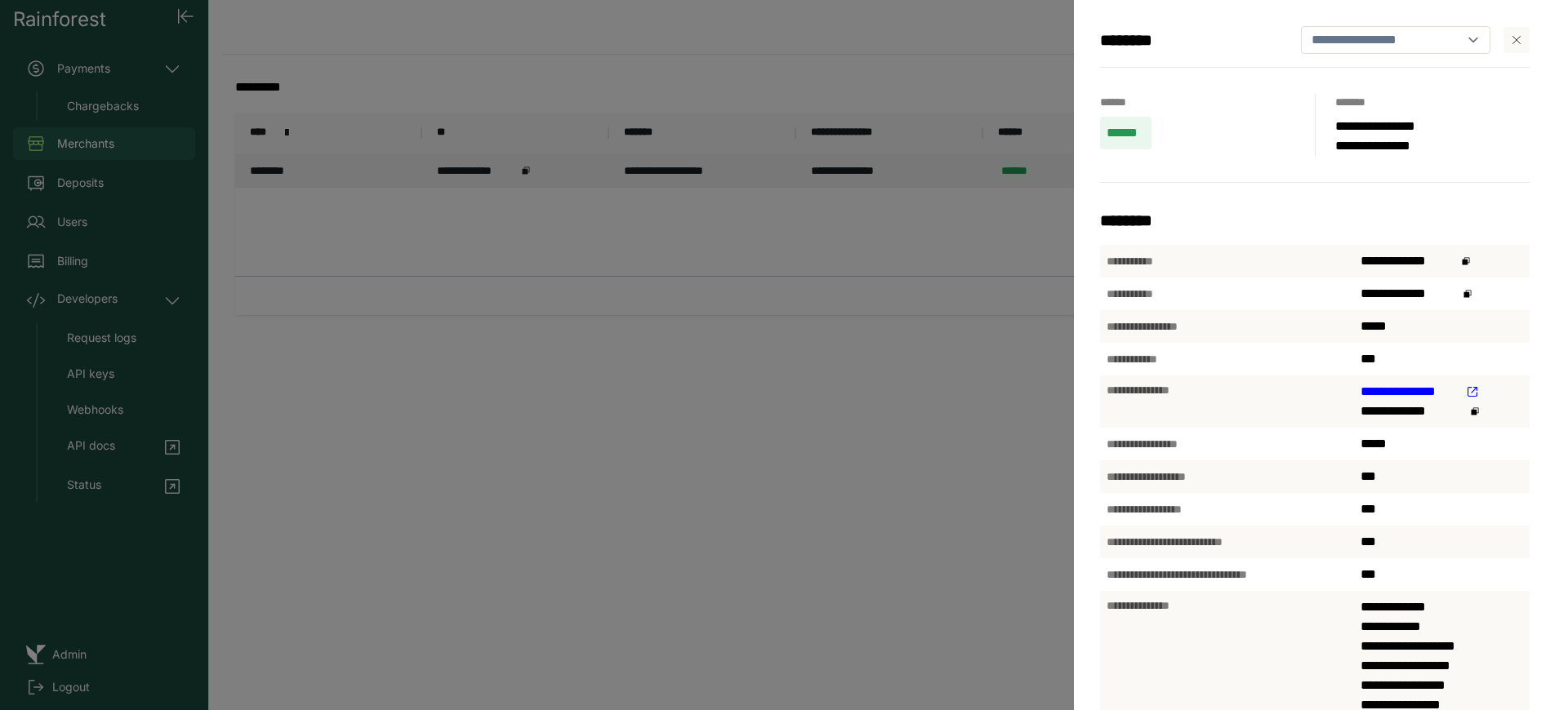 click on "**********" at bounding box center [784, 355] 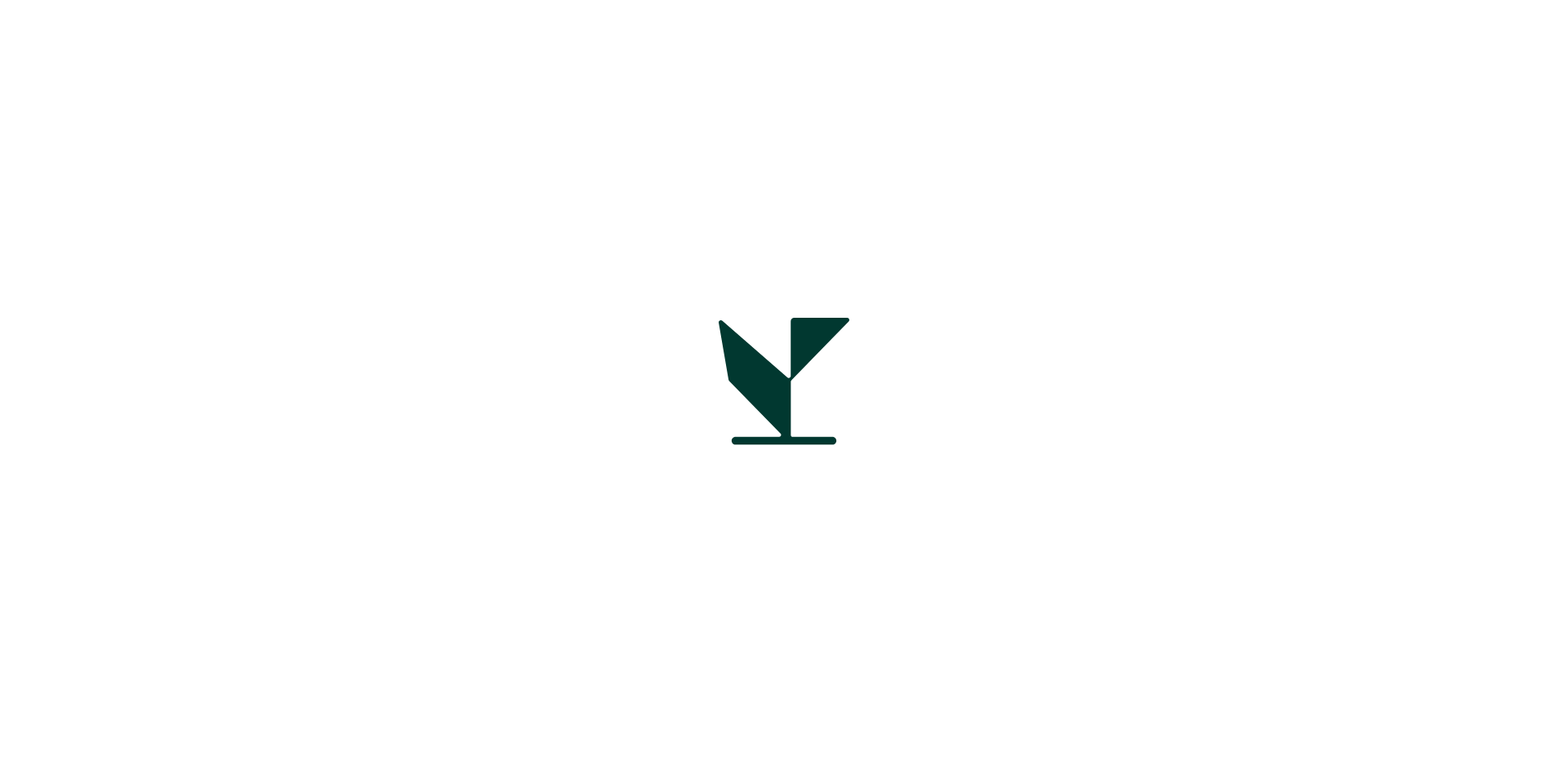 scroll, scrollTop: 0, scrollLeft: 0, axis: both 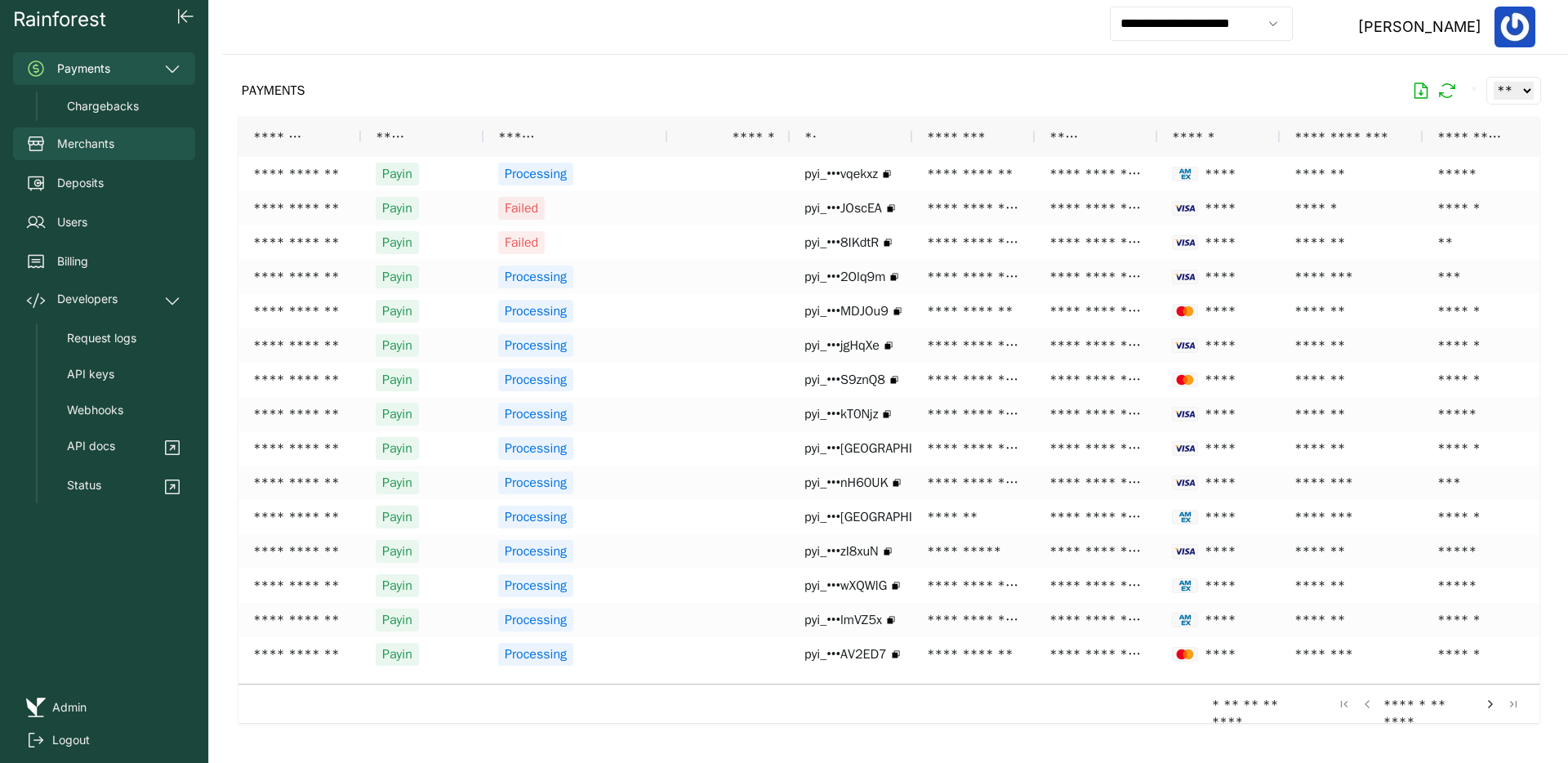 click on "Merchants" at bounding box center [86, 144] 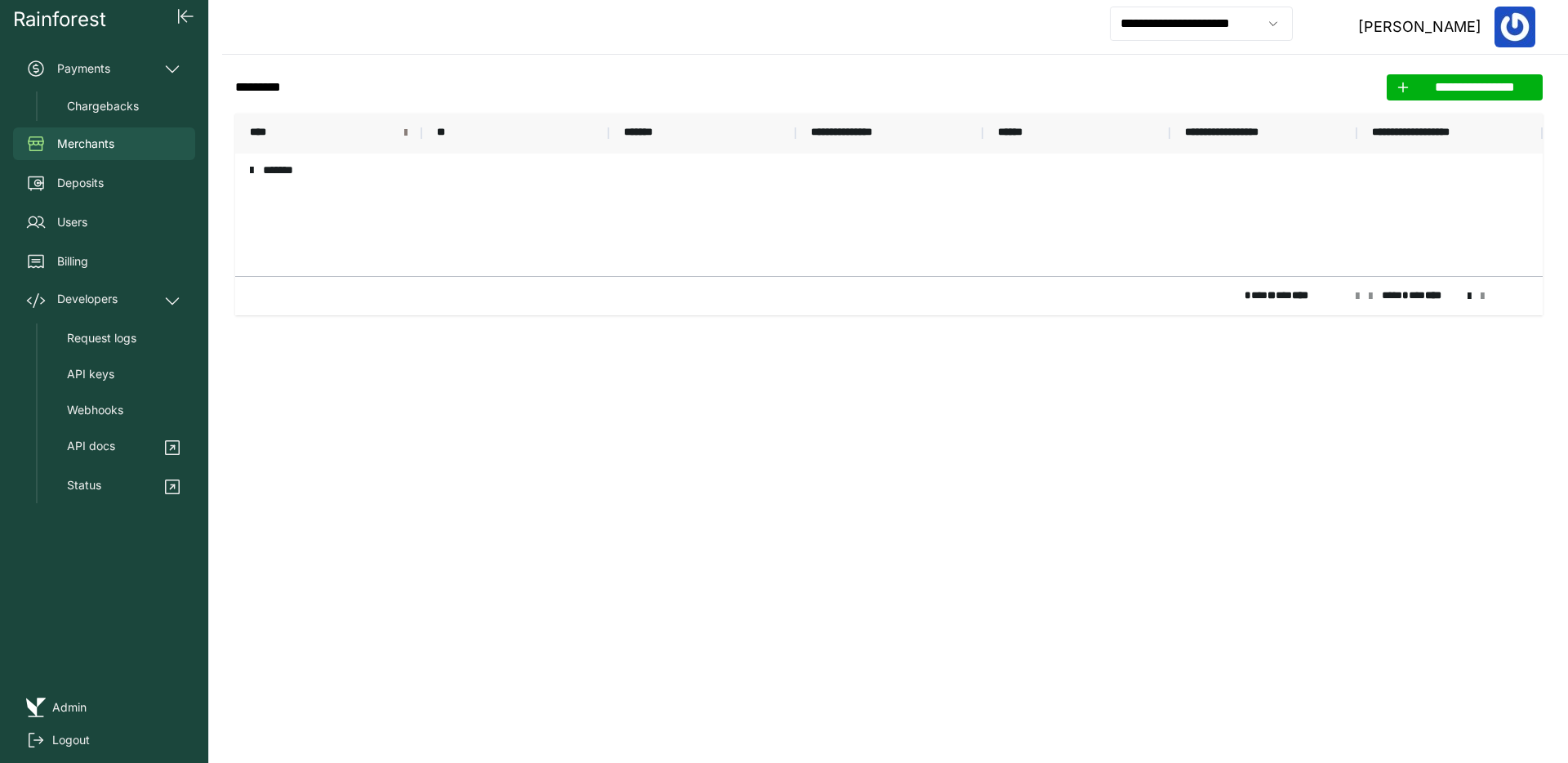 click at bounding box center (406, 133) 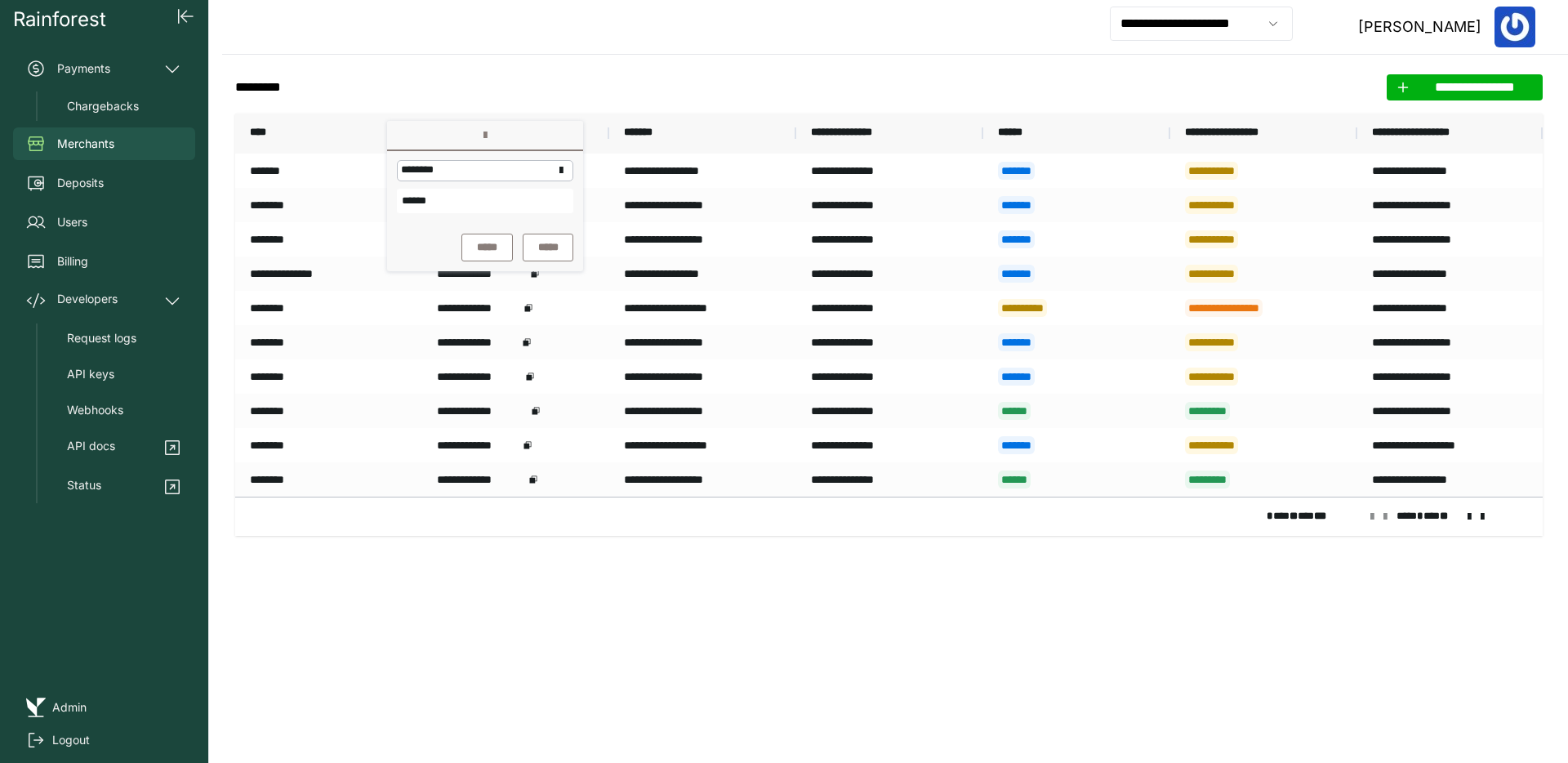 type on "******" 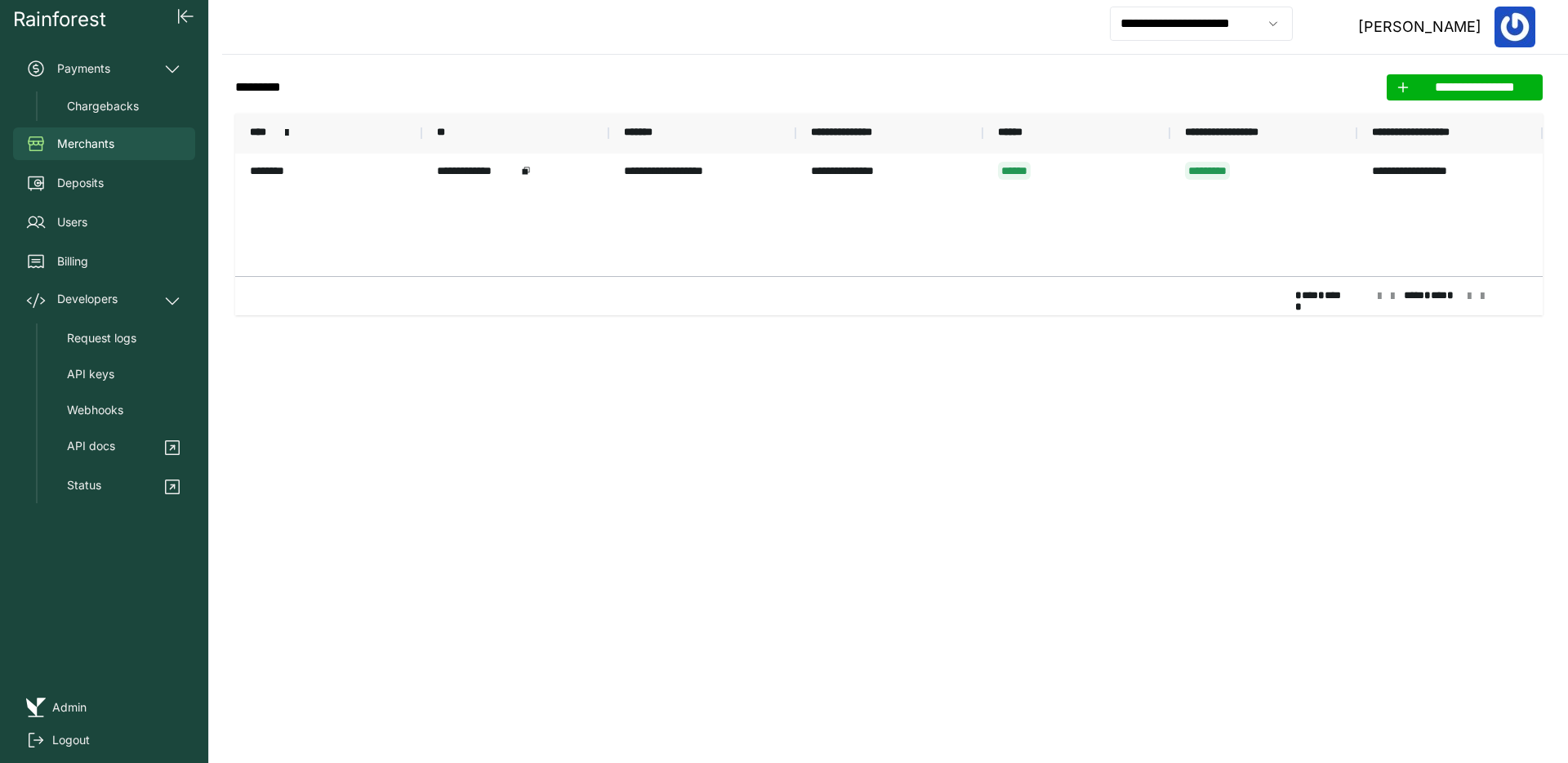 click on "**********" 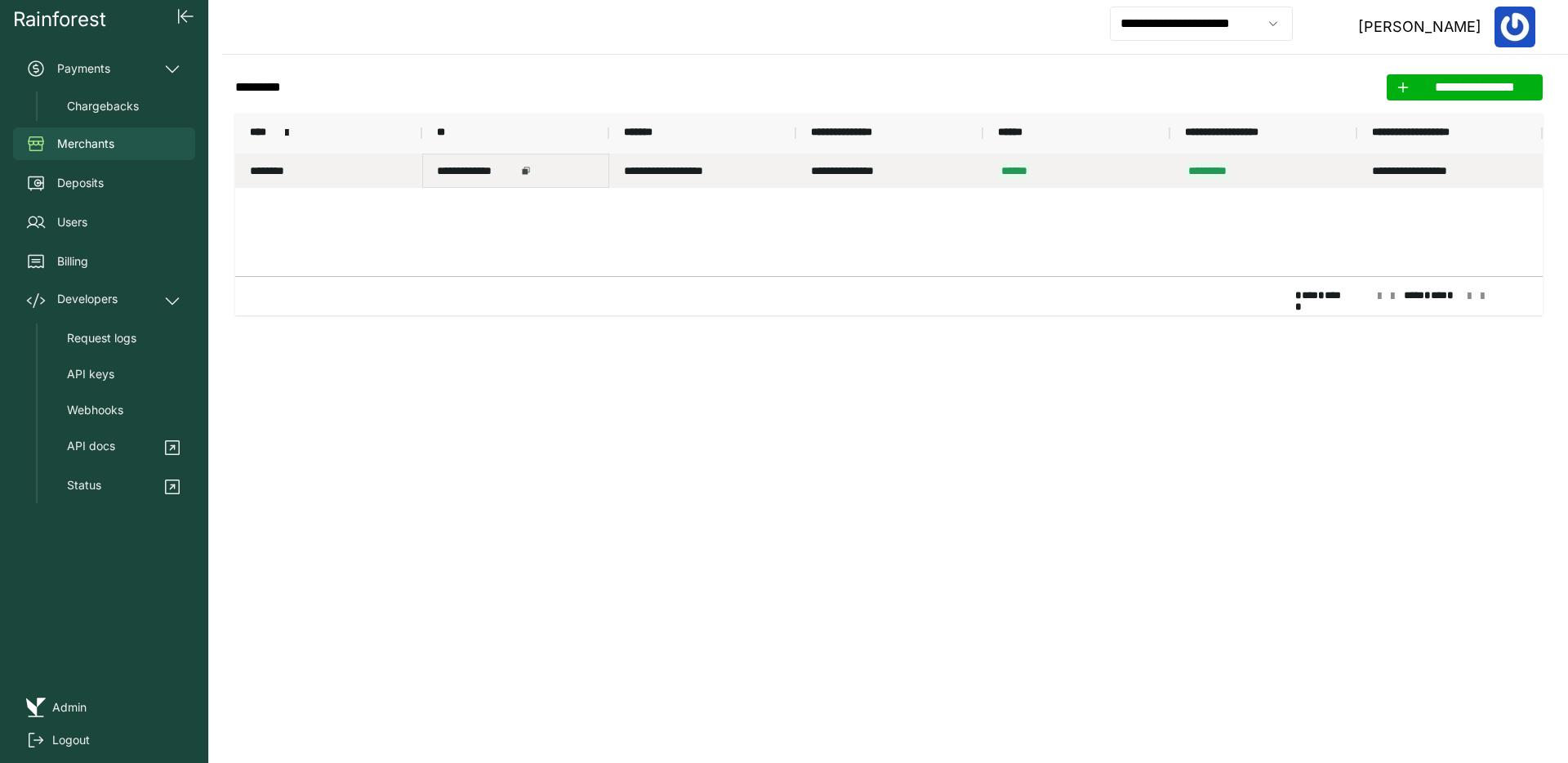 click 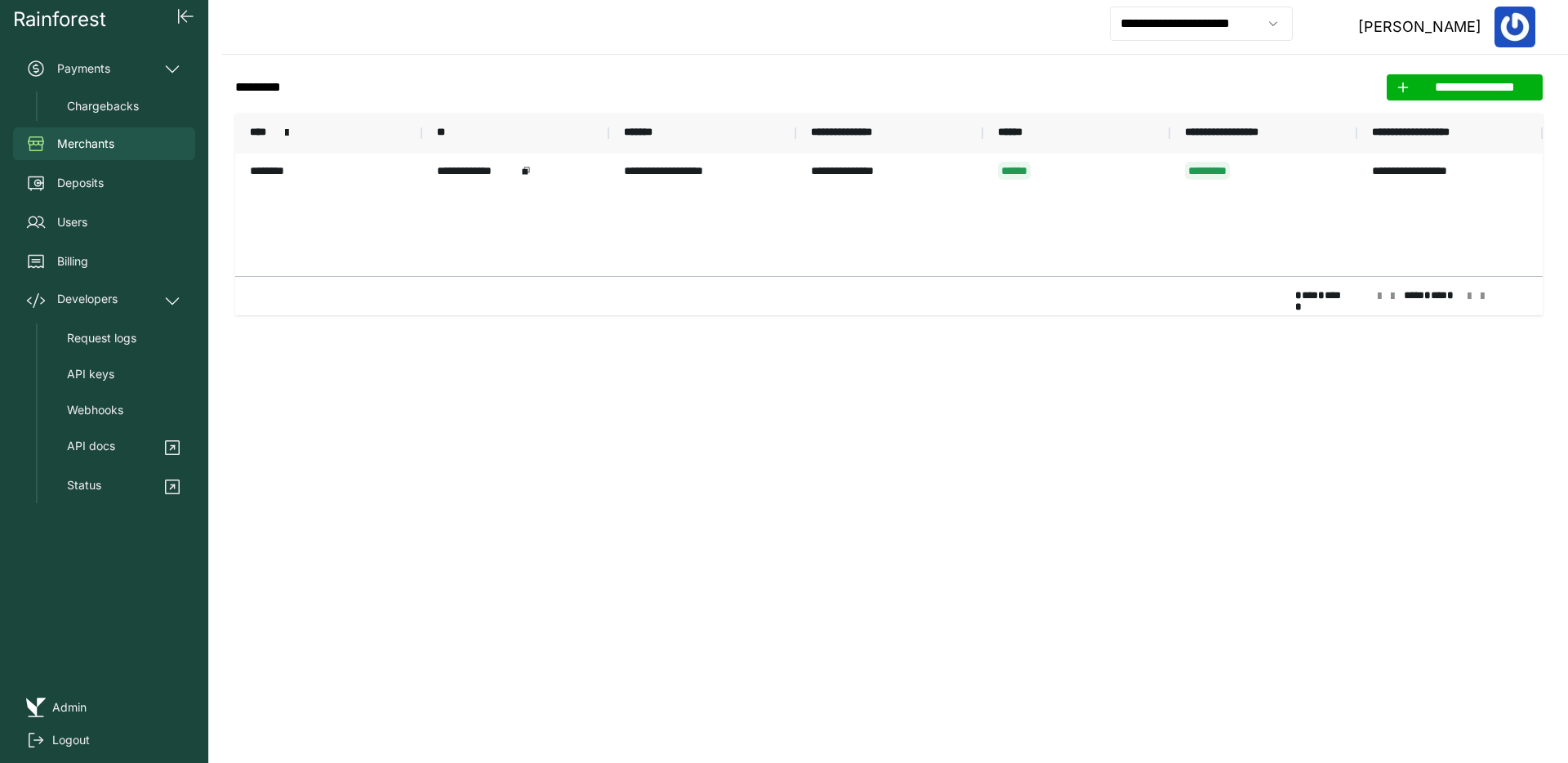click on "**********" at bounding box center [1201, 24] 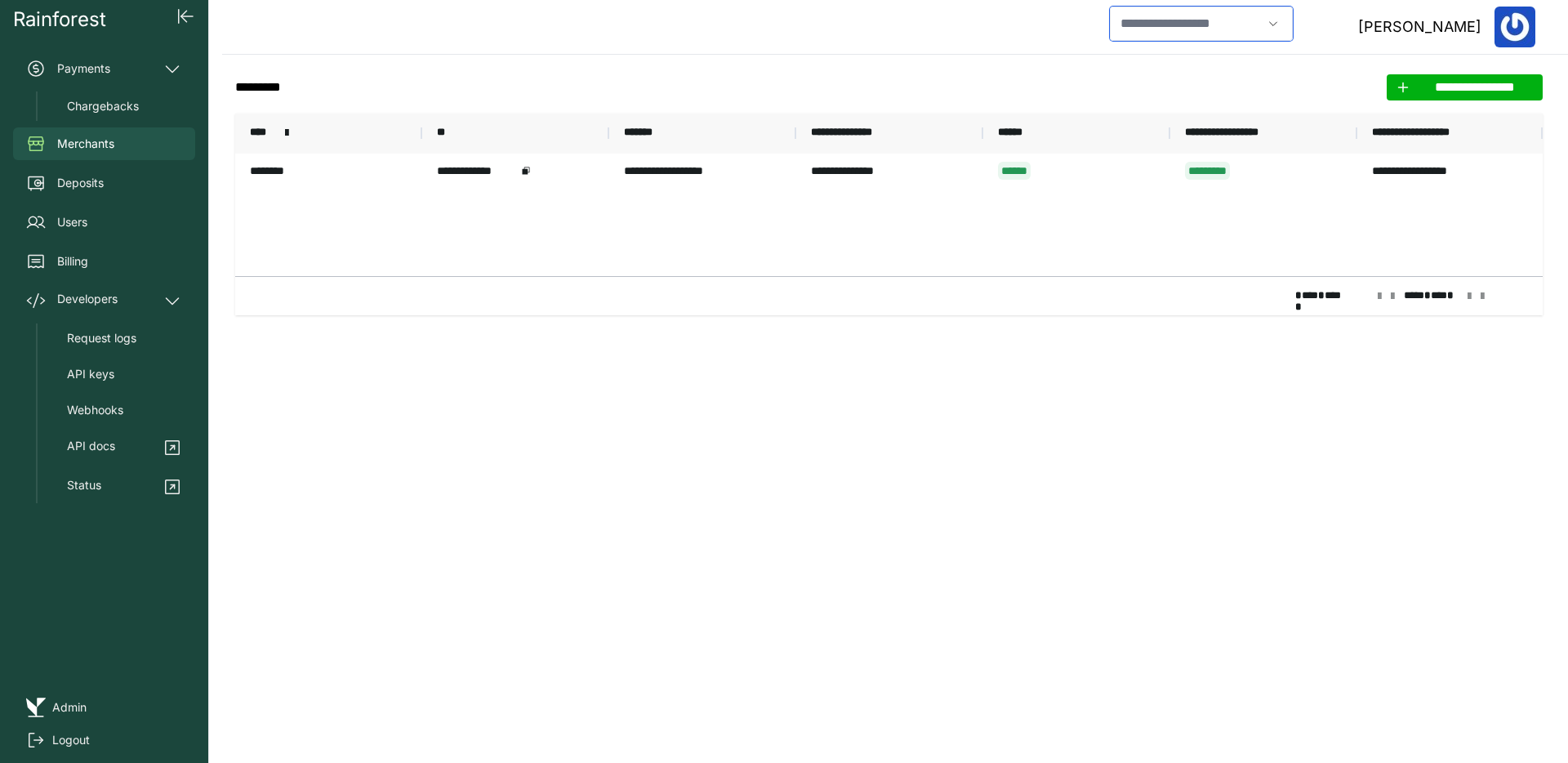 click at bounding box center (1186, 24) 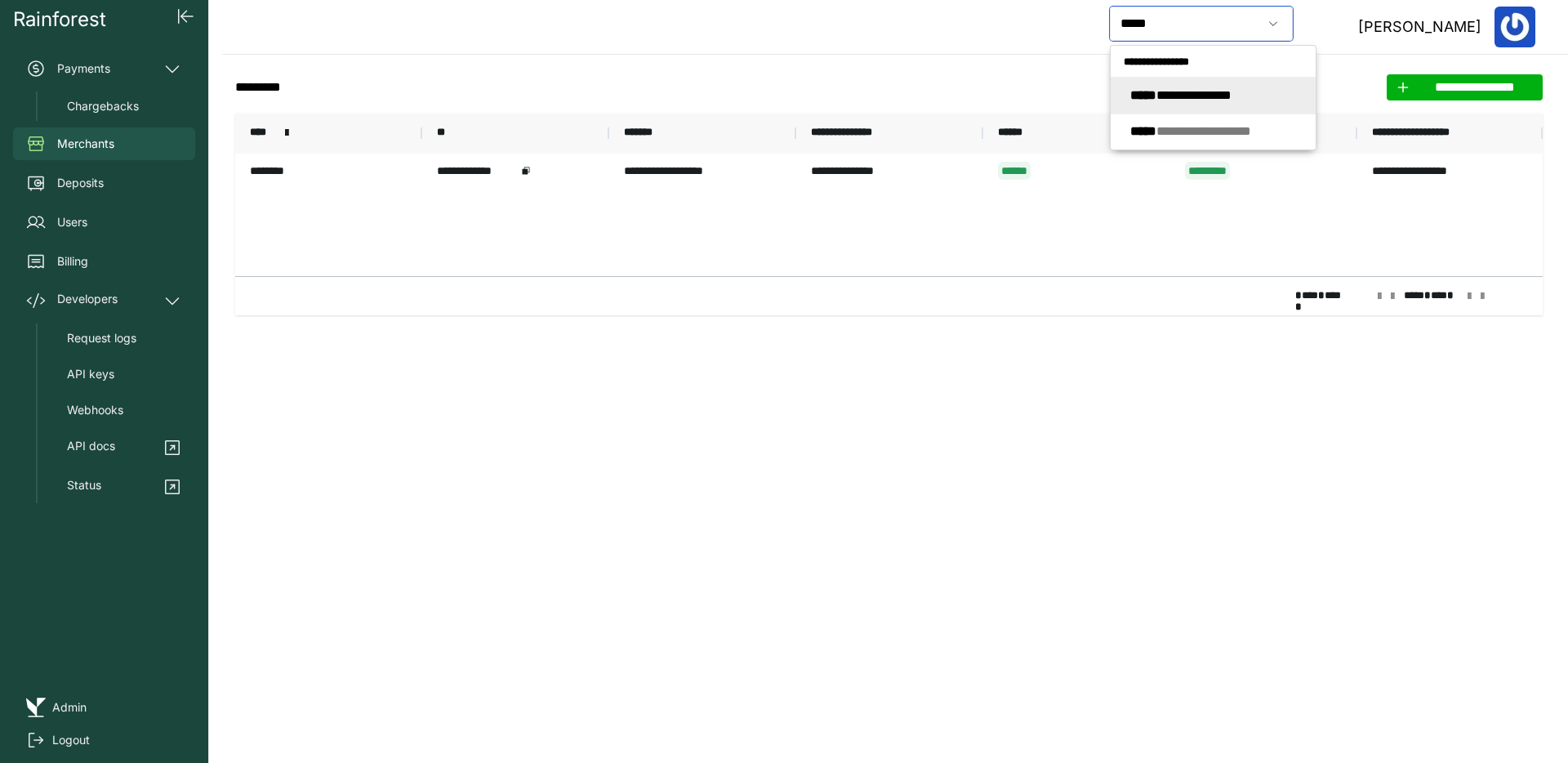 click on "**********" at bounding box center [1181, 95] 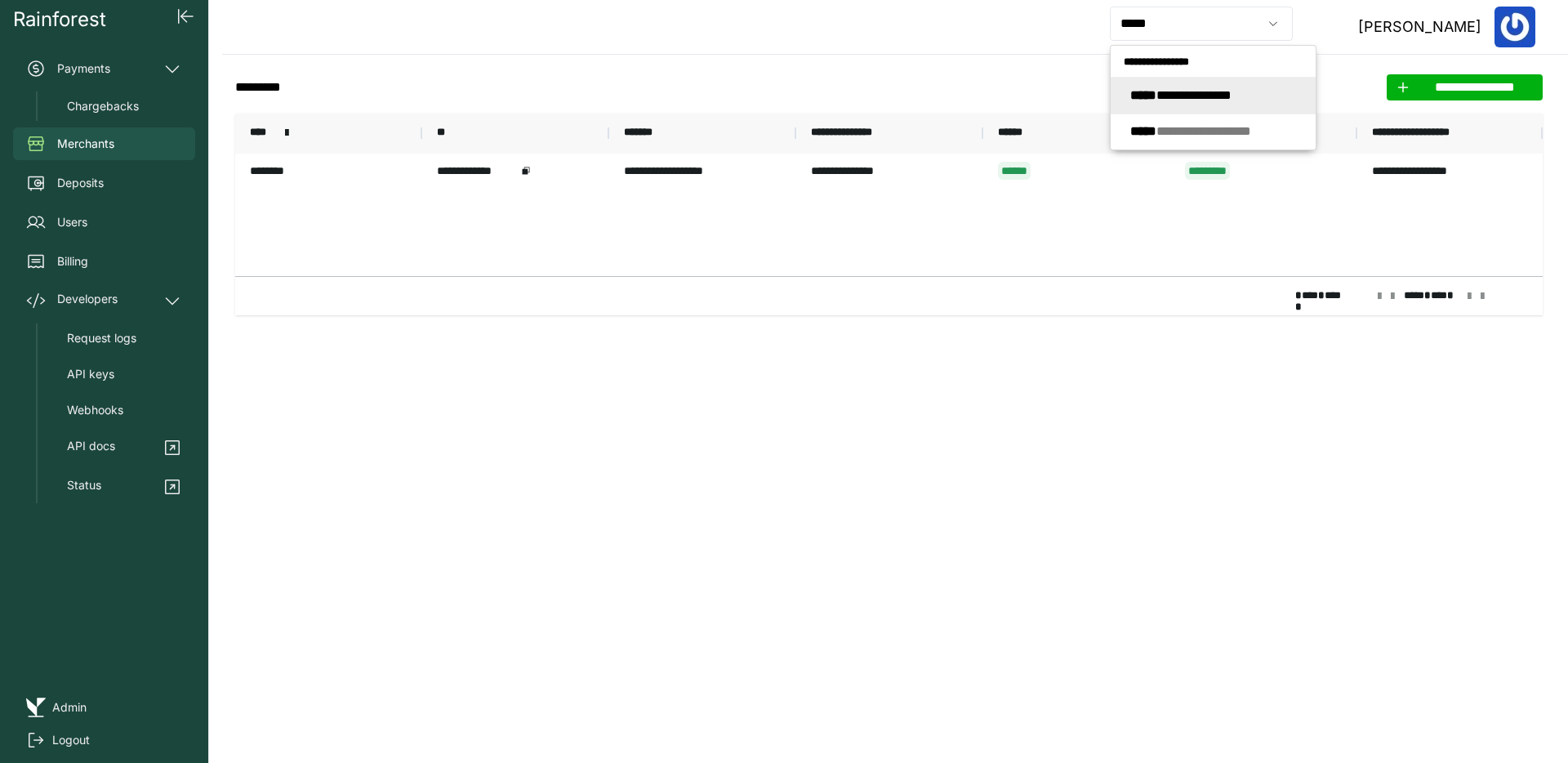 type on "**********" 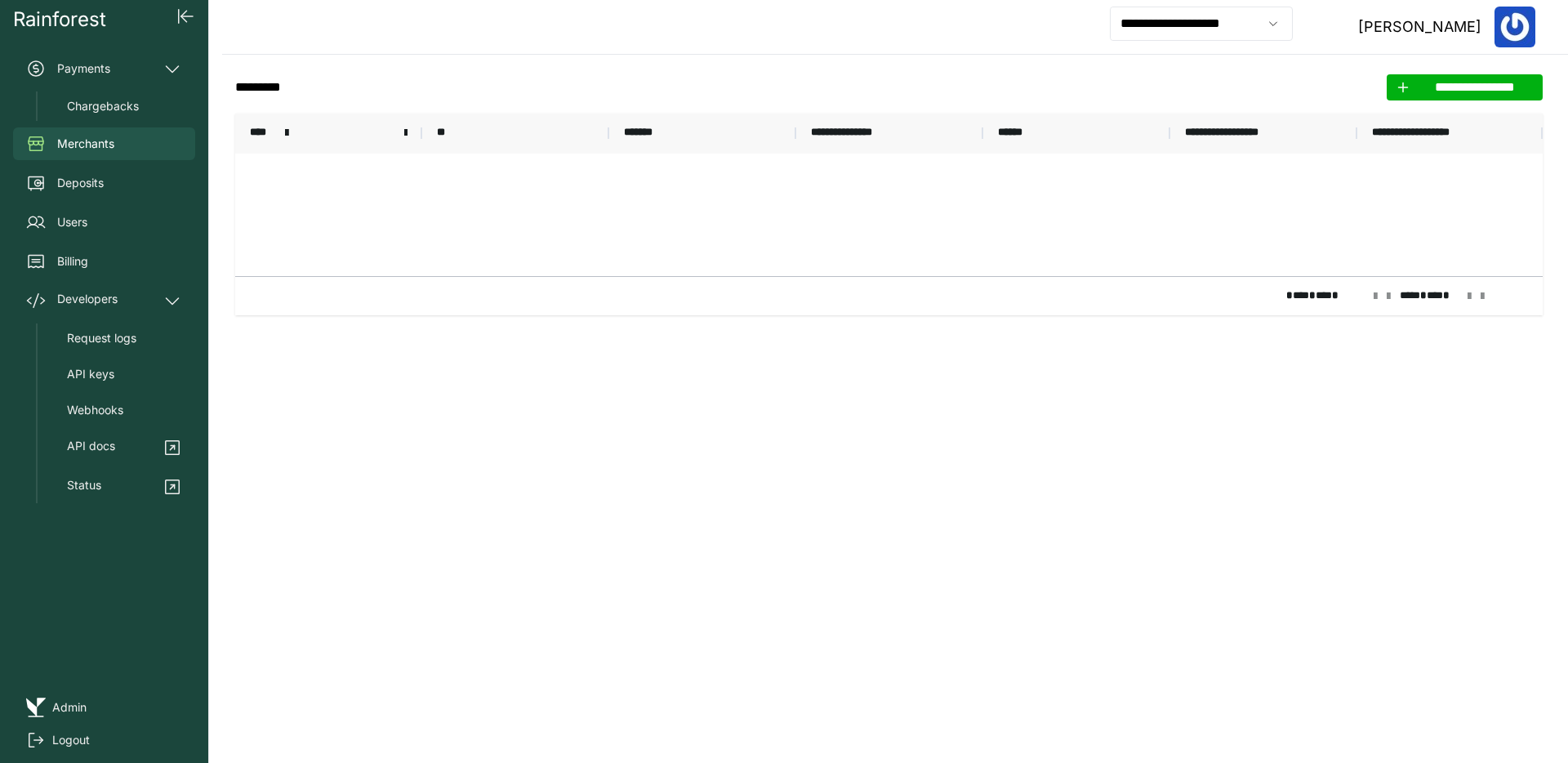 click on "****" at bounding box center (328, 133) 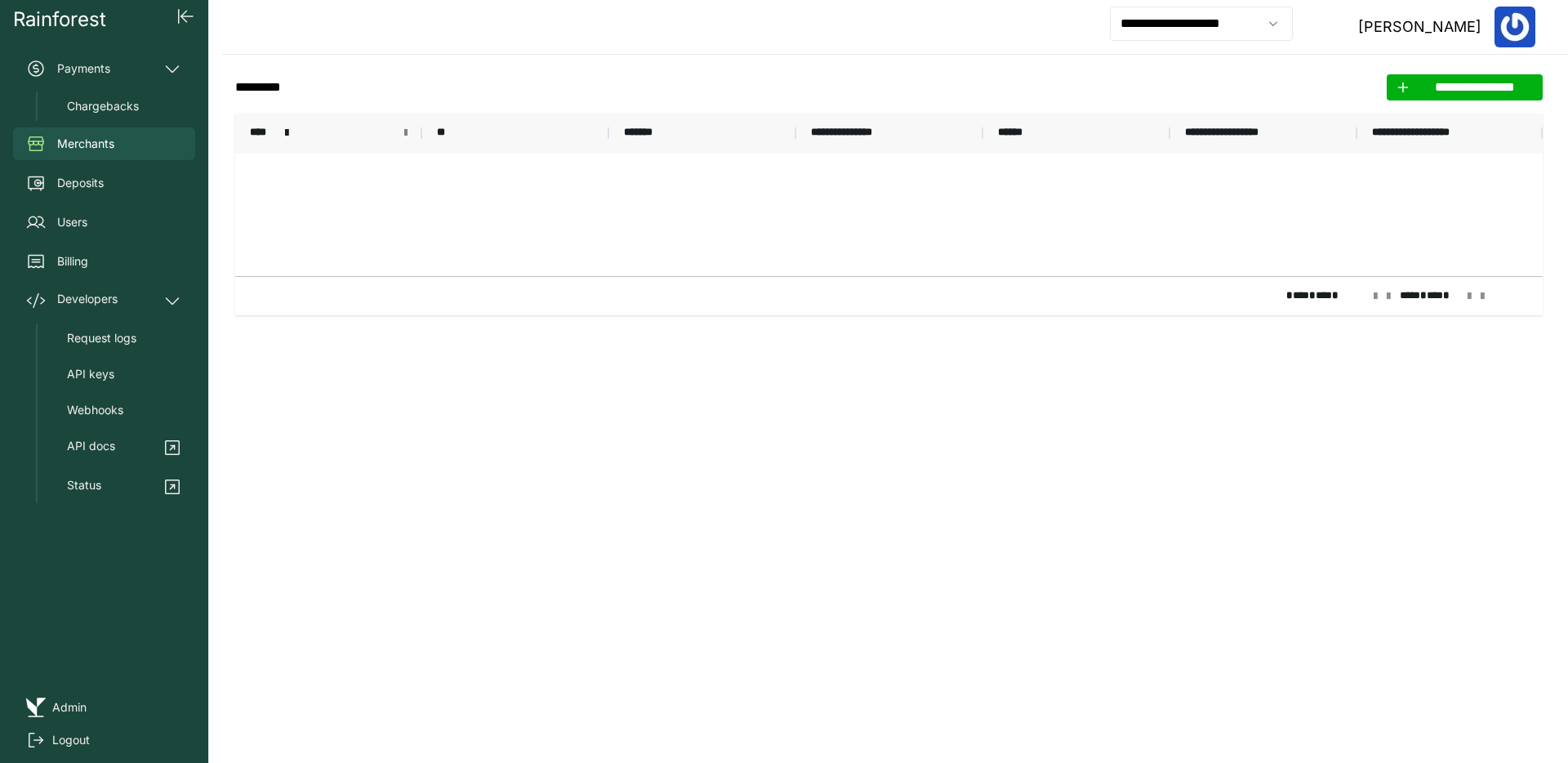 click at bounding box center [406, 133] 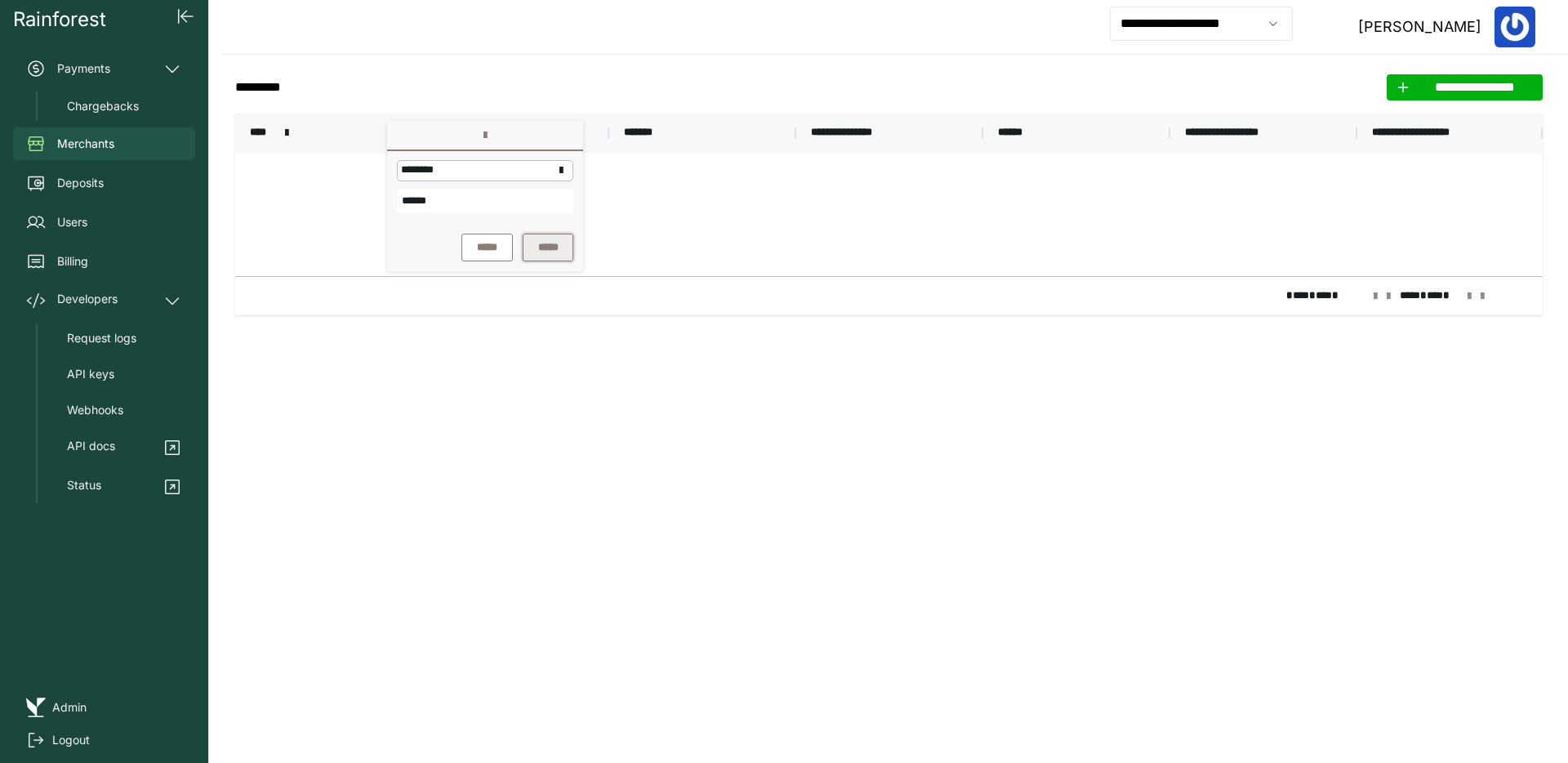 drag, startPoint x: 530, startPoint y: 244, endPoint x: 541, endPoint y: 260, distance: 19.416488 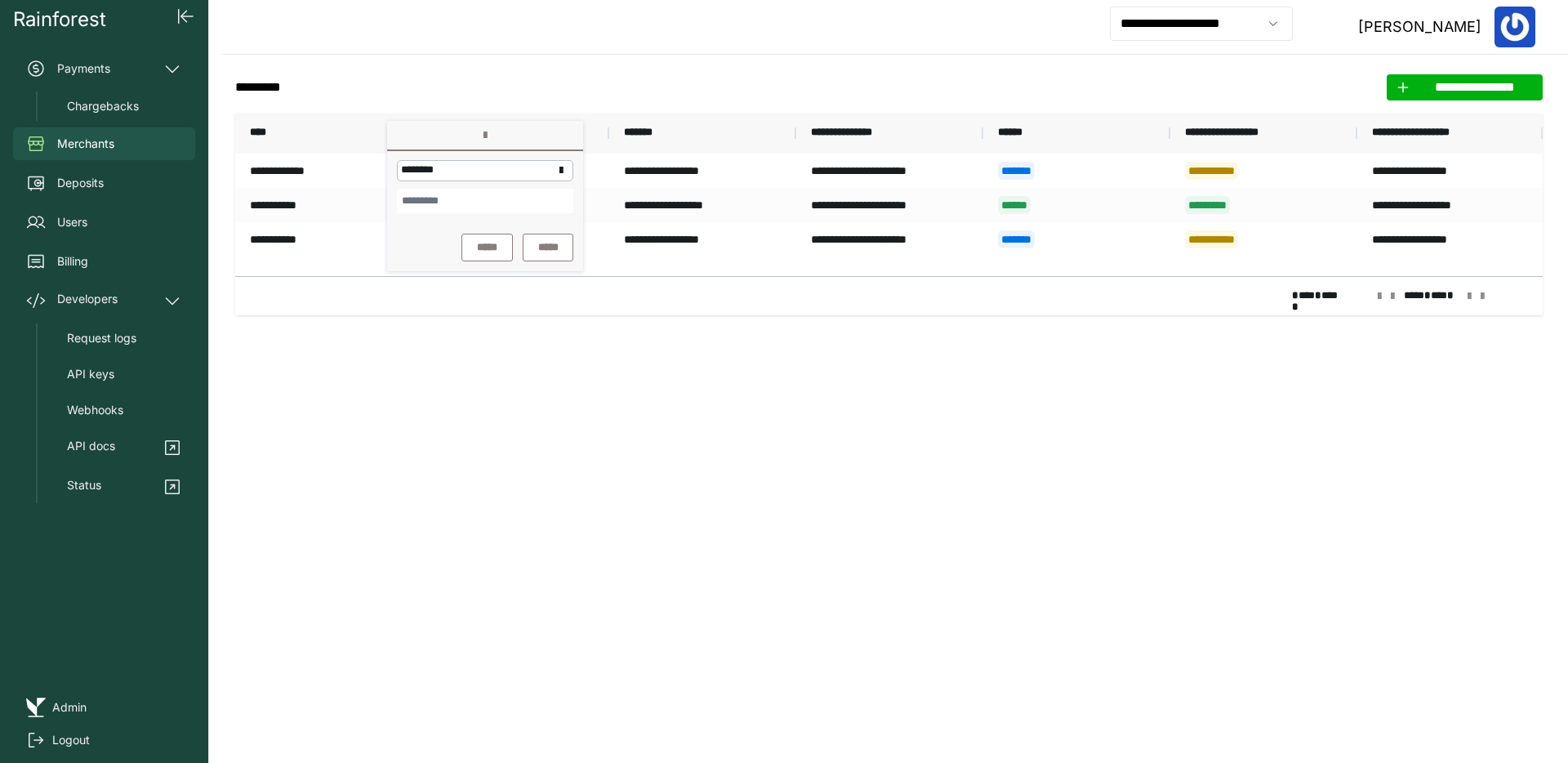 click on "**********" 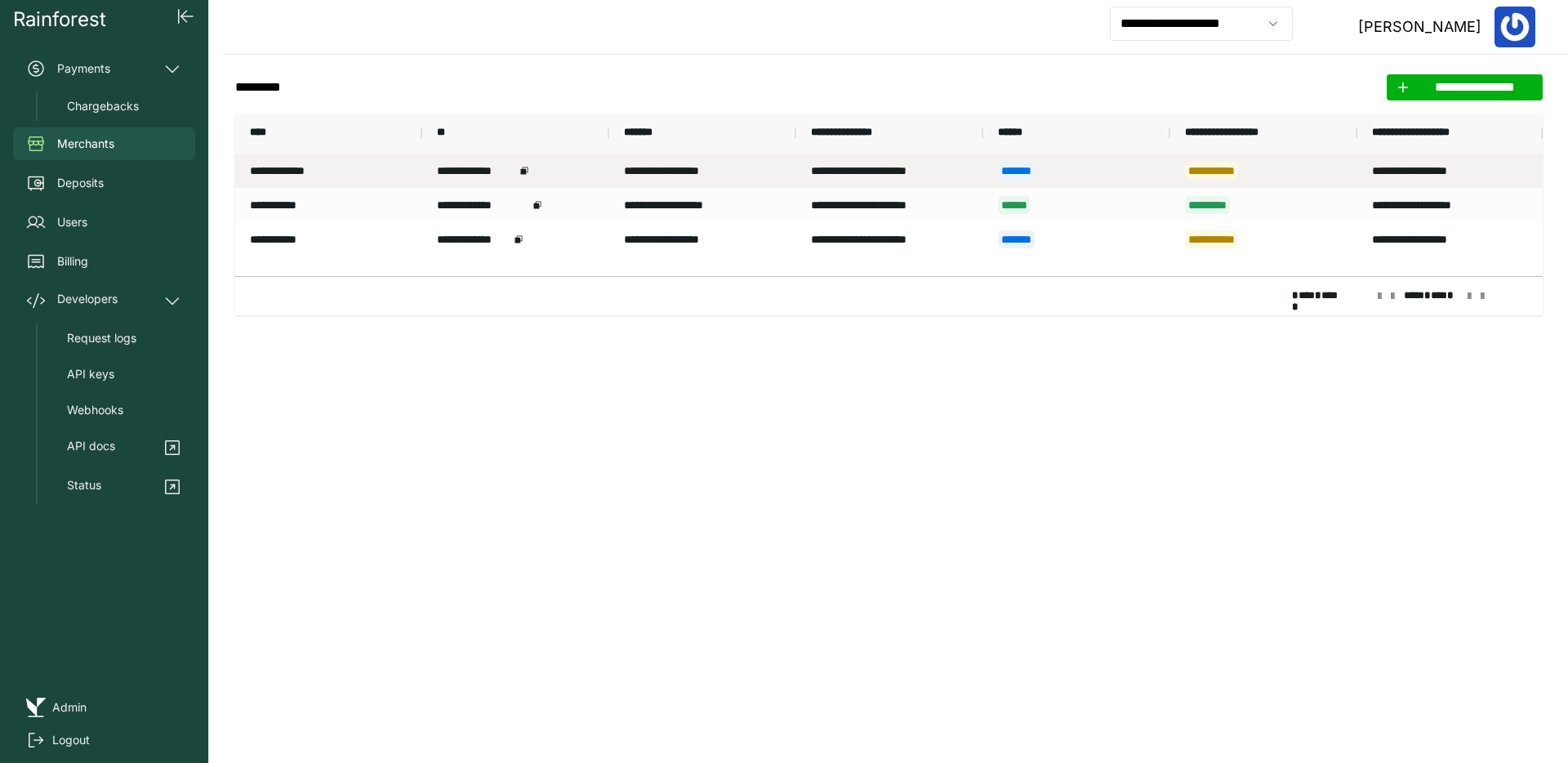 click on "**********" at bounding box center (702, 171) 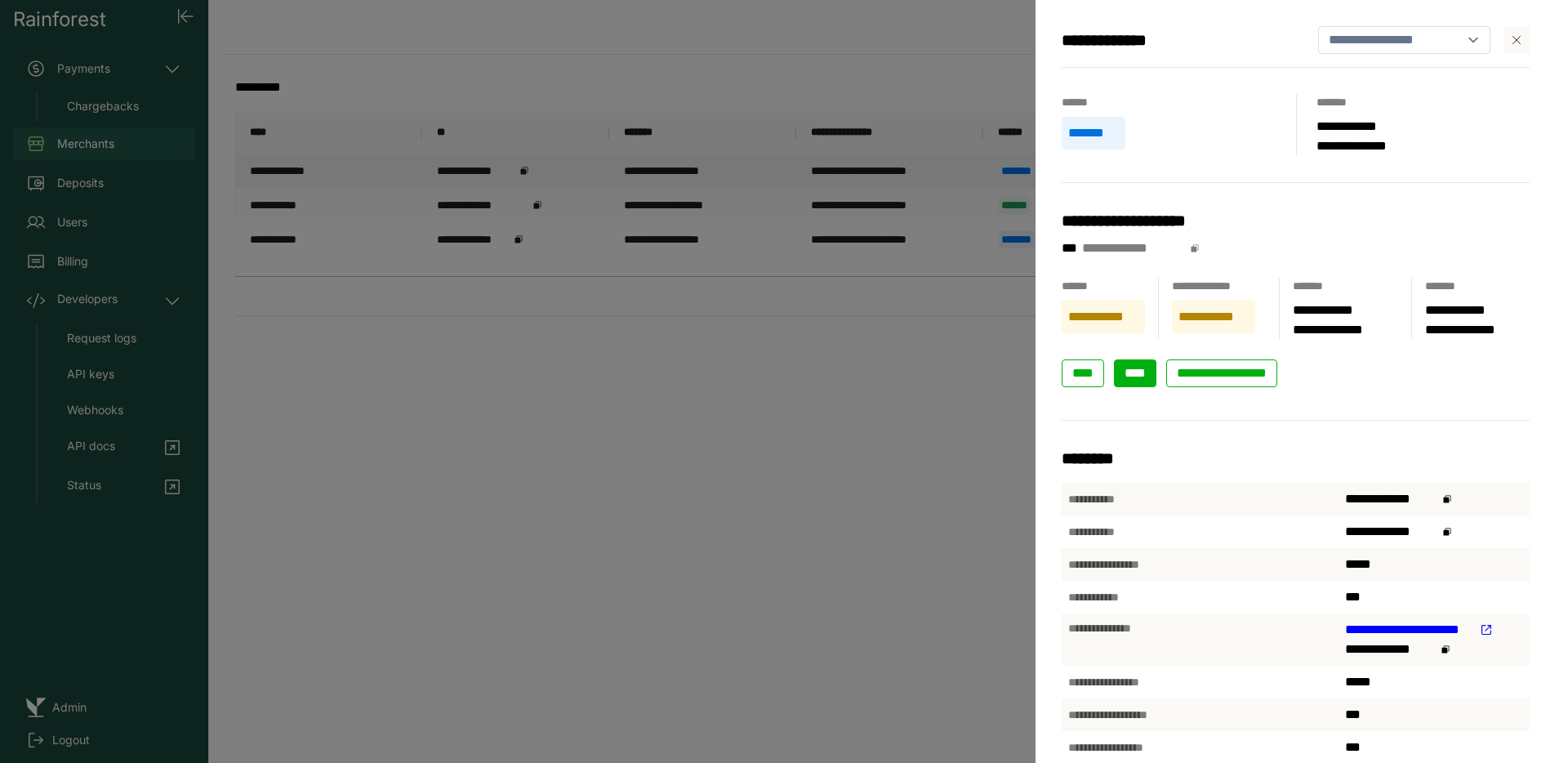 click on "****" at bounding box center (1135, 373) 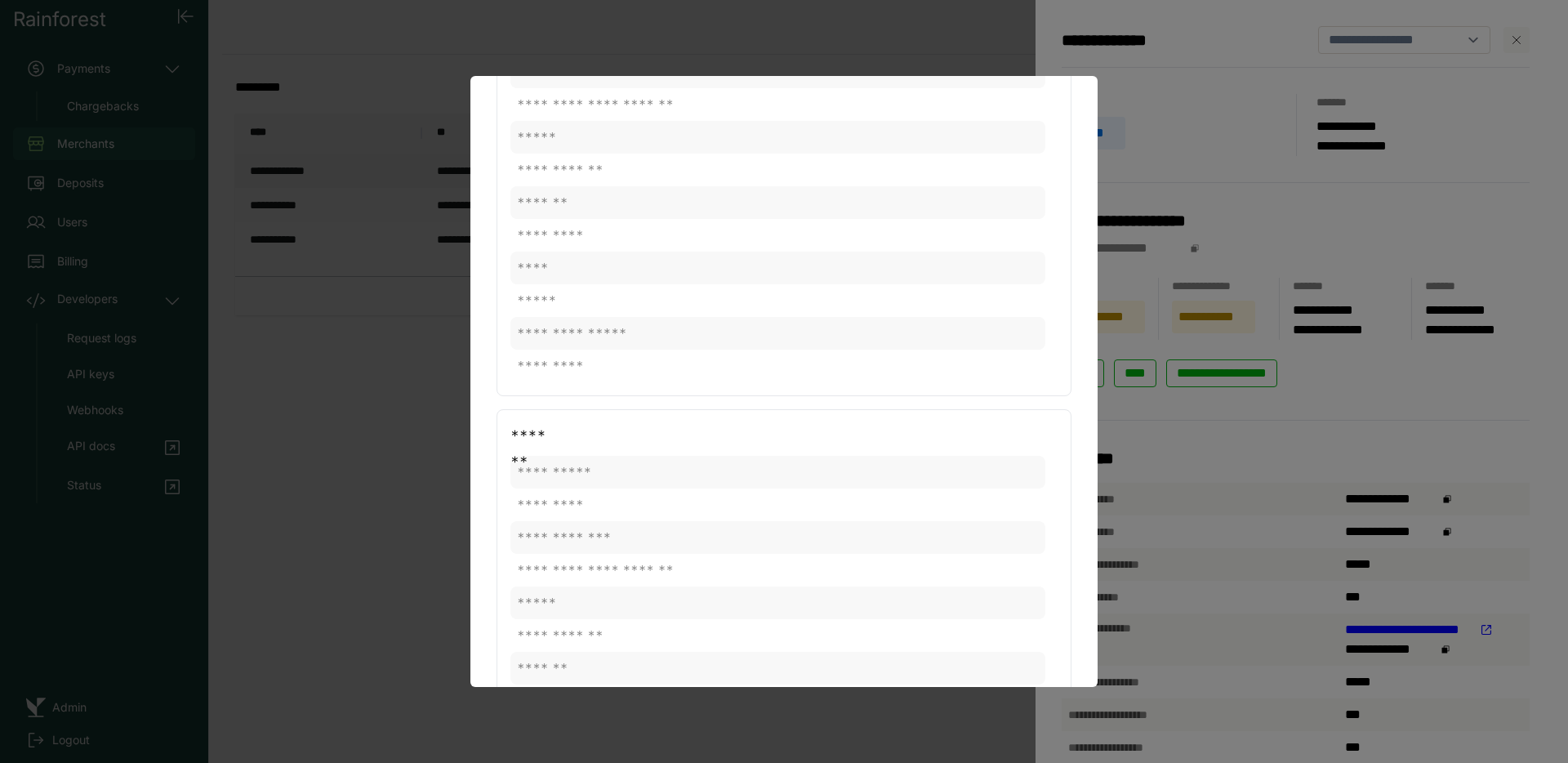 scroll, scrollTop: 1449, scrollLeft: 0, axis: vertical 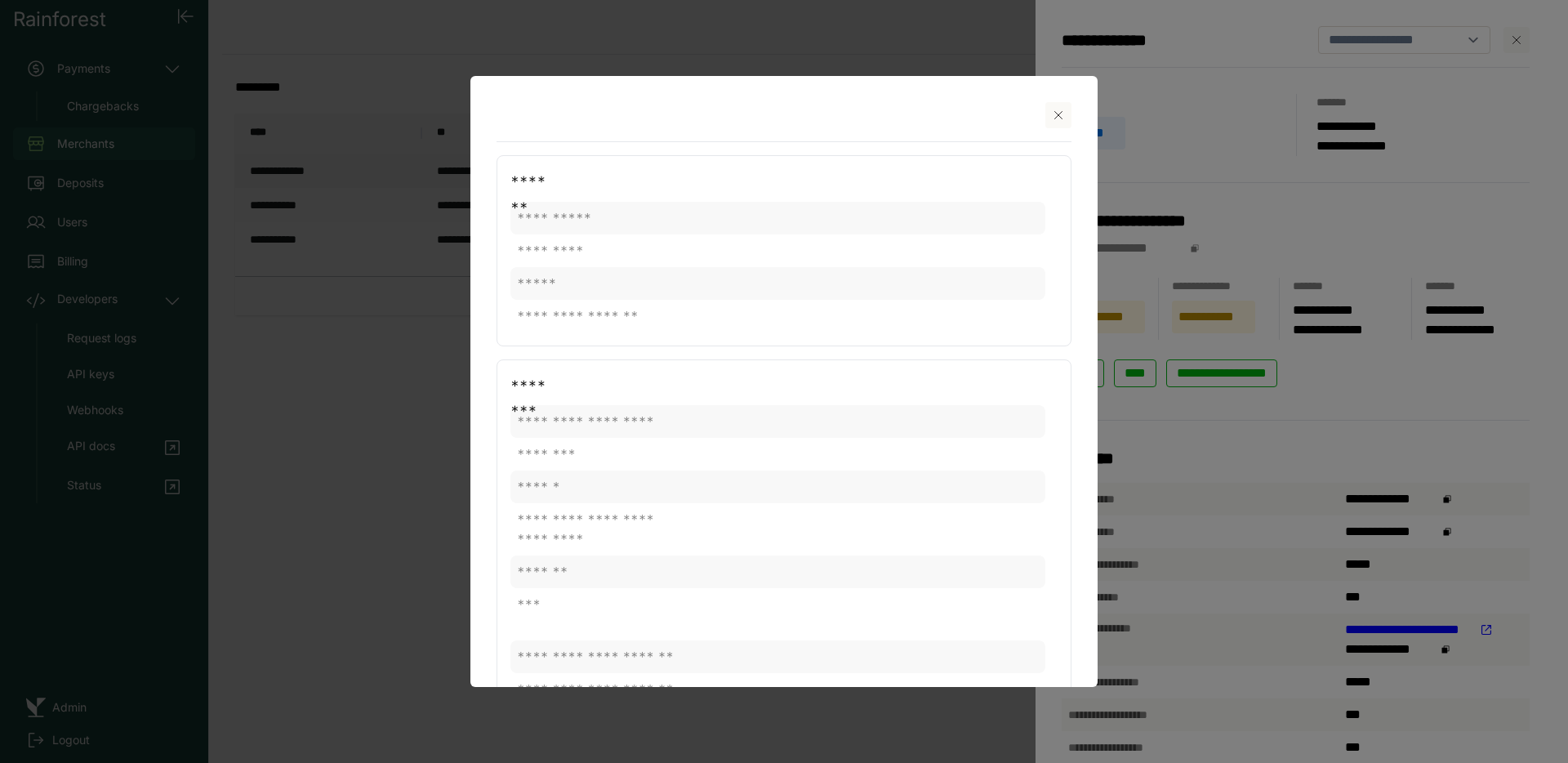 click 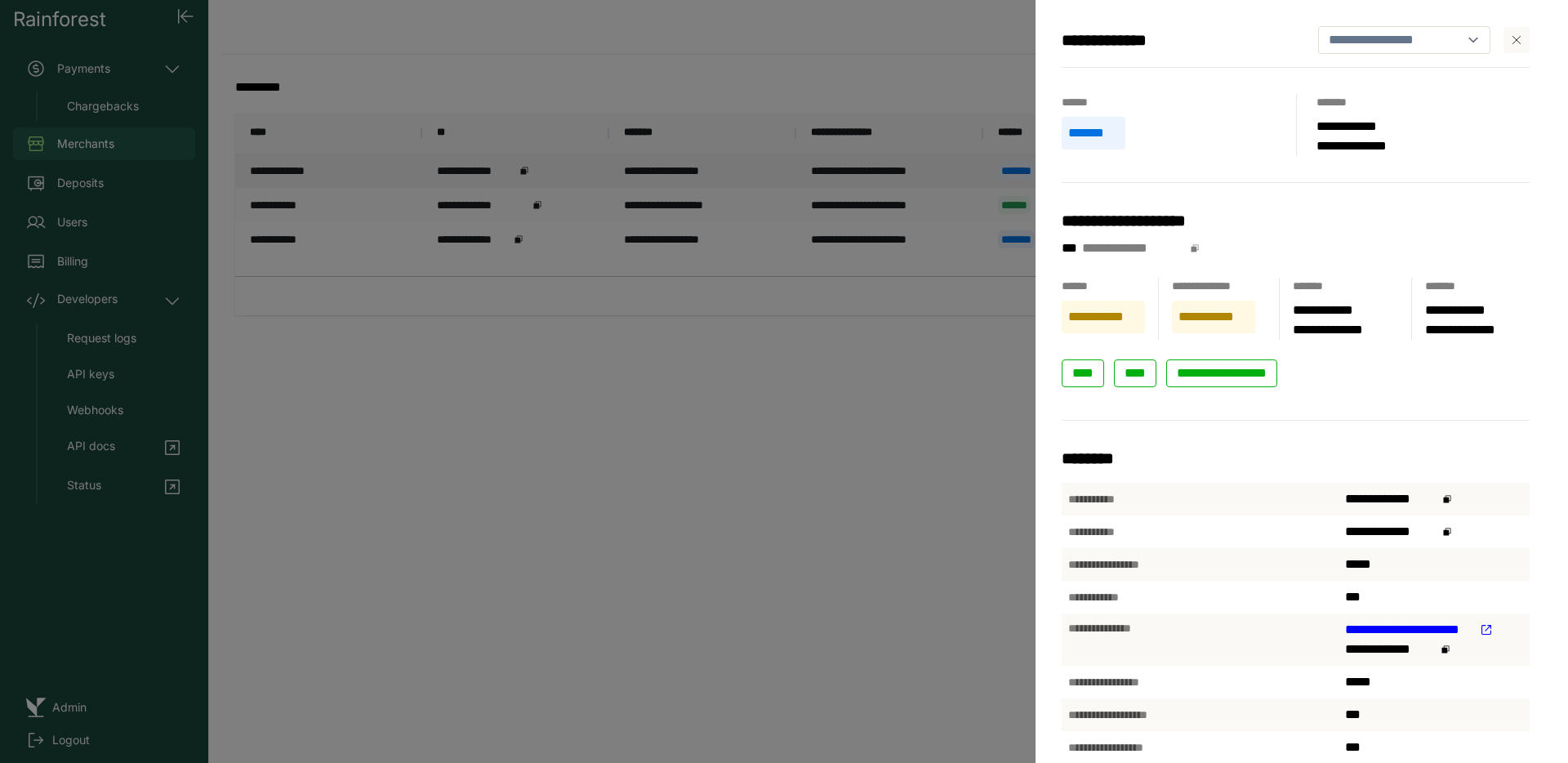 click on "**********" at bounding box center (784, 382) 